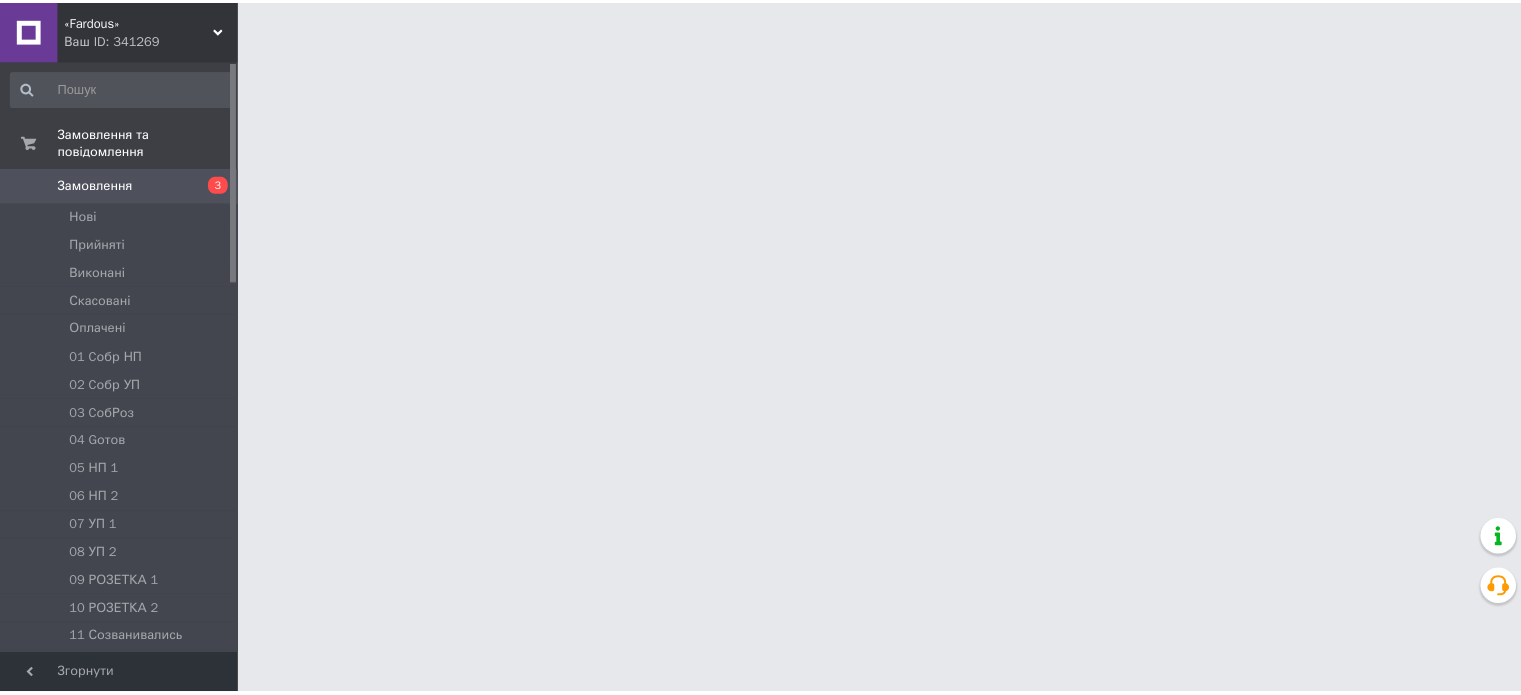 scroll, scrollTop: 0, scrollLeft: 0, axis: both 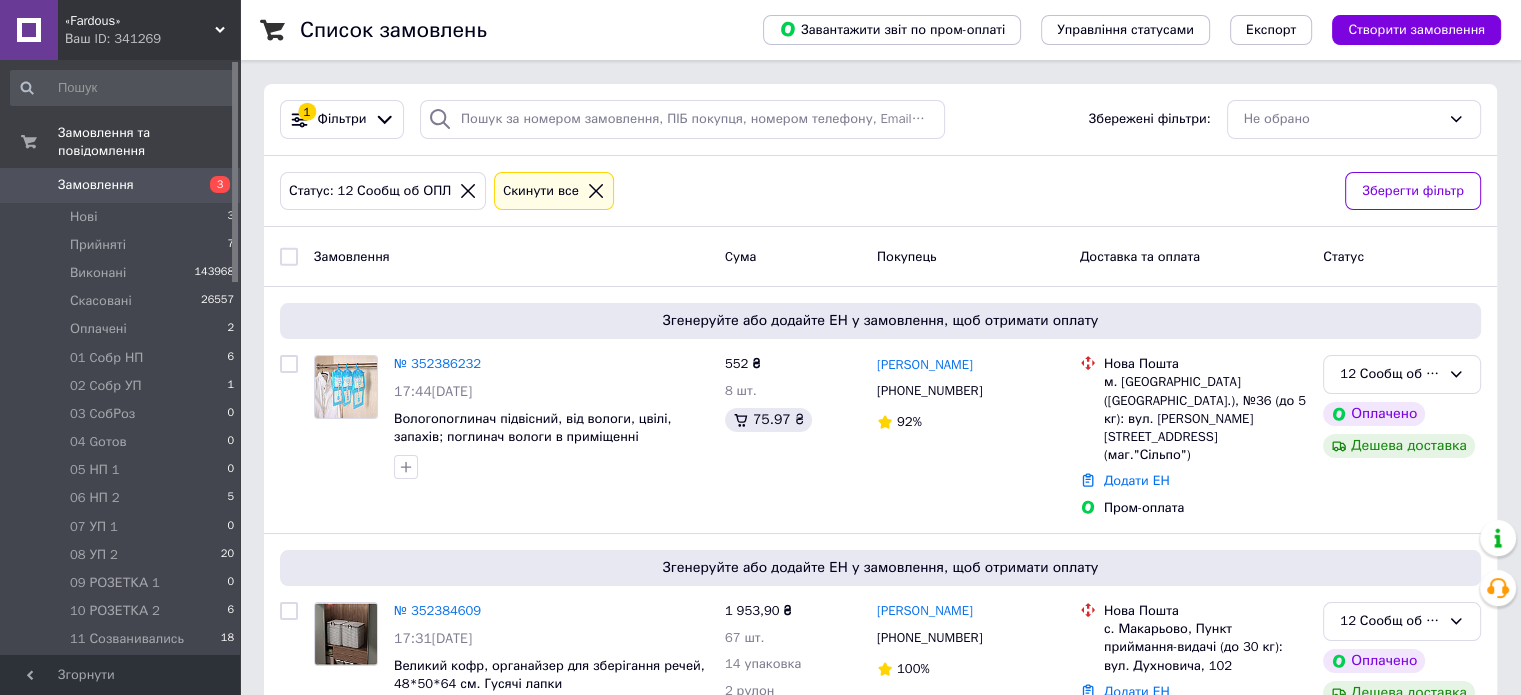 click on "12 Сообщ об ОПЛ" at bounding box center (127, 668) 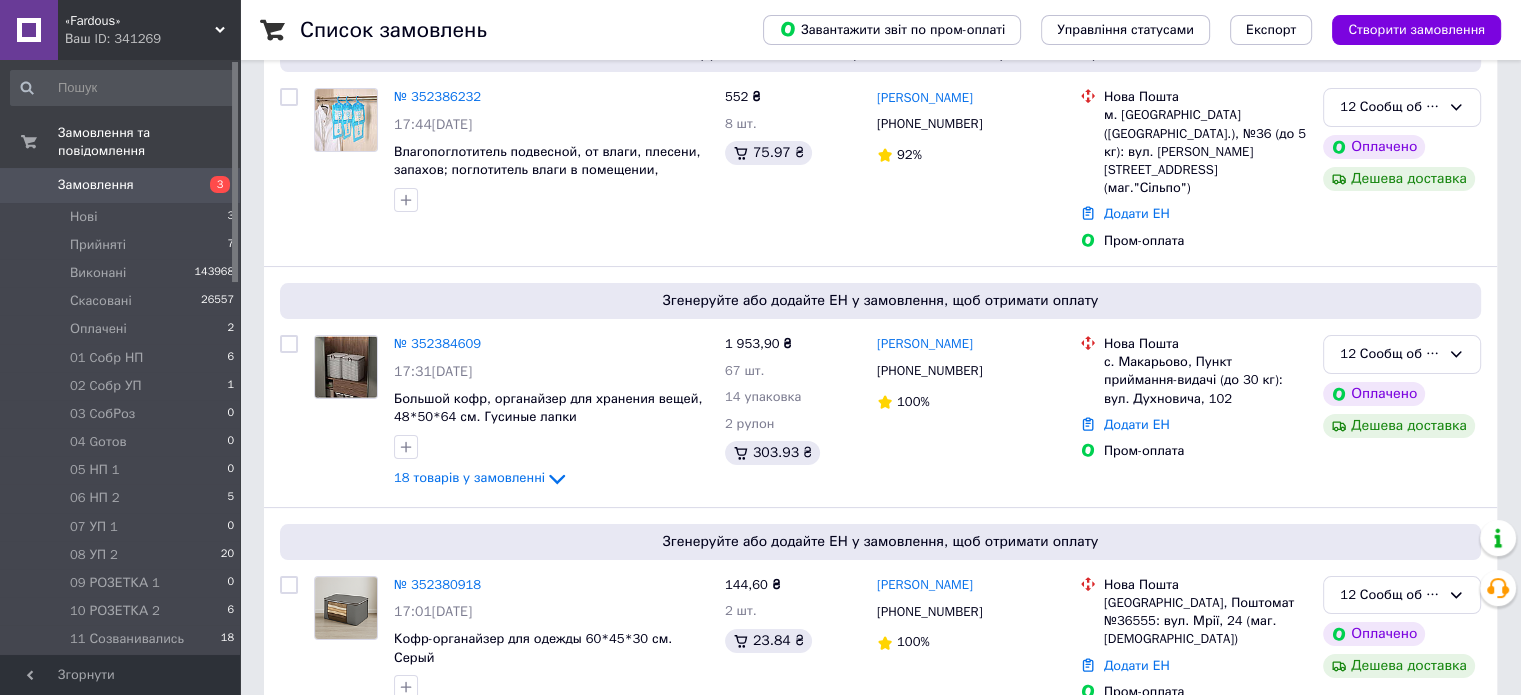 scroll, scrollTop: 254, scrollLeft: 0, axis: vertical 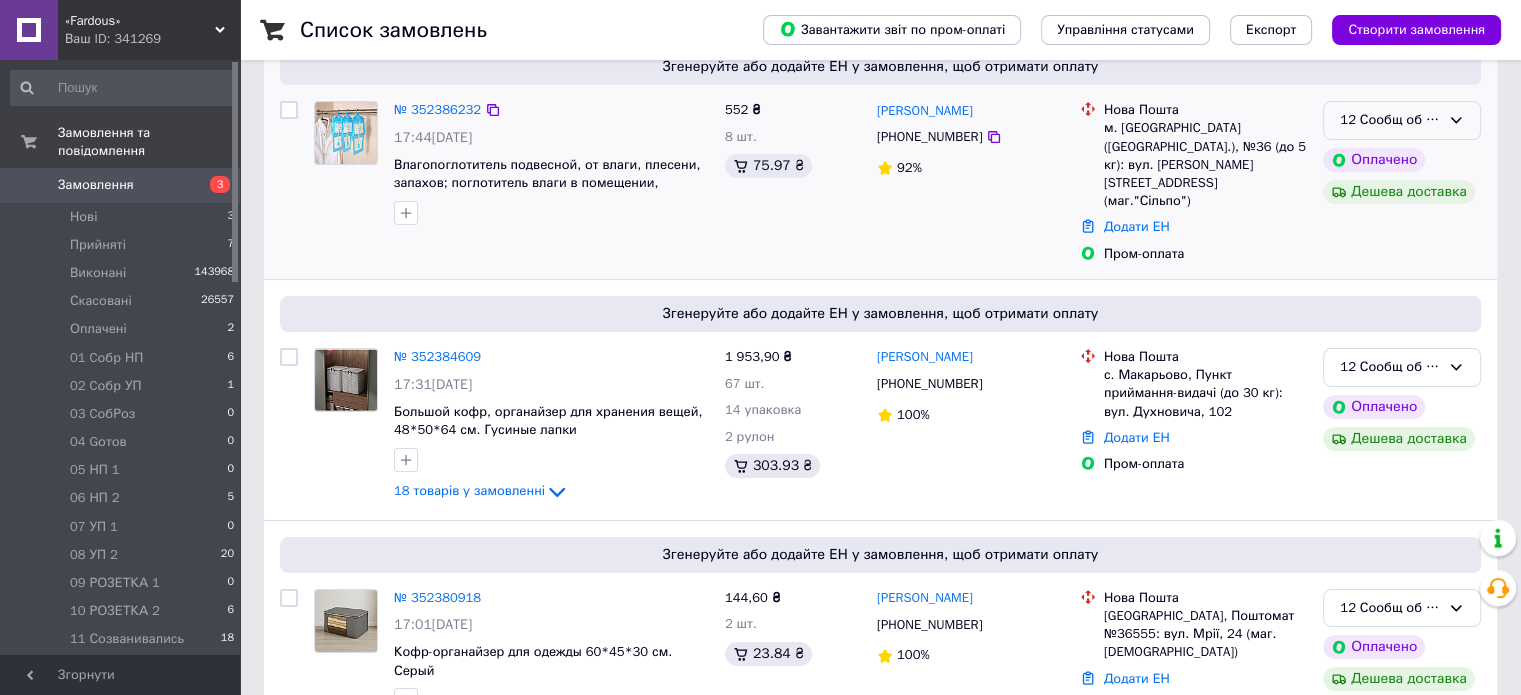 click on "12 Сообщ об ОПЛ" at bounding box center (1402, 120) 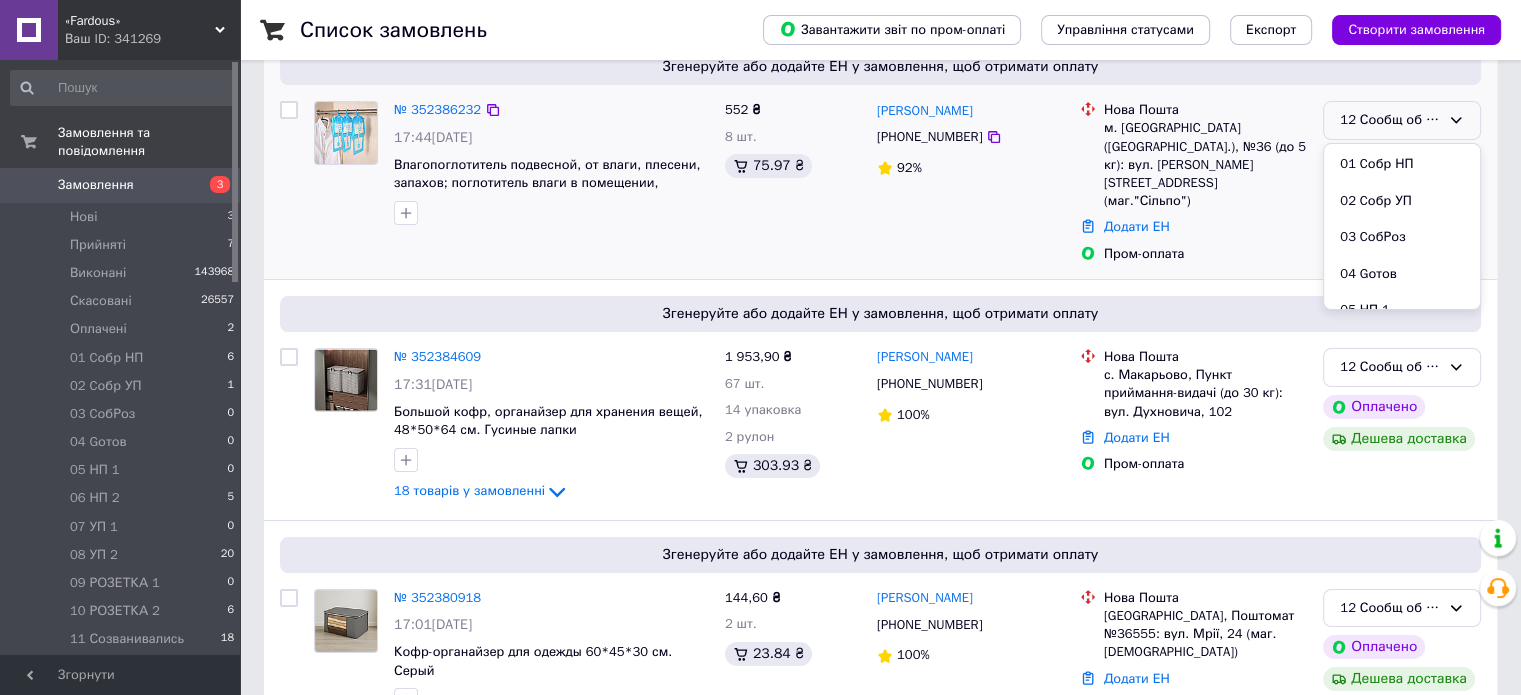 scroll, scrollTop: 289, scrollLeft: 0, axis: vertical 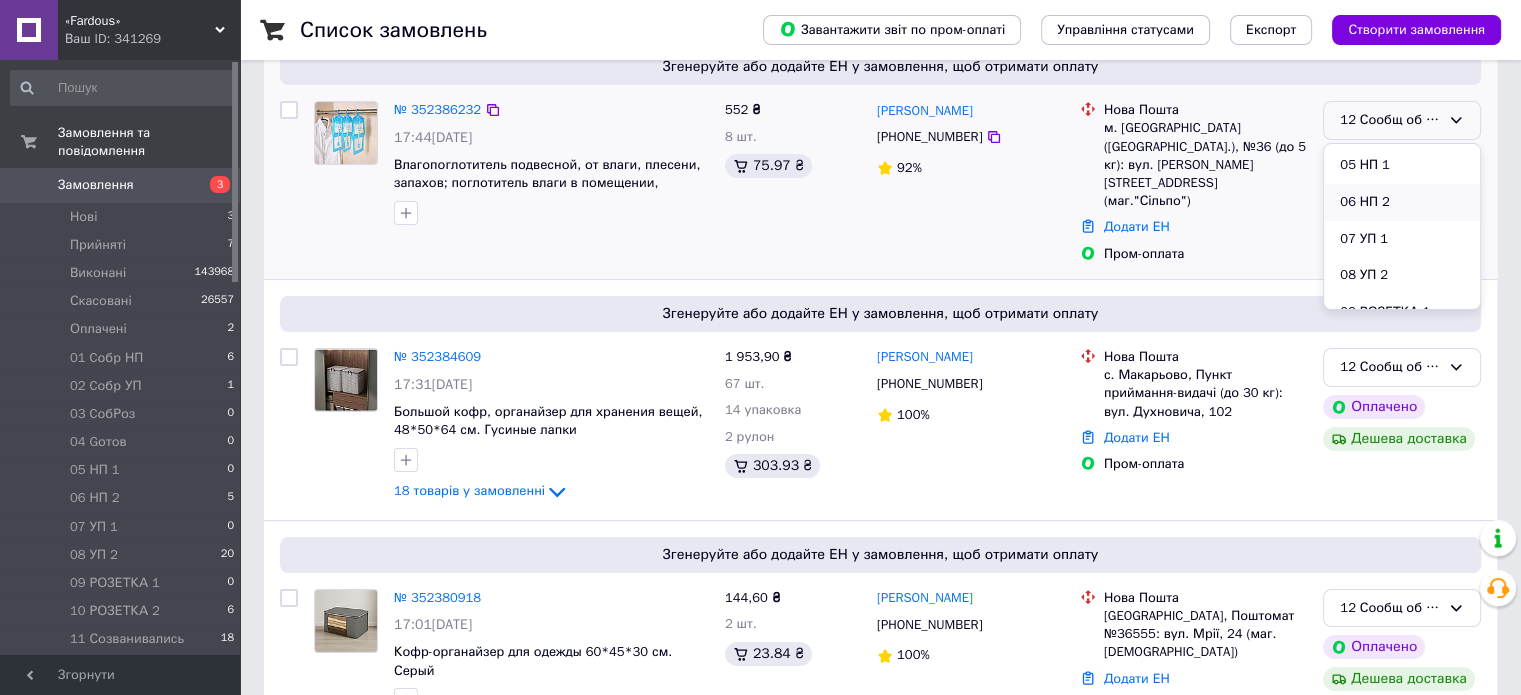 click on "06 НП 2" at bounding box center (1402, 202) 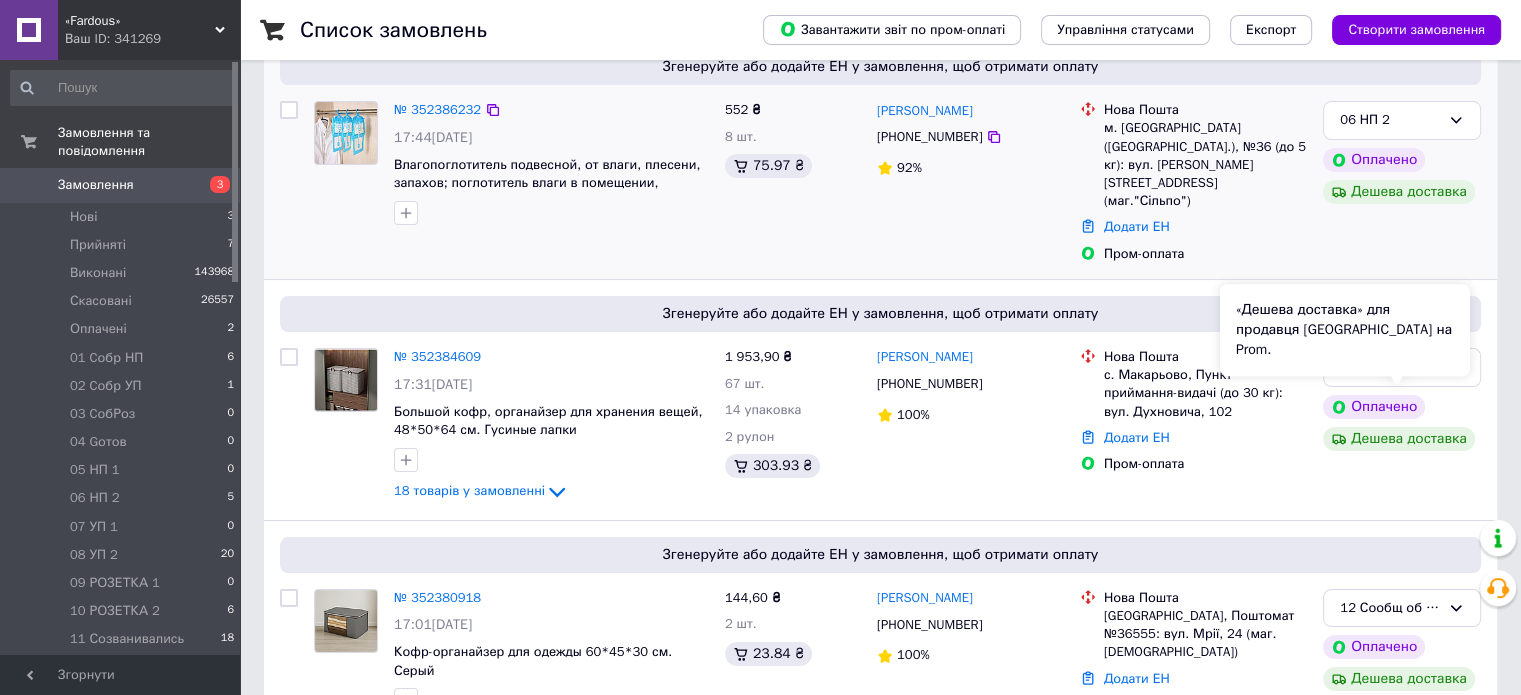click on "«Дешева доставка» для продавця [GEOGRAPHIC_DATA] на Prom." at bounding box center (1345, 330) 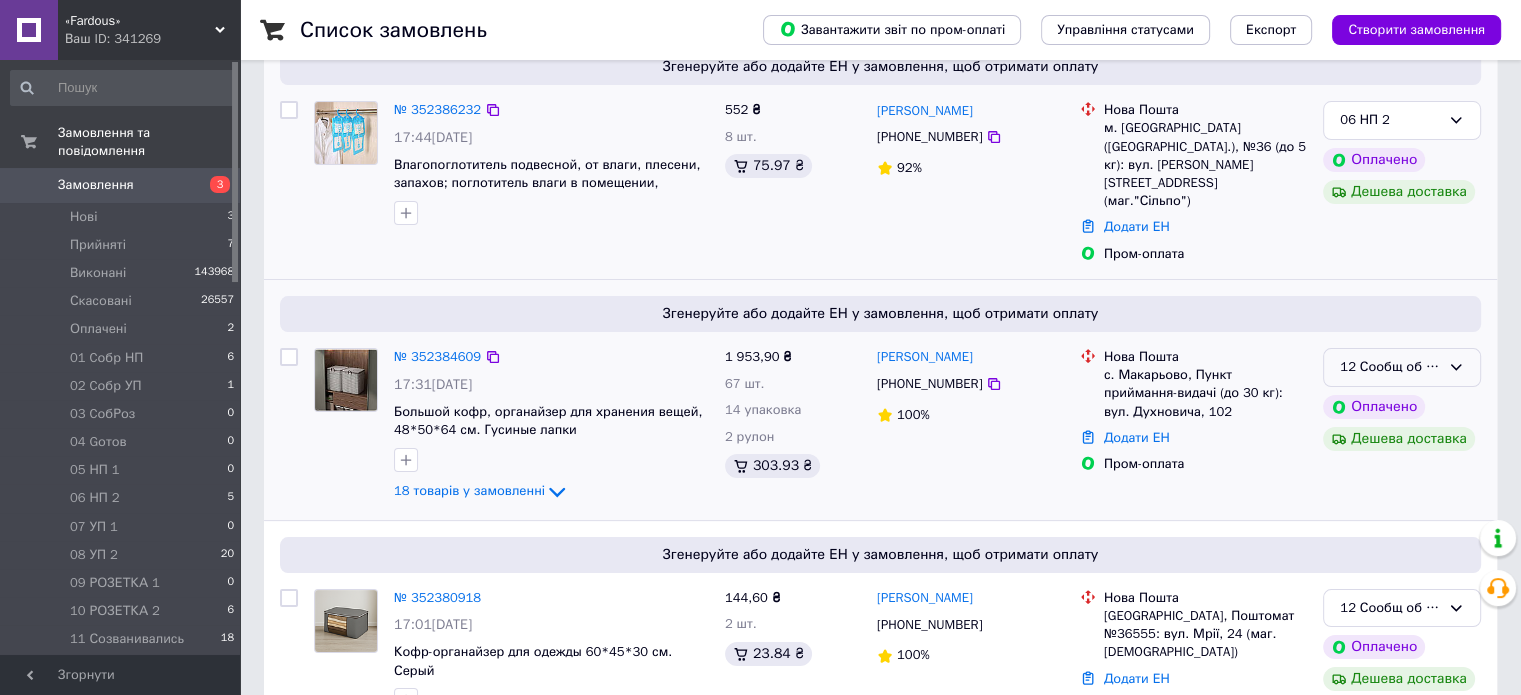 click on "12 Сообщ об ОПЛ" at bounding box center [1402, 367] 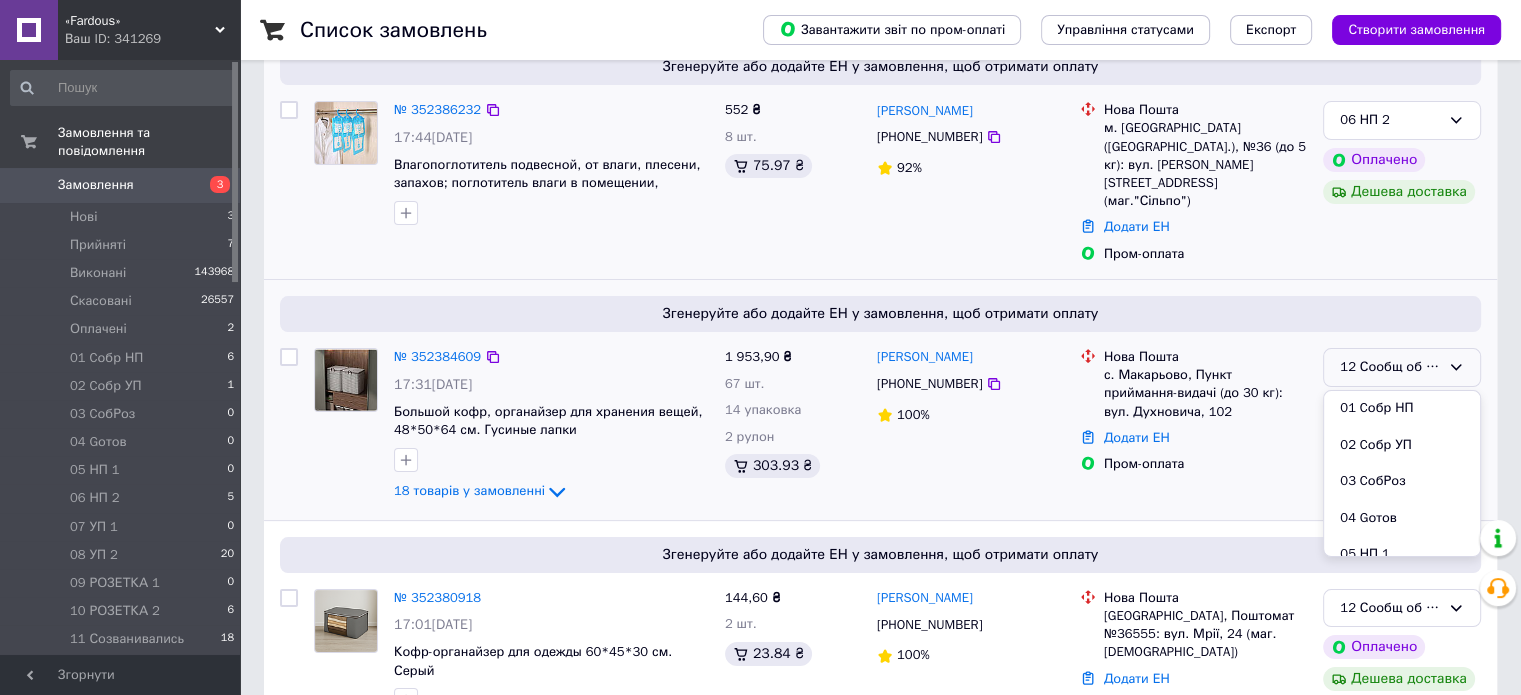scroll, scrollTop: 289, scrollLeft: 0, axis: vertical 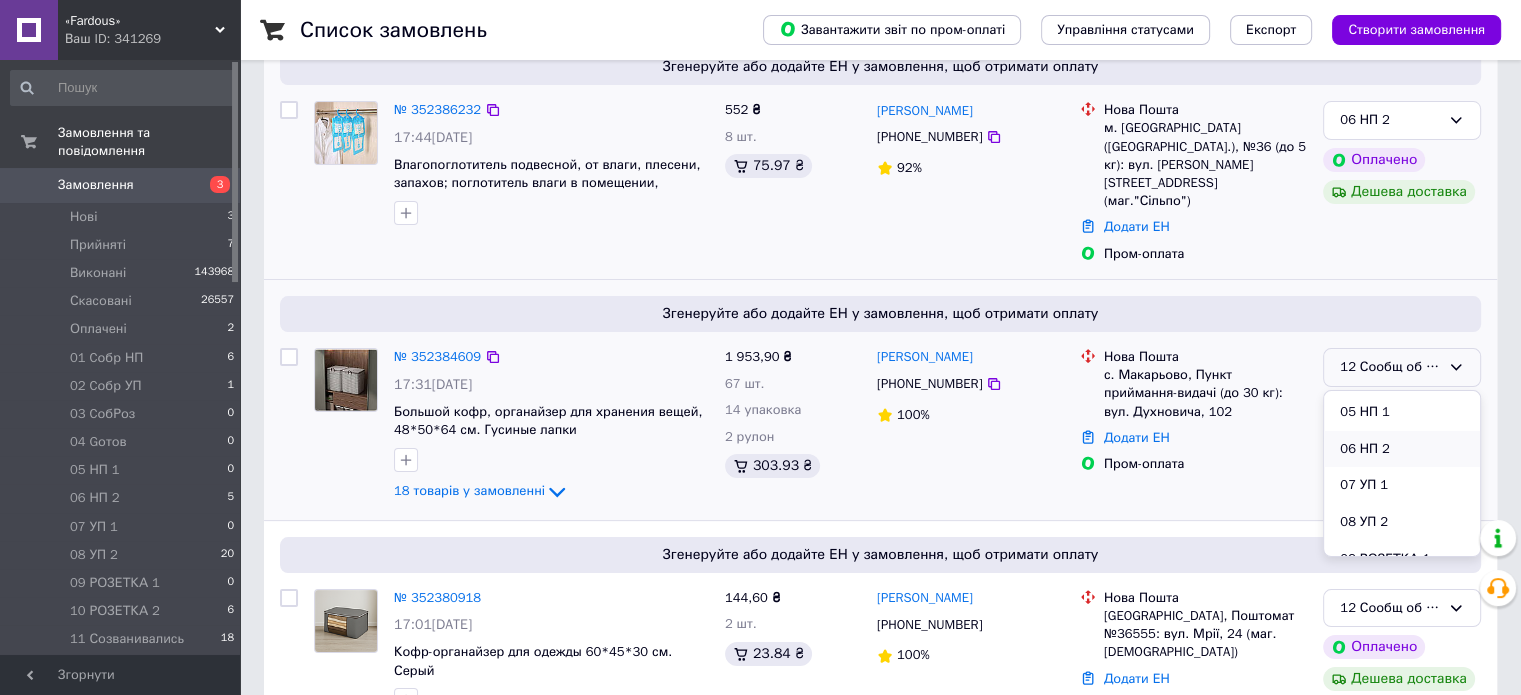 click on "06 НП 2" at bounding box center [1402, 449] 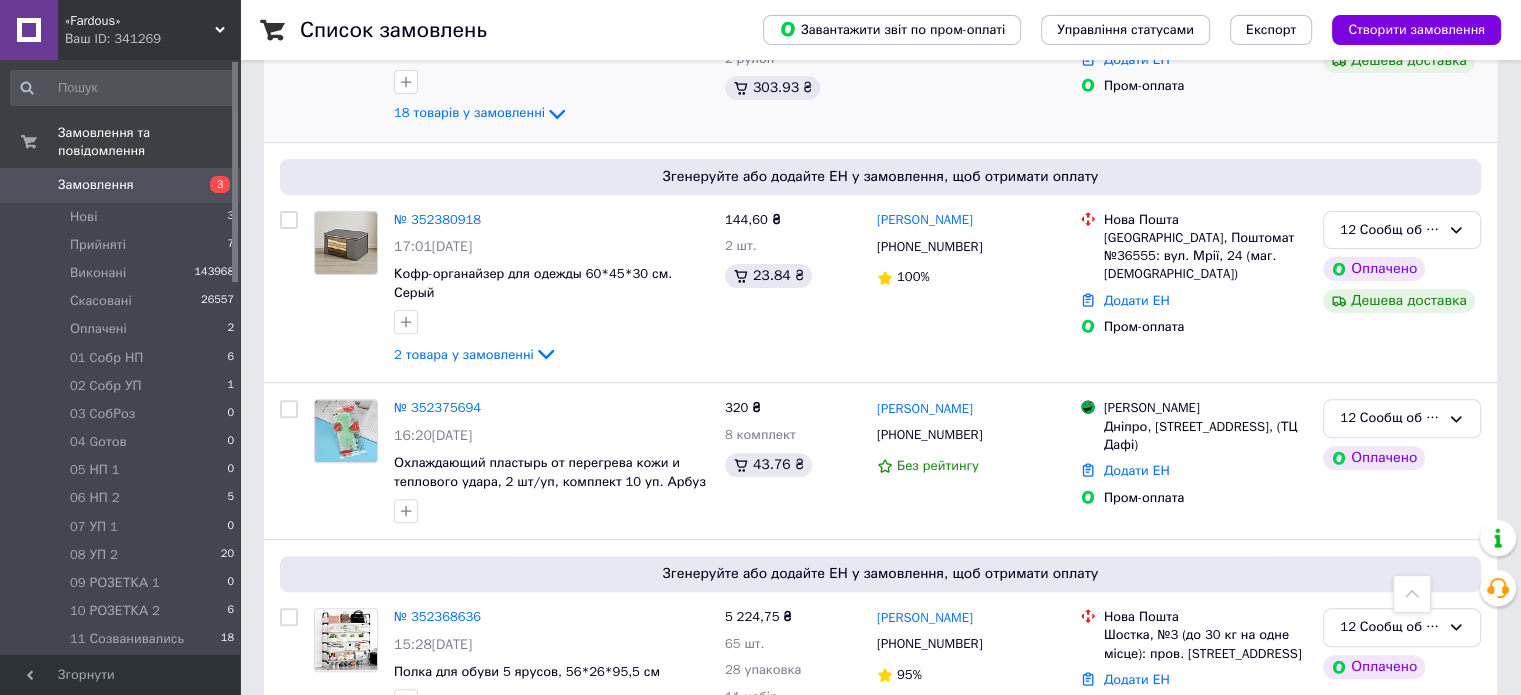 scroll, scrollTop: 657, scrollLeft: 0, axis: vertical 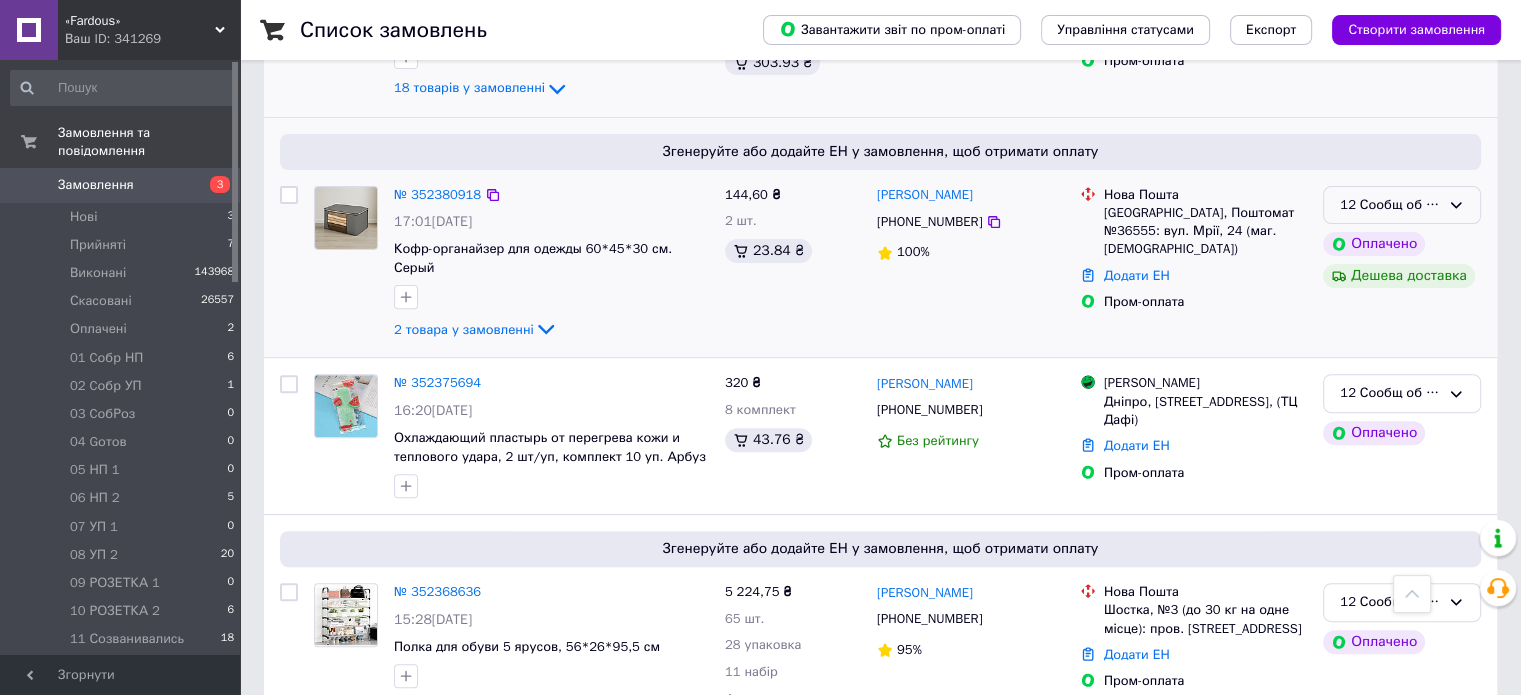 click on "12 Сообщ об ОПЛ" at bounding box center (1402, 205) 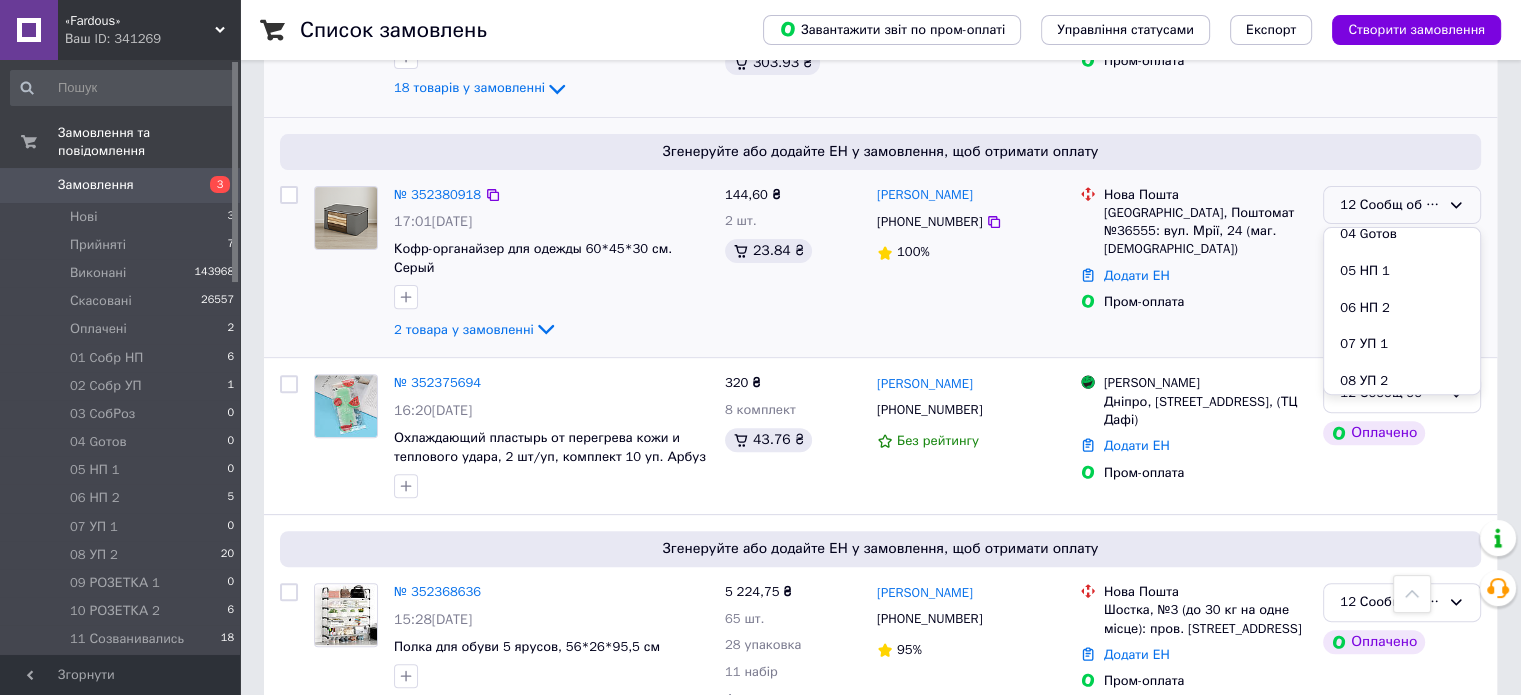 scroll, scrollTop: 289, scrollLeft: 0, axis: vertical 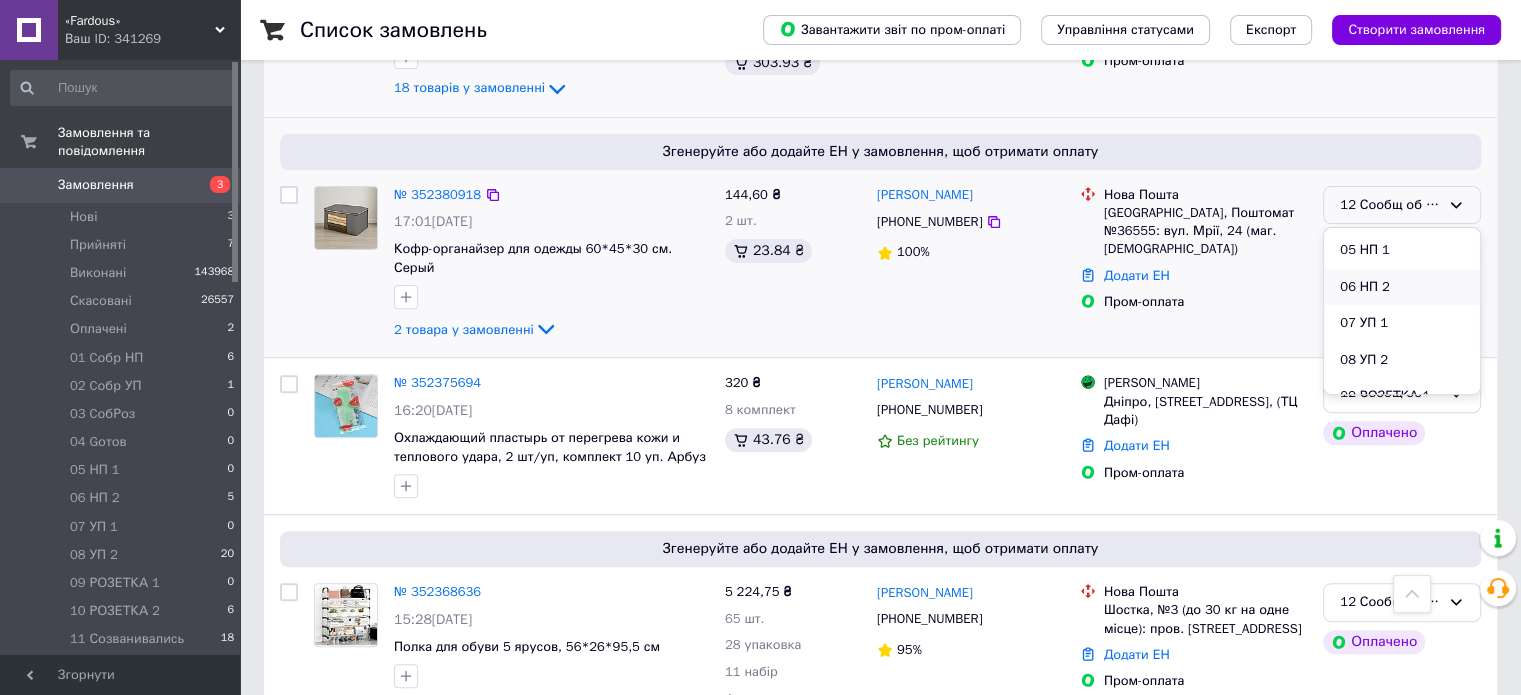 click on "06 НП 2" at bounding box center (1402, 287) 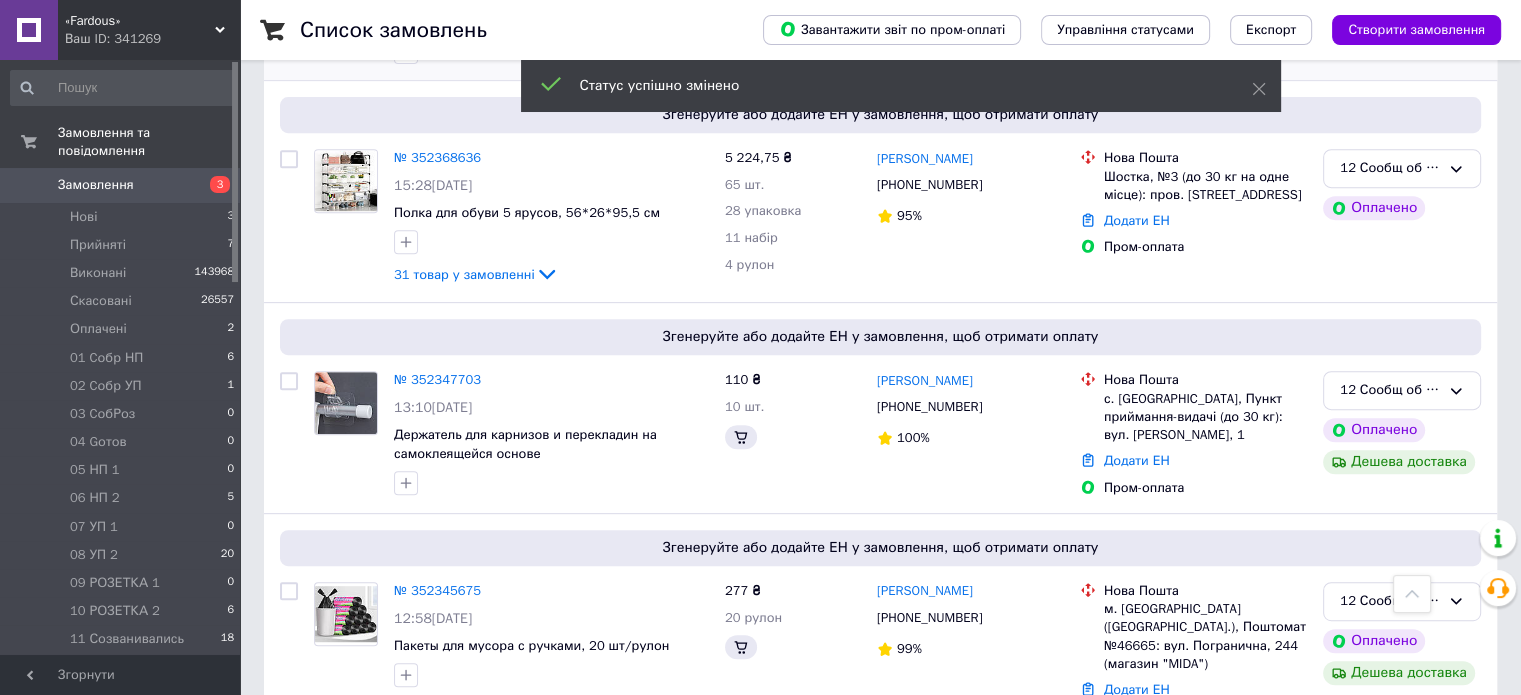 scroll, scrollTop: 634, scrollLeft: 0, axis: vertical 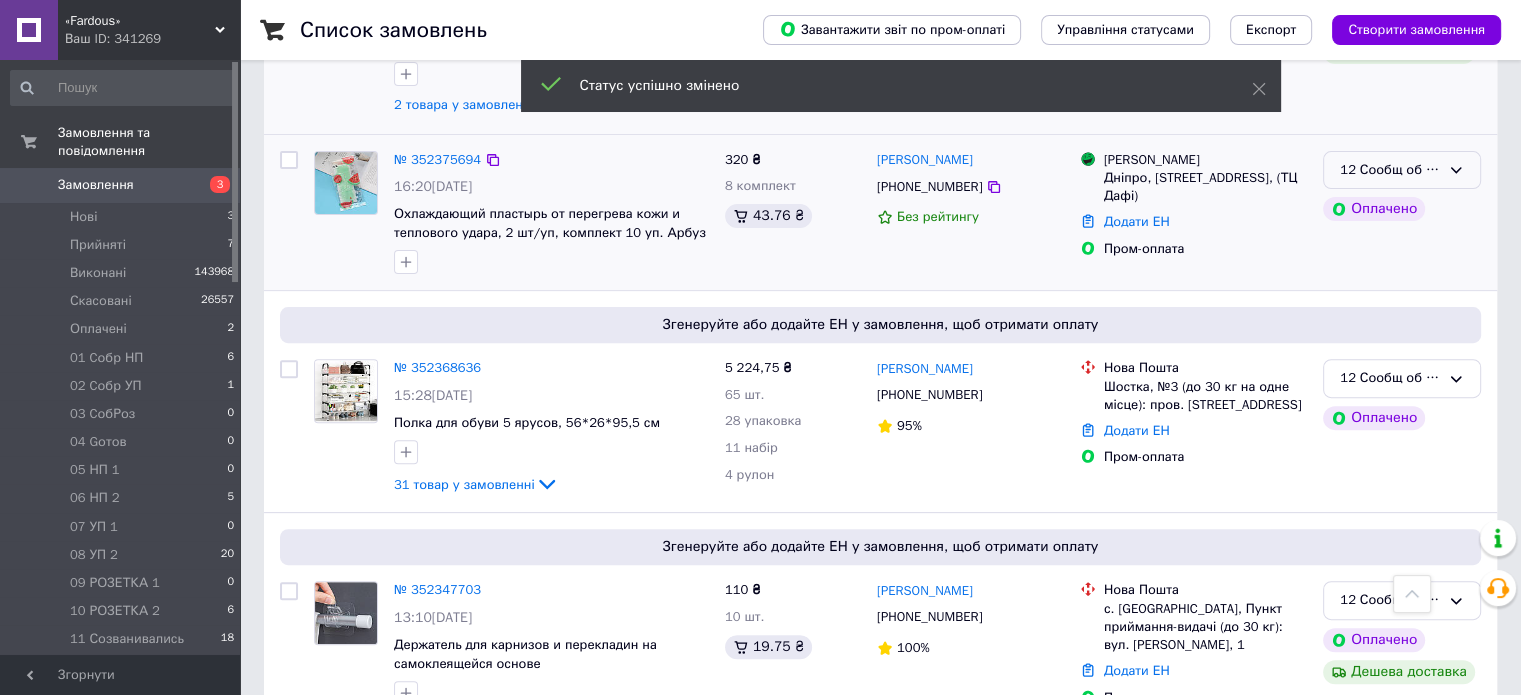 click on "12 Сообщ об ОПЛ" at bounding box center [1402, 170] 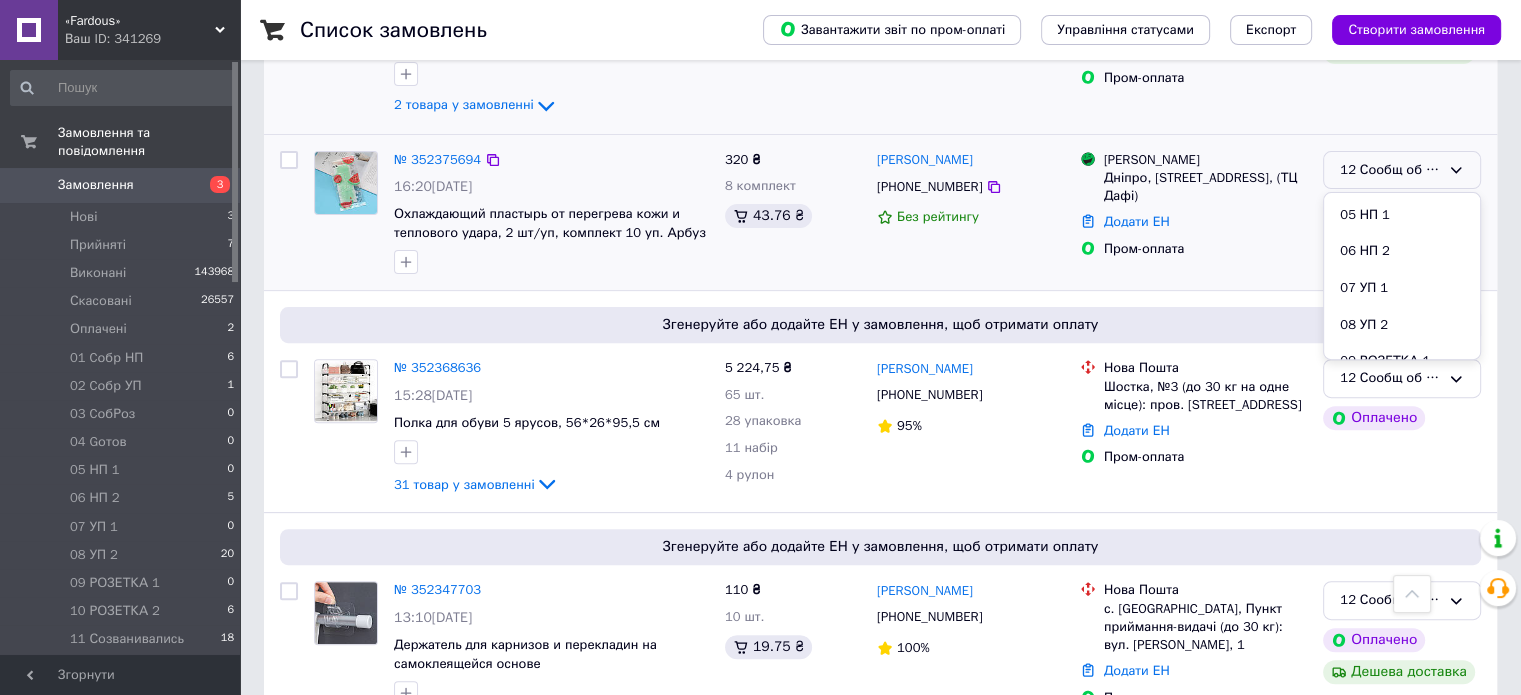 scroll, scrollTop: 434, scrollLeft: 0, axis: vertical 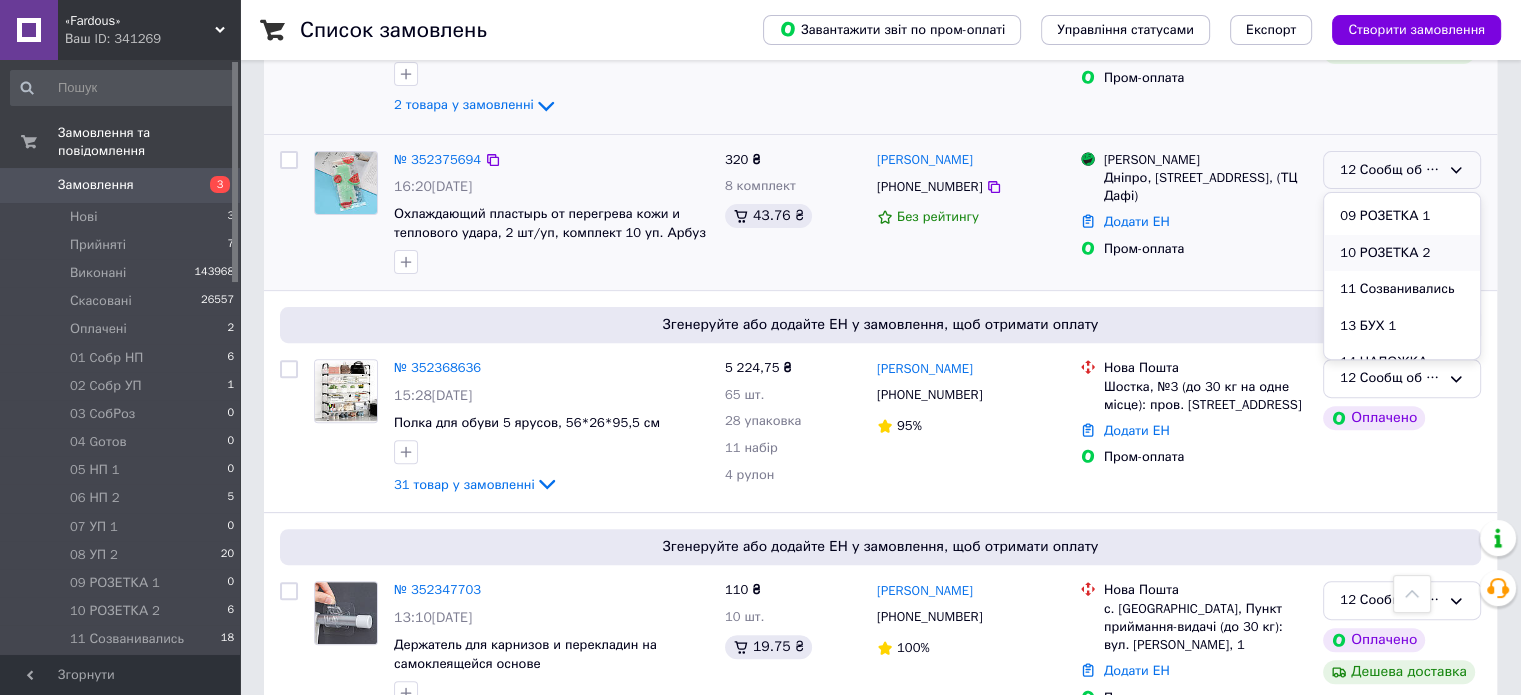 click on "10 РОЗЕТКА 2" at bounding box center [1402, 253] 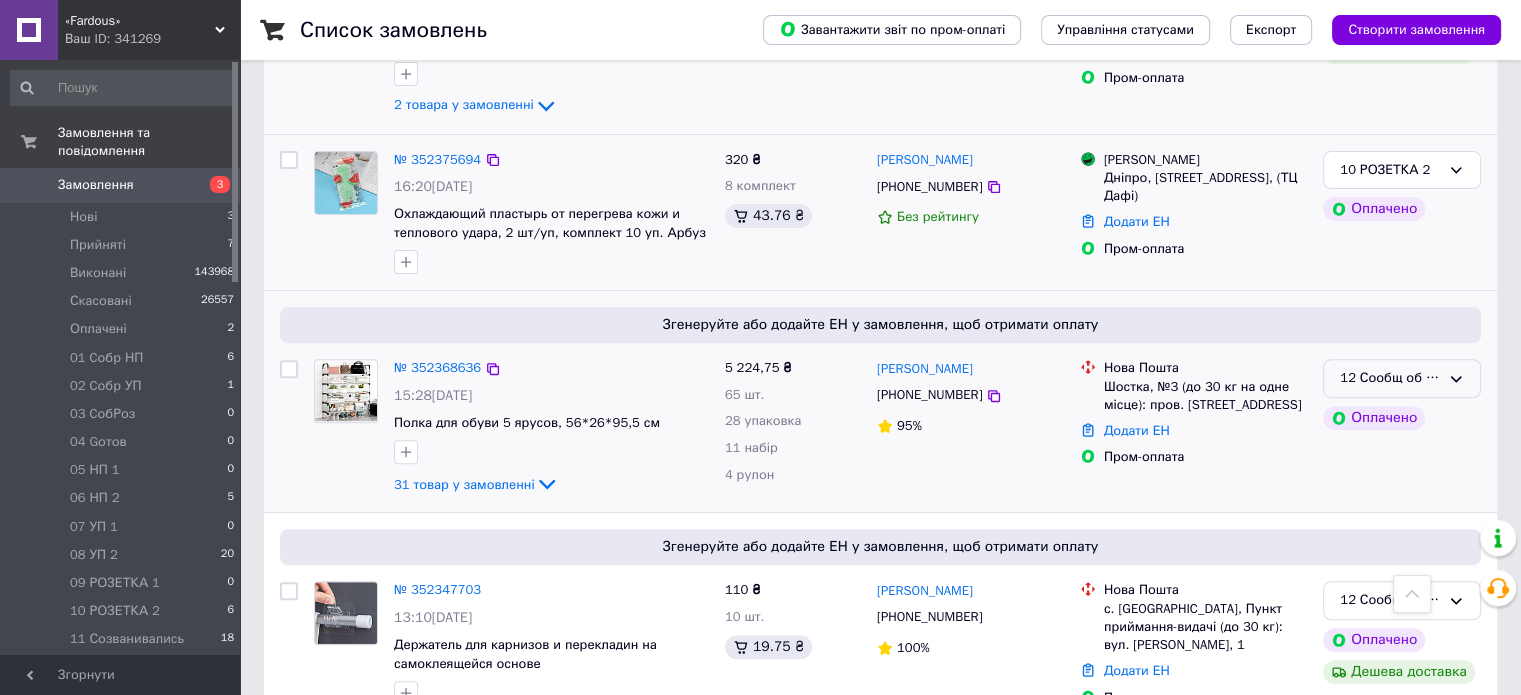 click on "12 Сообщ об ОПЛ" at bounding box center (1402, 378) 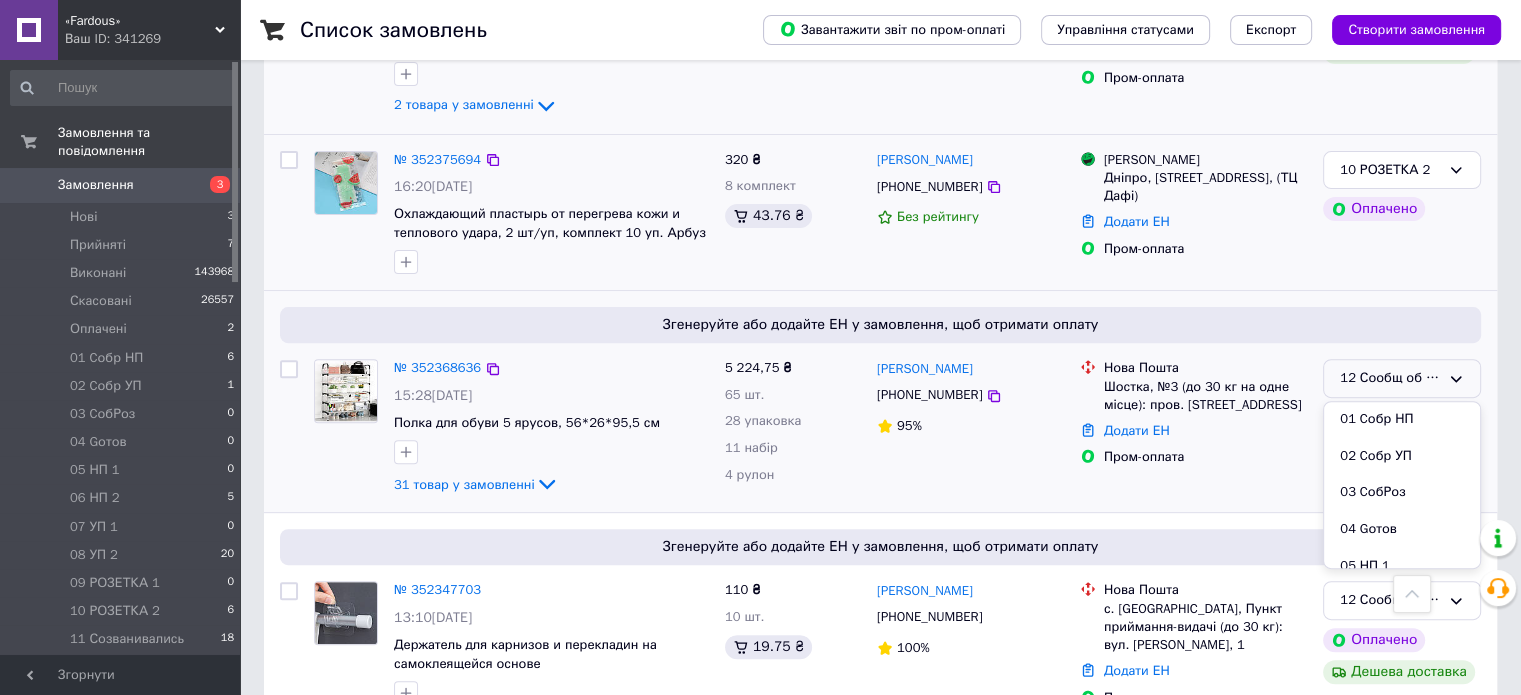 scroll, scrollTop: 289, scrollLeft: 0, axis: vertical 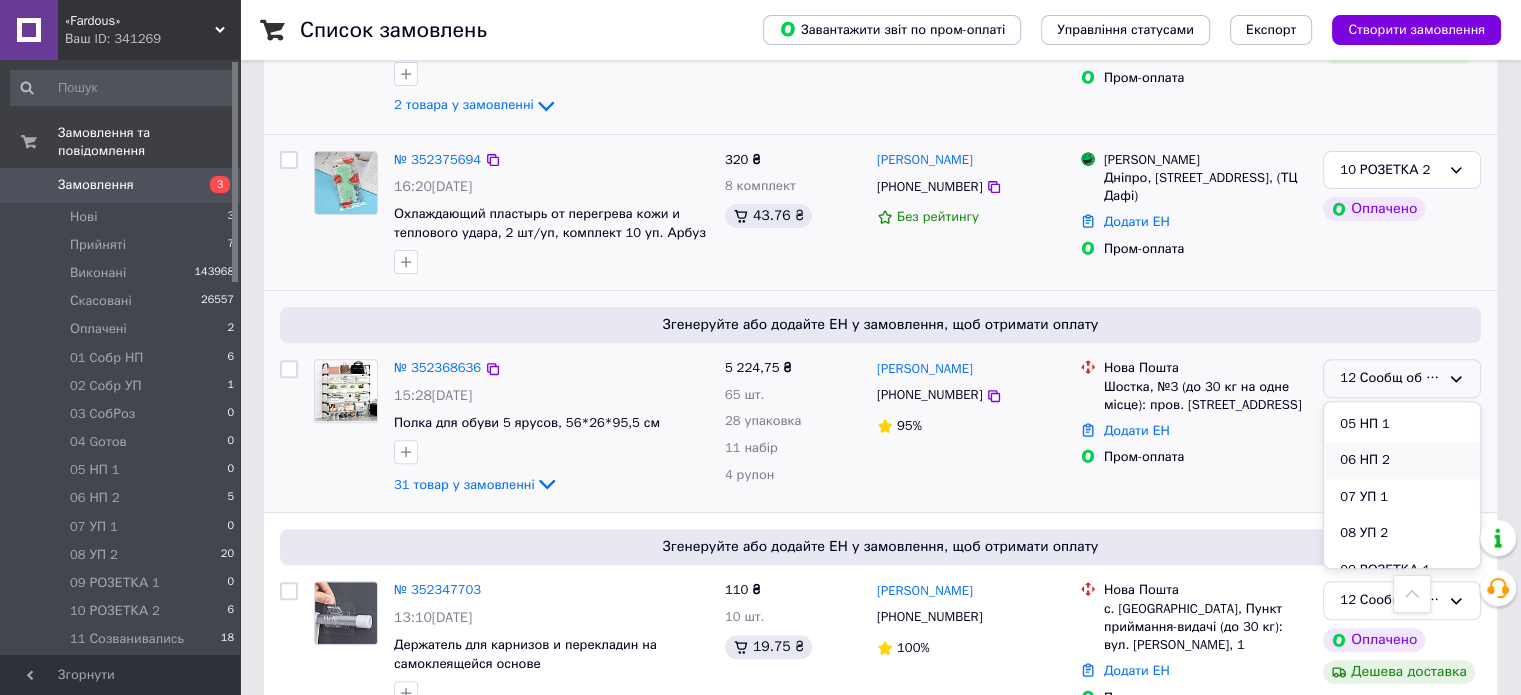 click on "06 НП 2" at bounding box center [1402, 460] 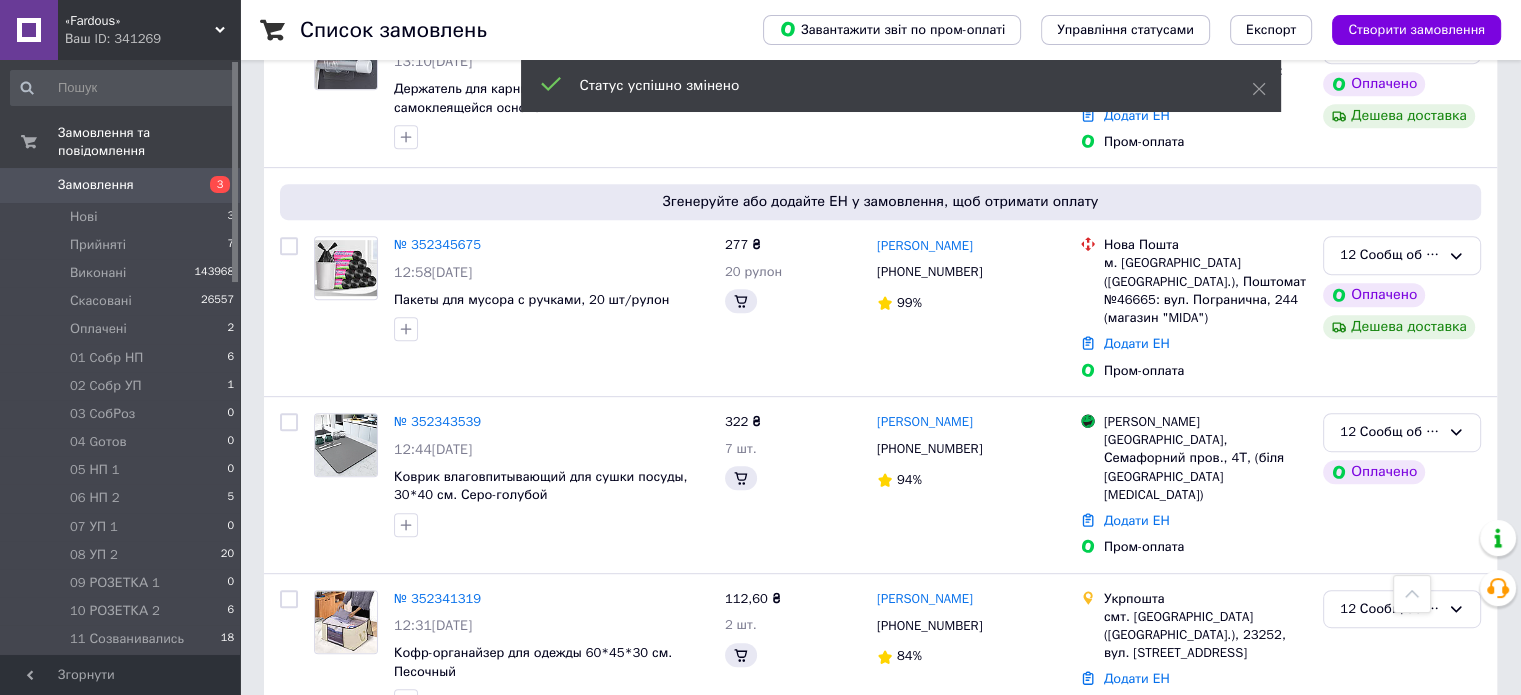scroll, scrollTop: 768, scrollLeft: 0, axis: vertical 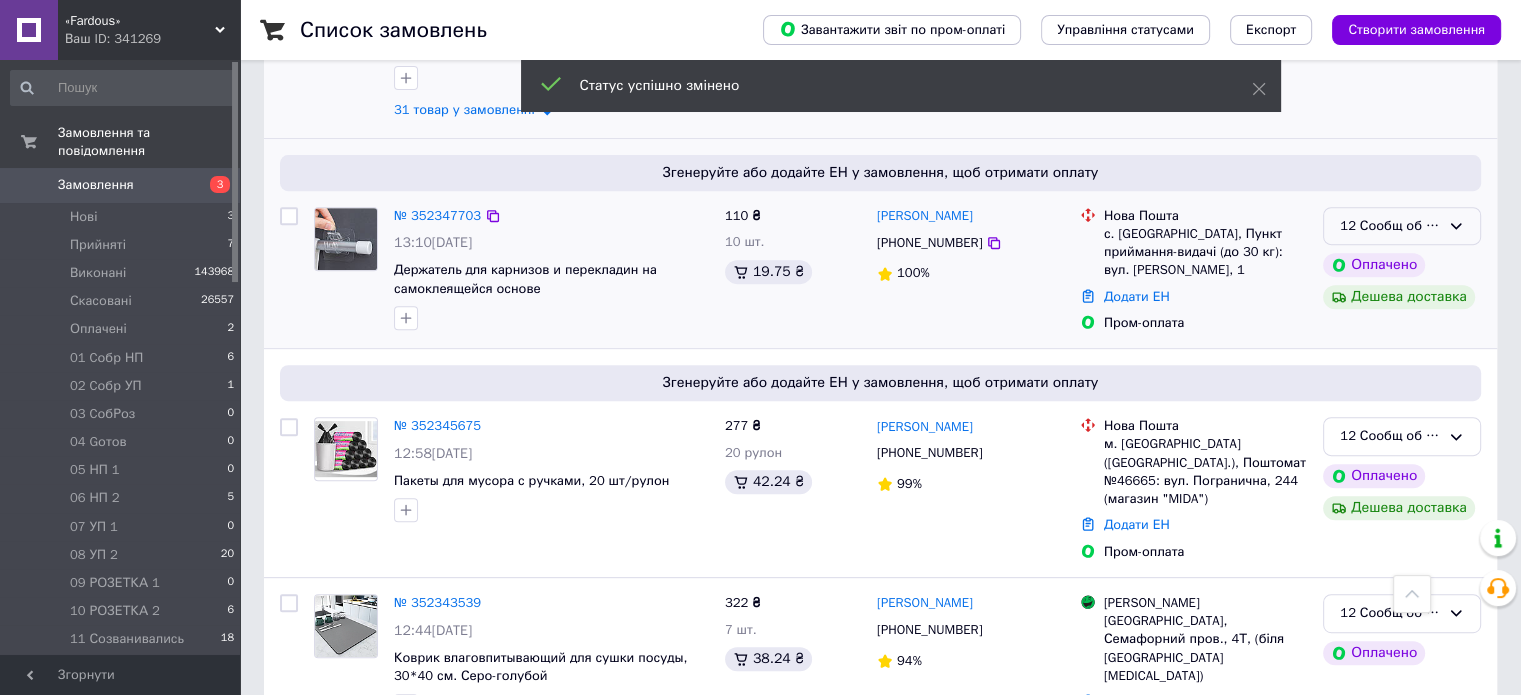 click on "12 Сообщ об ОПЛ" at bounding box center (1402, 226) 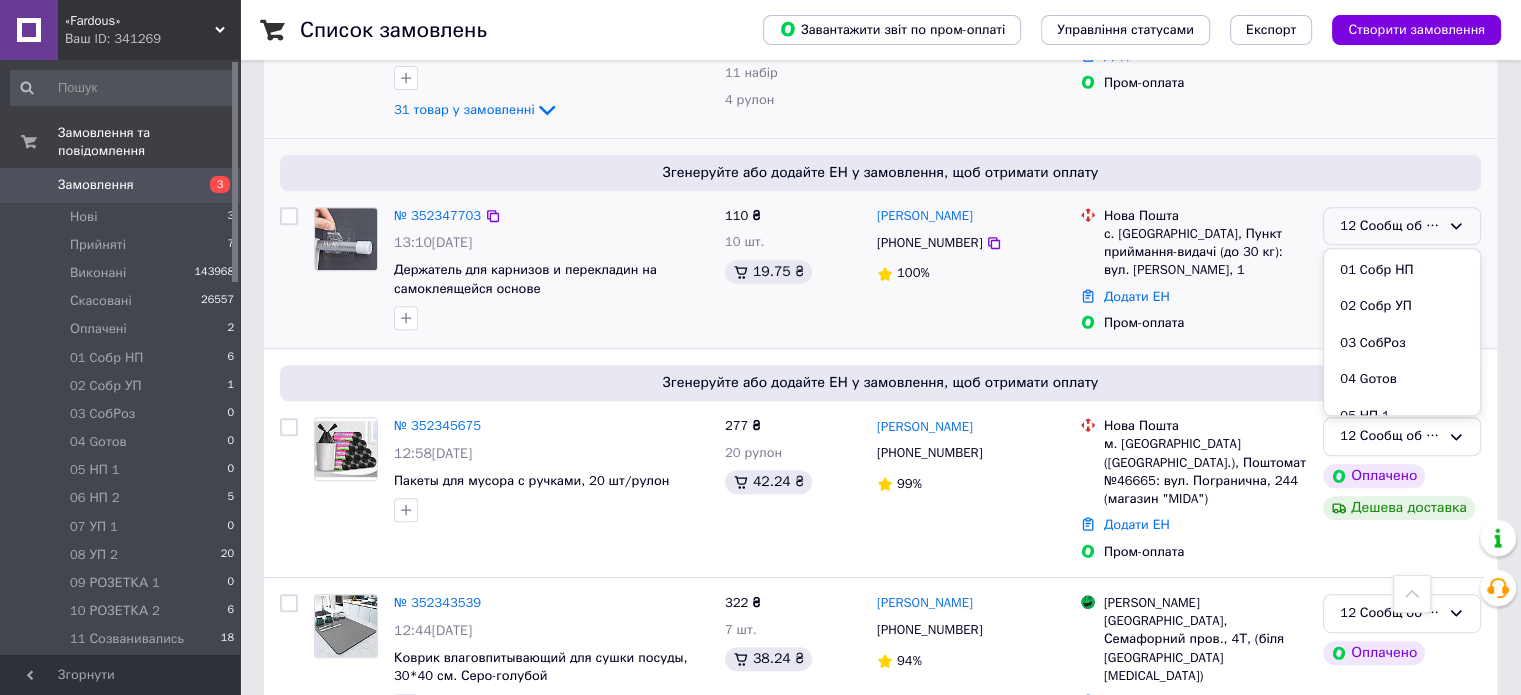 scroll, scrollTop: 289, scrollLeft: 0, axis: vertical 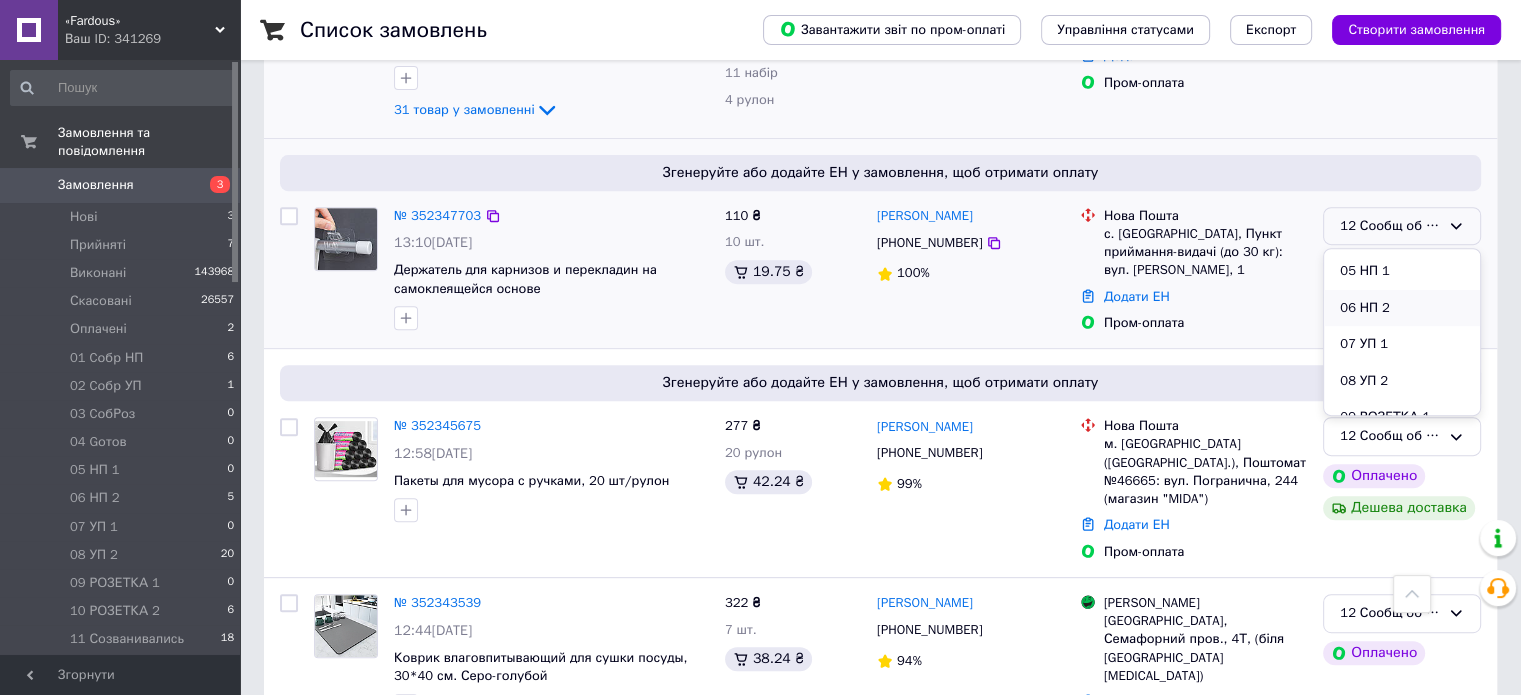 click on "06 НП 2" at bounding box center (1402, 308) 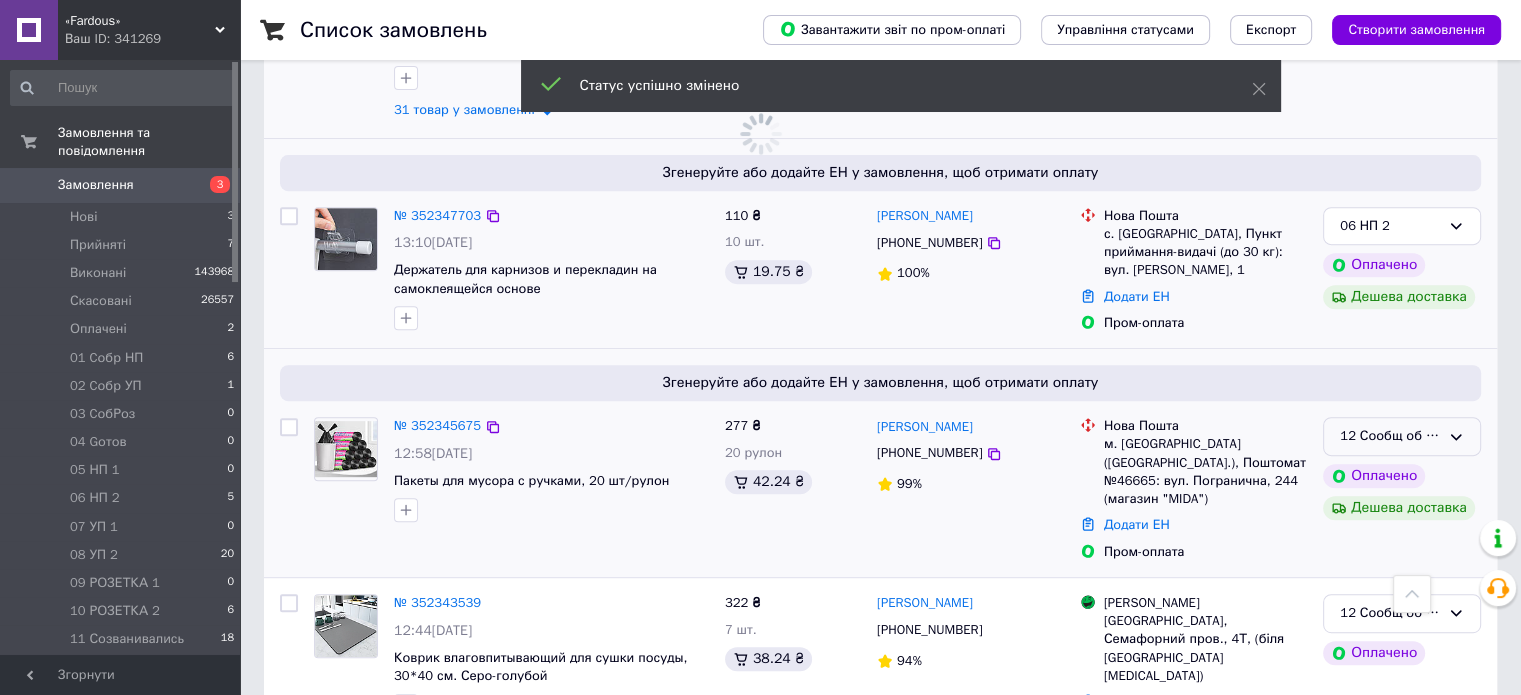 click on "12 Сообщ об ОПЛ" at bounding box center [1402, 436] 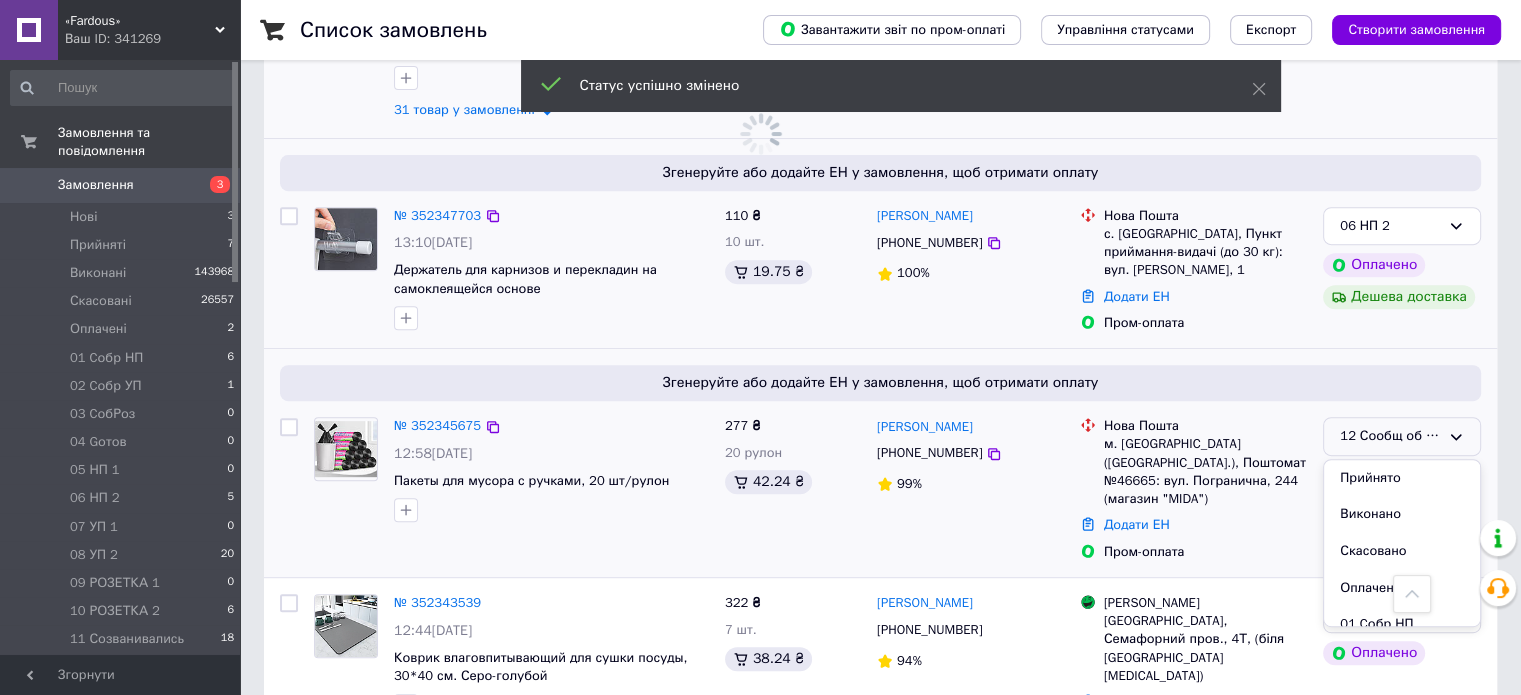 scroll, scrollTop: 144, scrollLeft: 0, axis: vertical 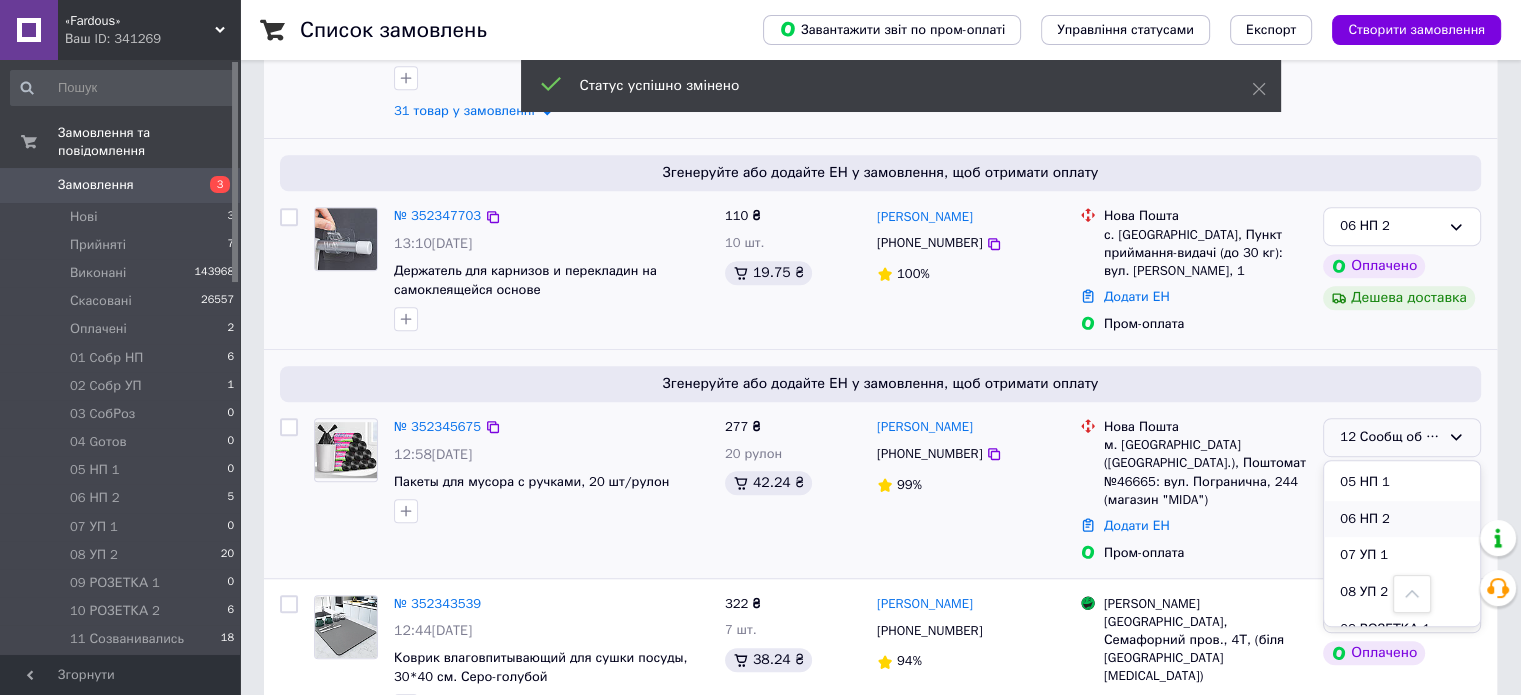 click on "06 НП 2" at bounding box center [1402, 519] 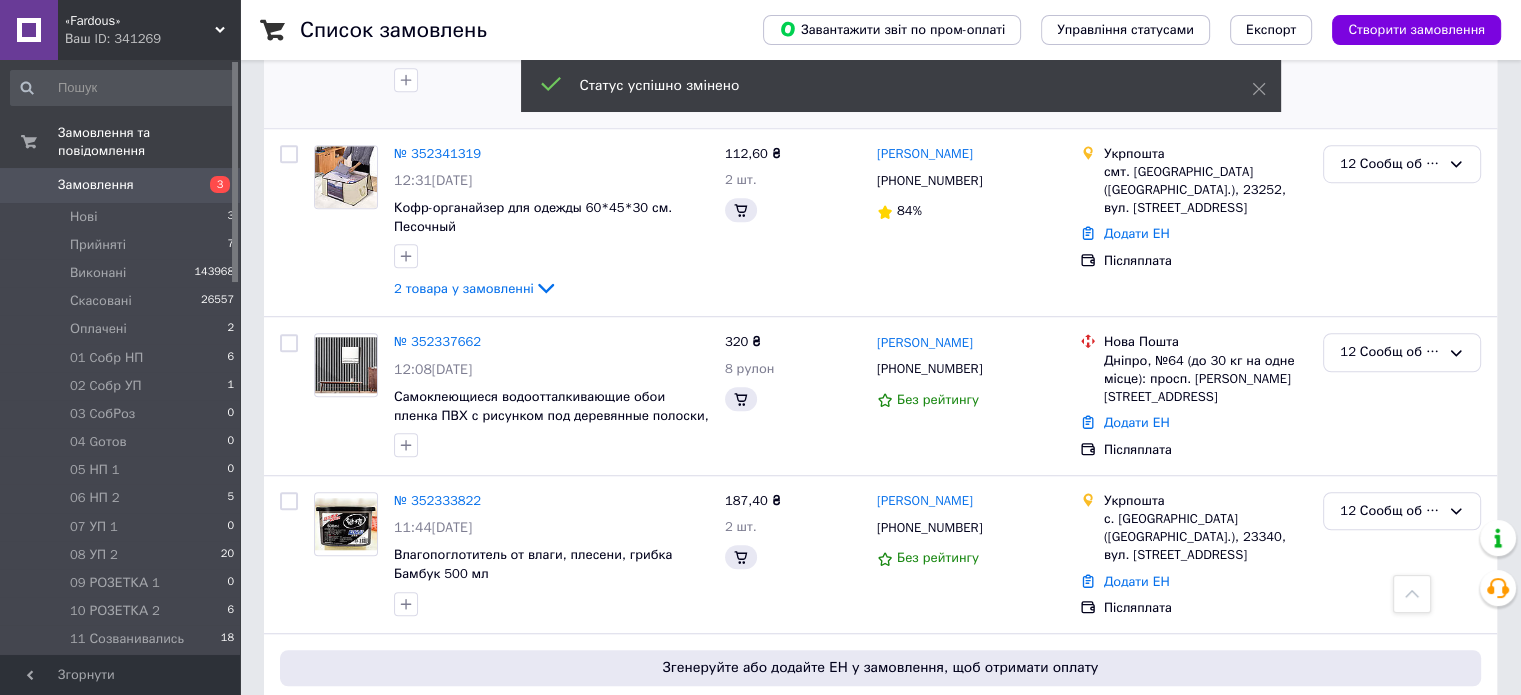 scroll, scrollTop: 1153, scrollLeft: 0, axis: vertical 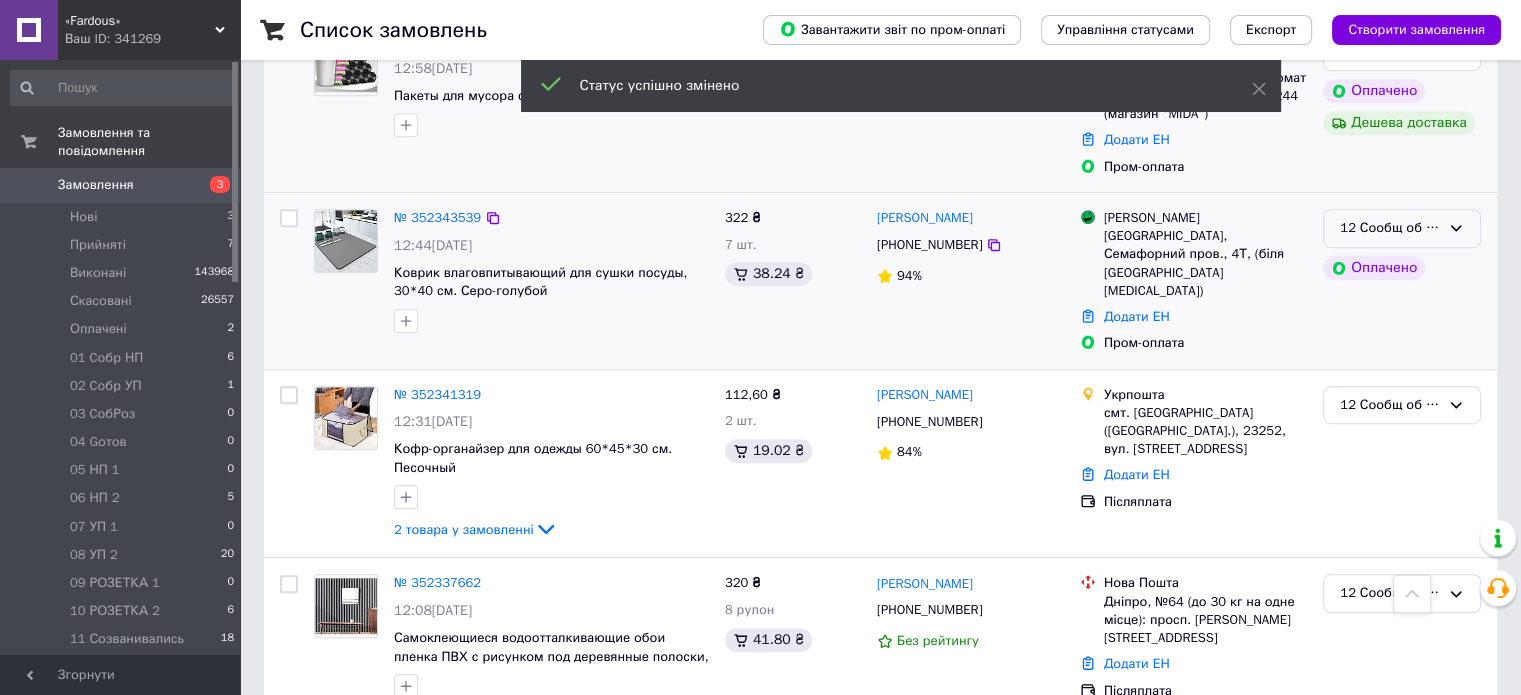 click on "12 Сообщ об ОПЛ" at bounding box center (1402, 228) 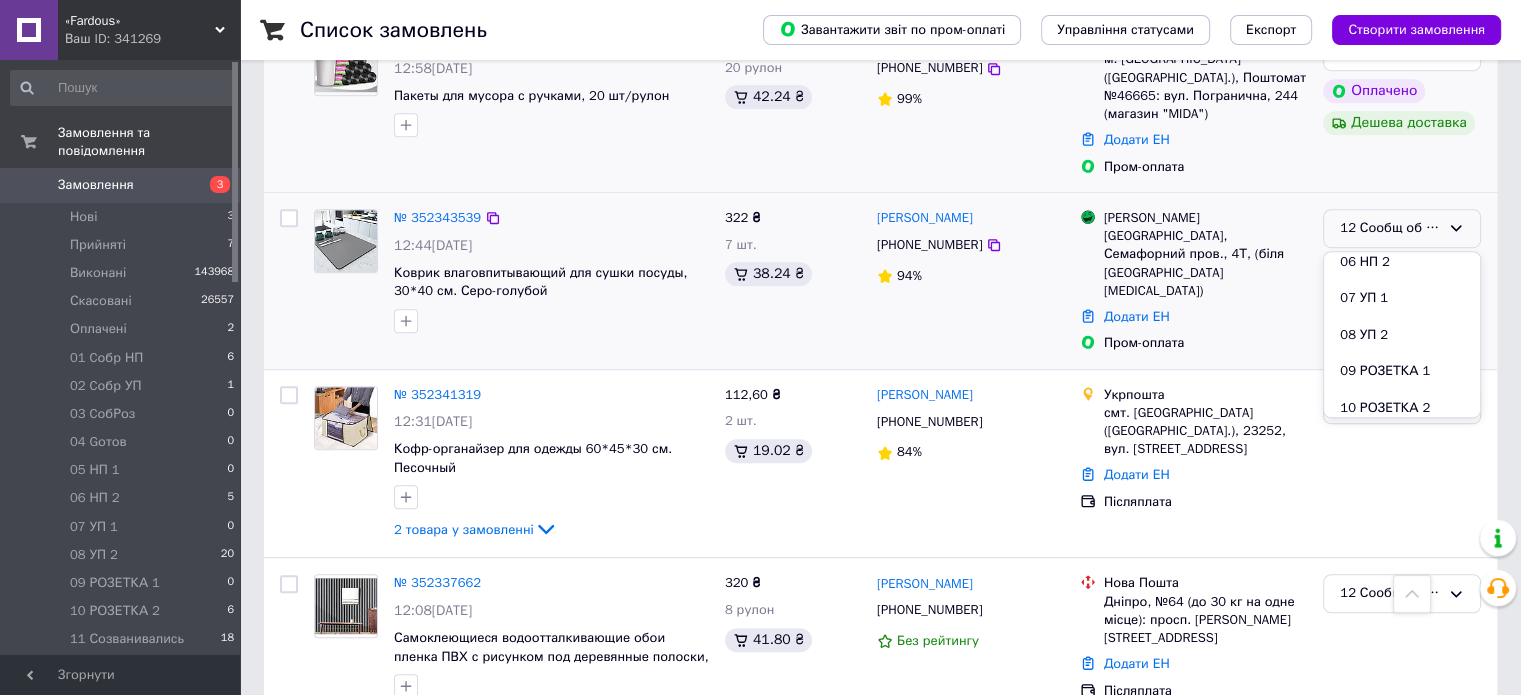 scroll, scrollTop: 434, scrollLeft: 0, axis: vertical 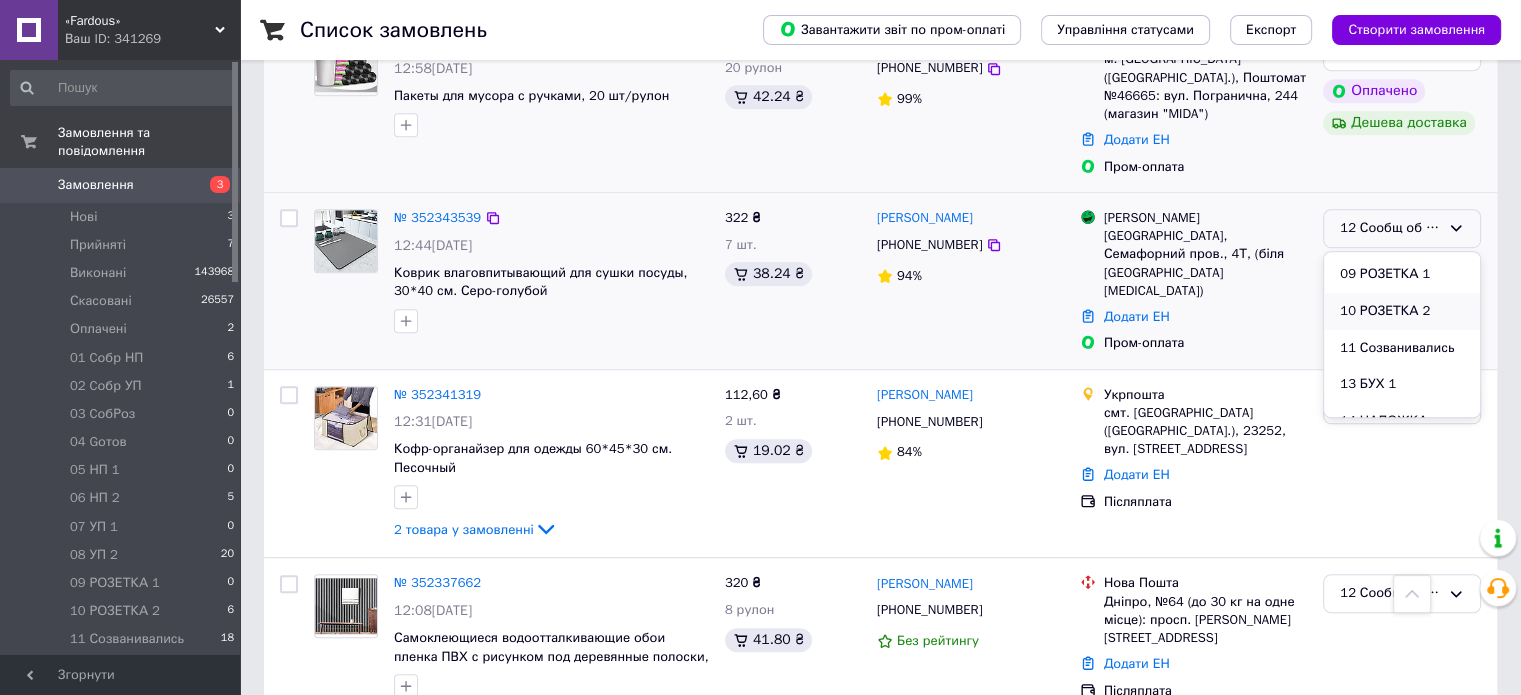 click on "10 РОЗЕТКА 2" at bounding box center [1402, 311] 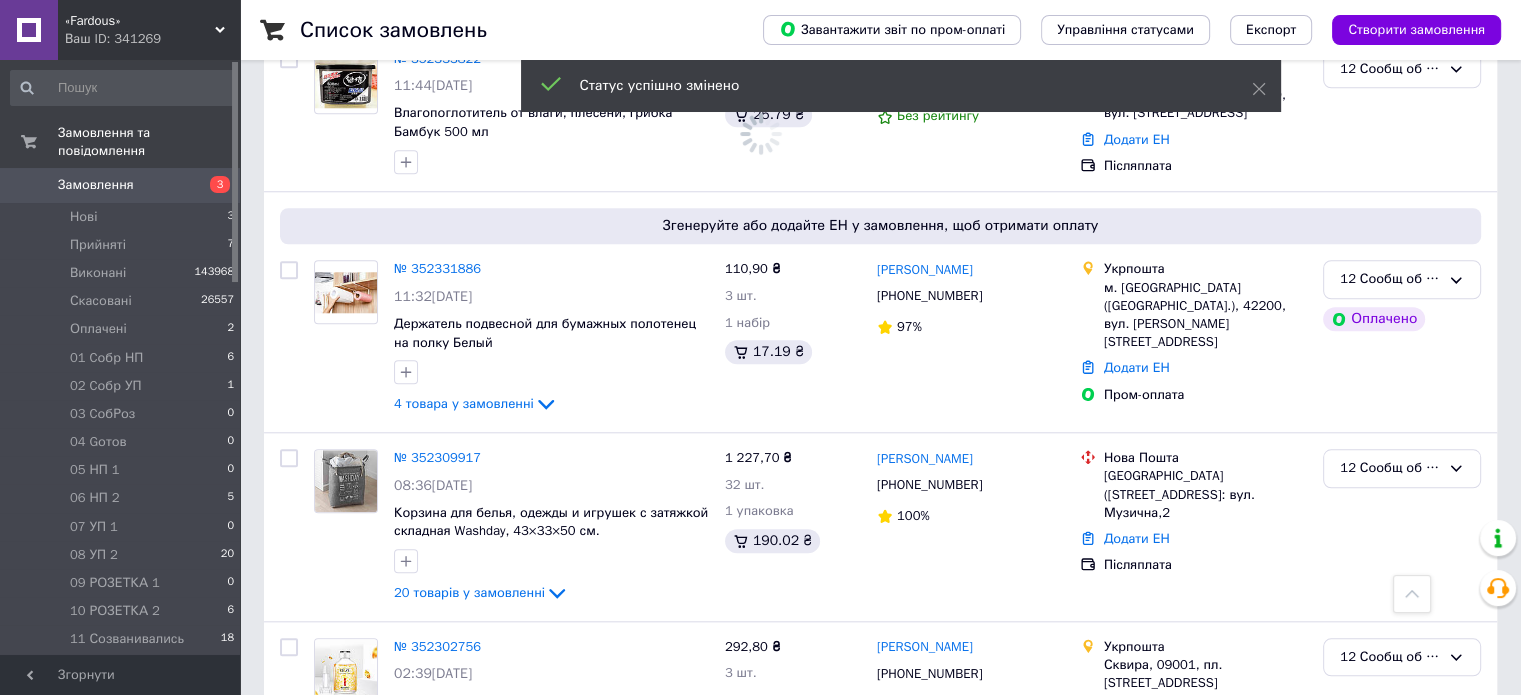 scroll, scrollTop: 1854, scrollLeft: 0, axis: vertical 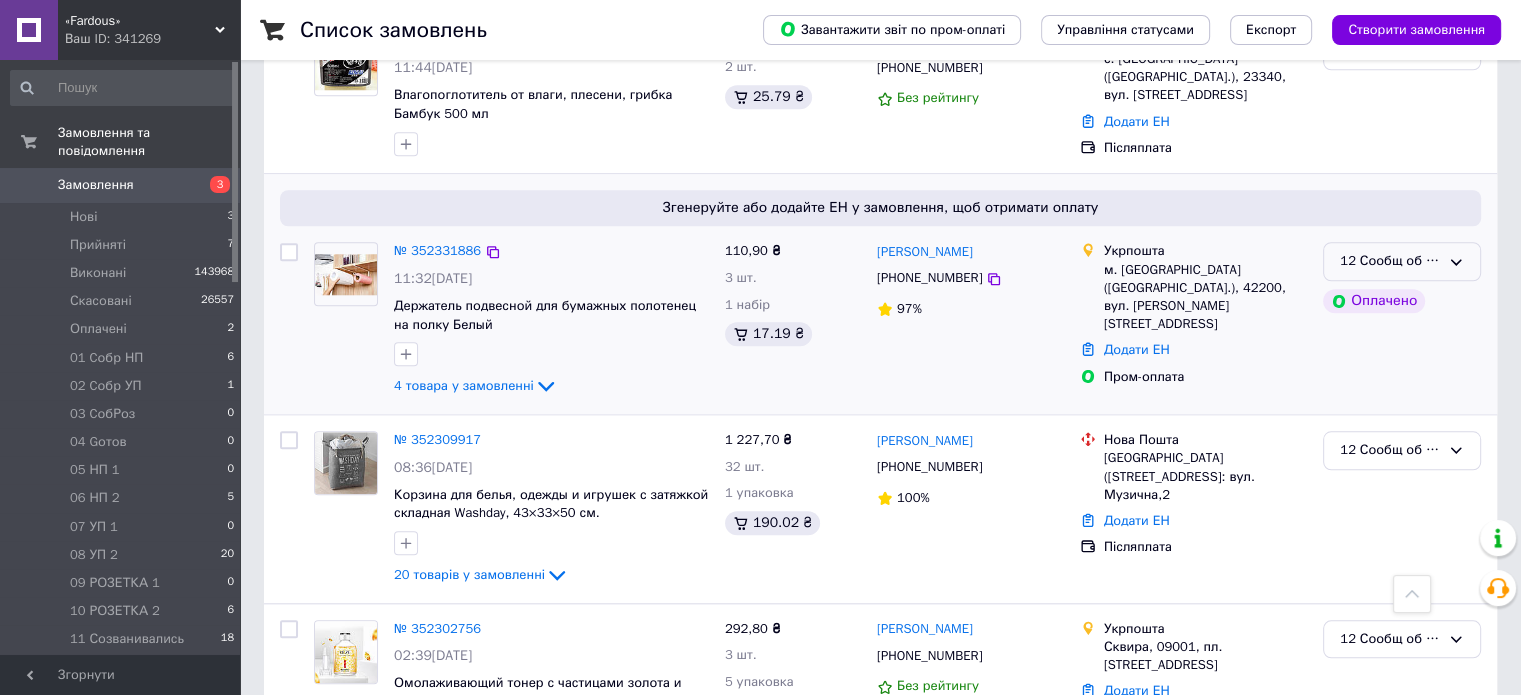 click on "12 Сообщ об ОПЛ" at bounding box center (1402, 261) 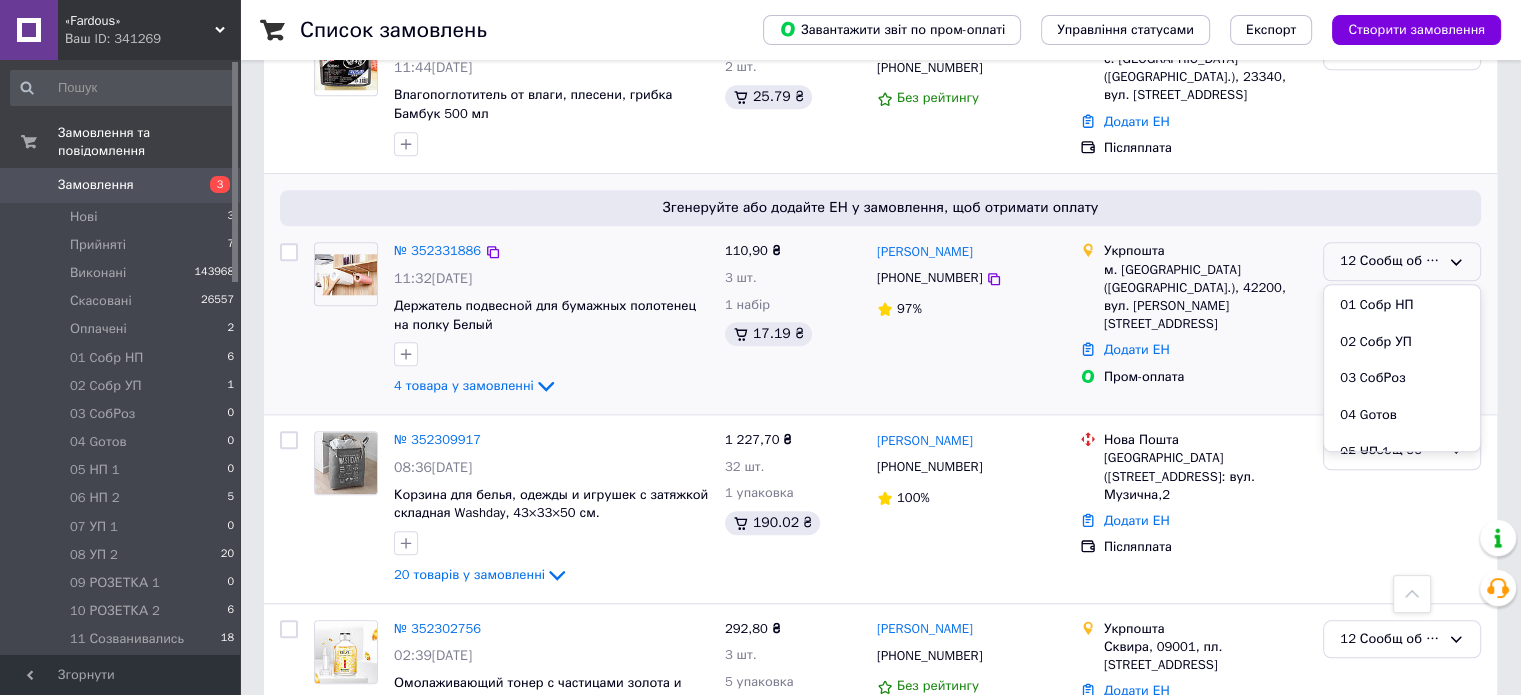 scroll, scrollTop: 289, scrollLeft: 0, axis: vertical 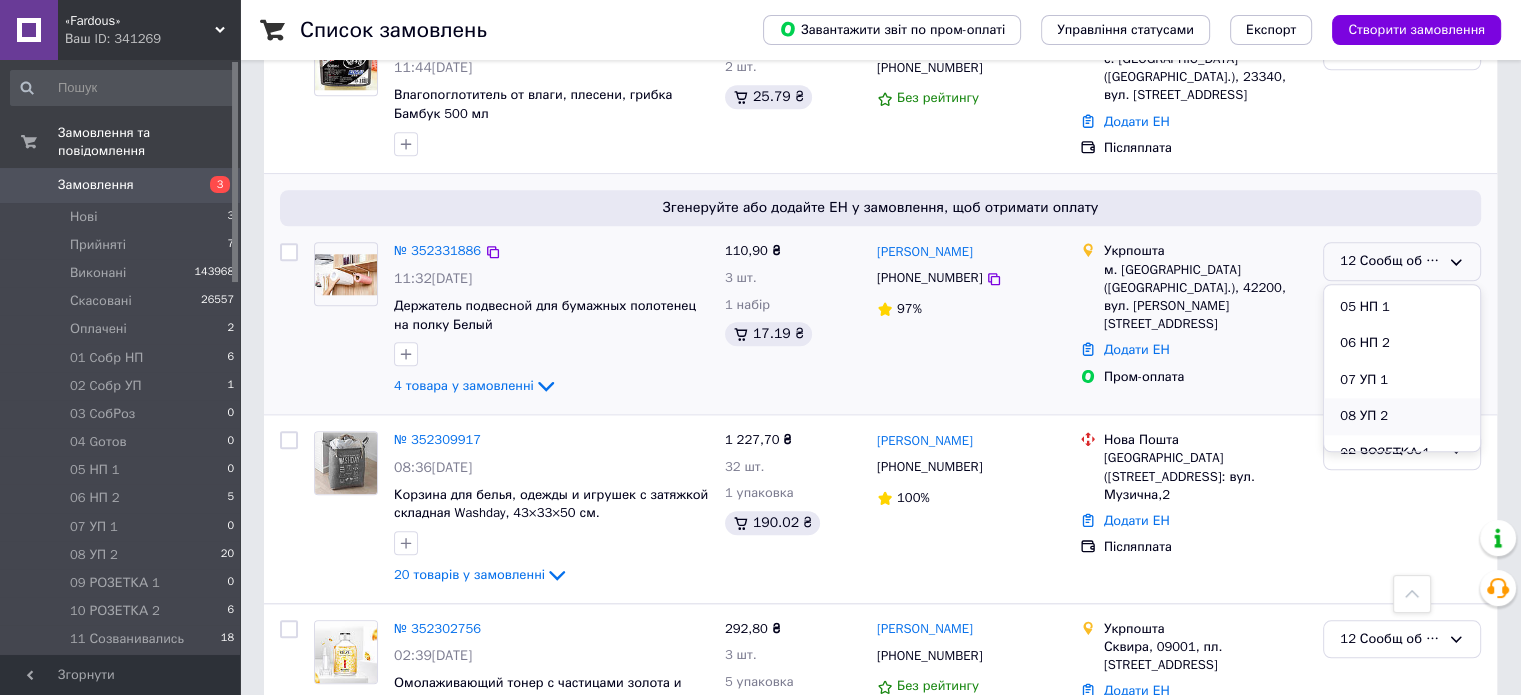 click on "08 УП 2" at bounding box center [1402, 416] 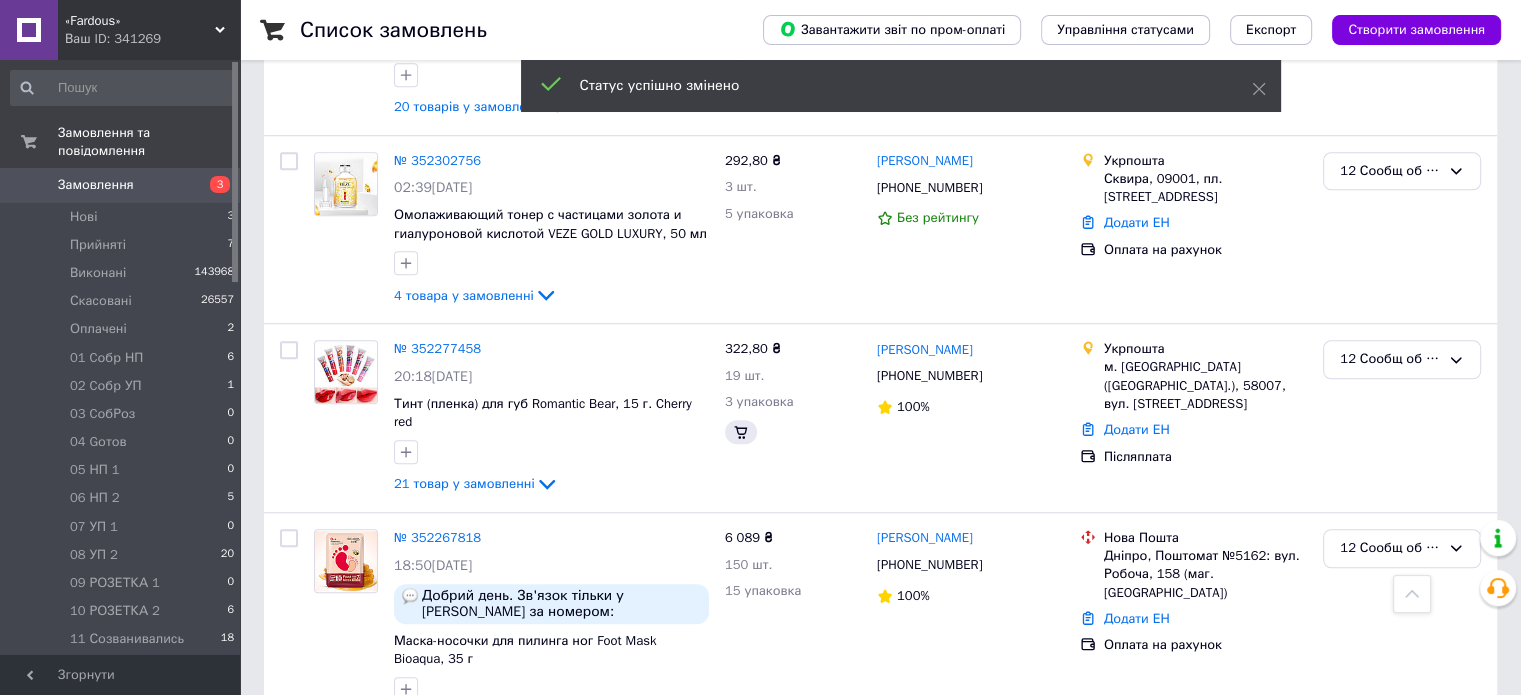 scroll, scrollTop: 1506, scrollLeft: 0, axis: vertical 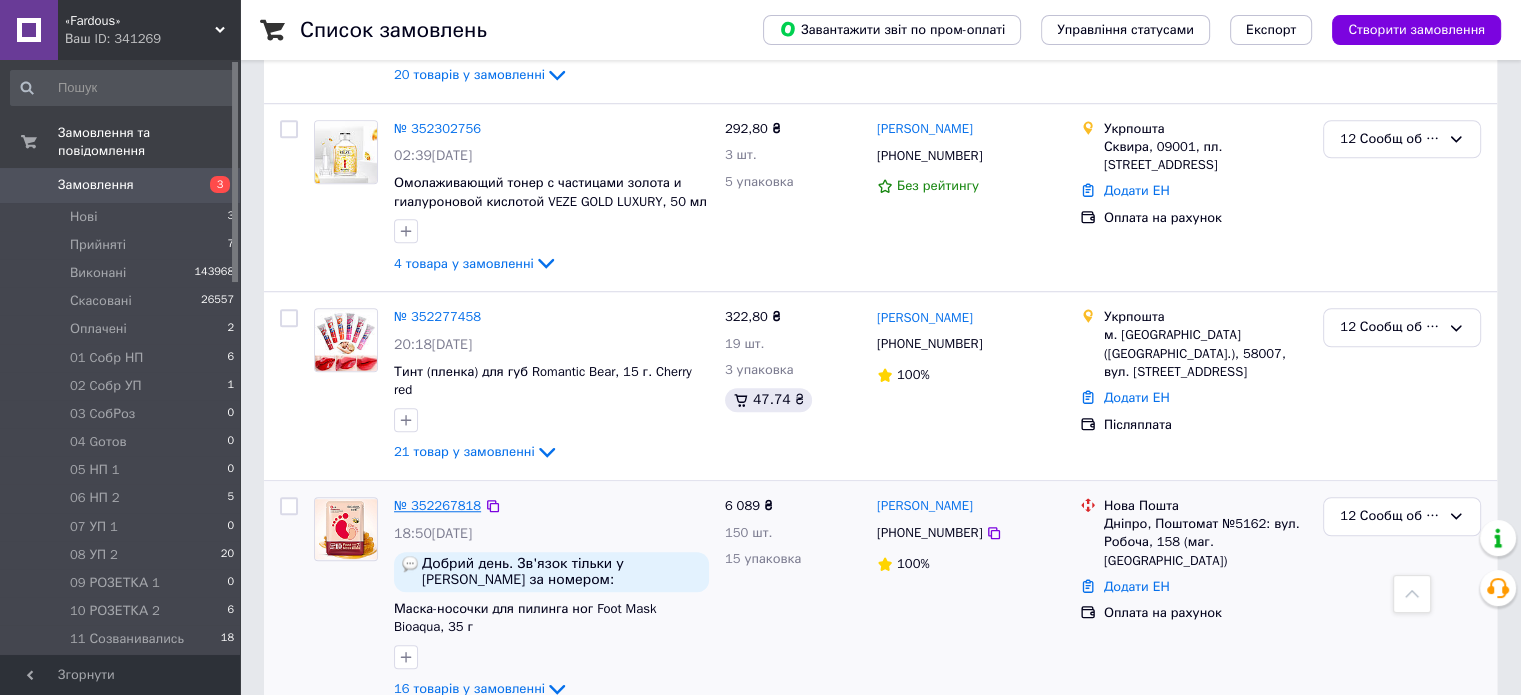 click on "№ 352267818" at bounding box center (437, 505) 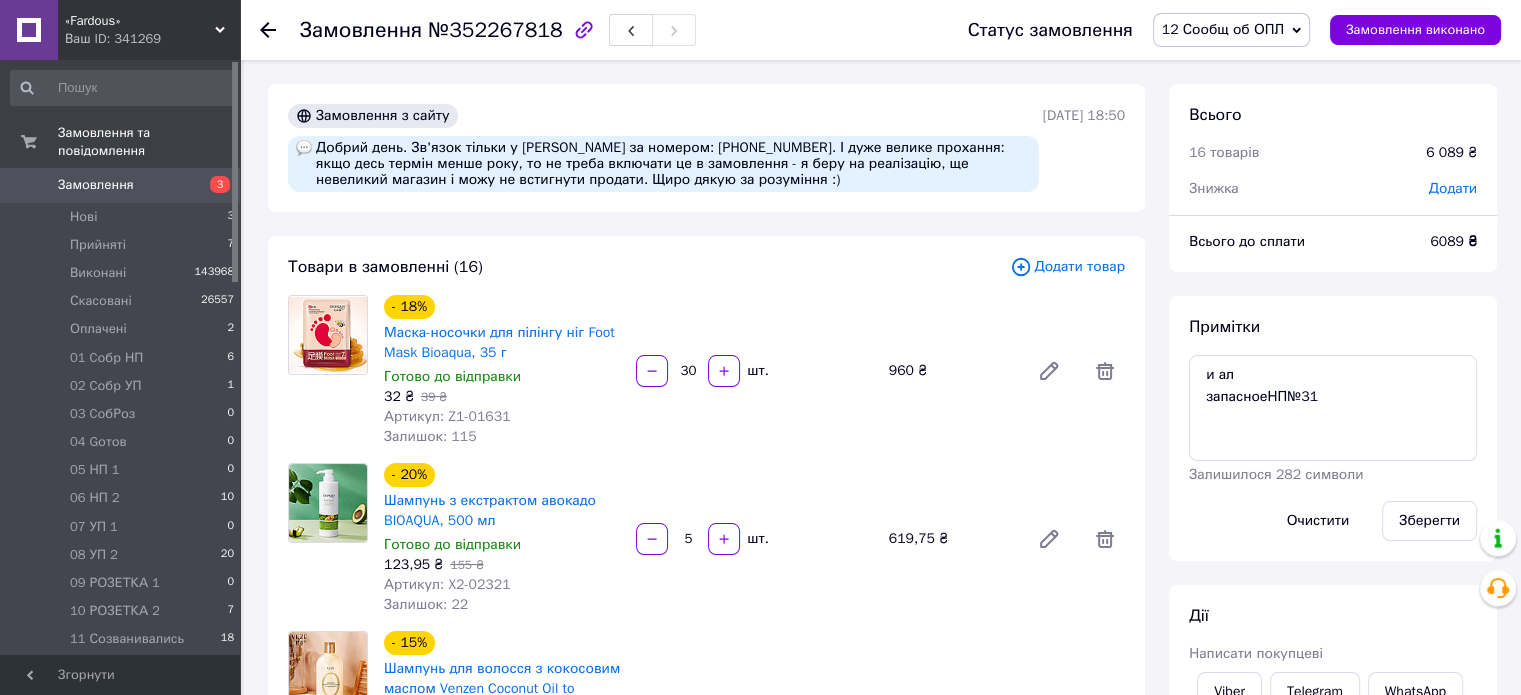 scroll, scrollTop: 24, scrollLeft: 0, axis: vertical 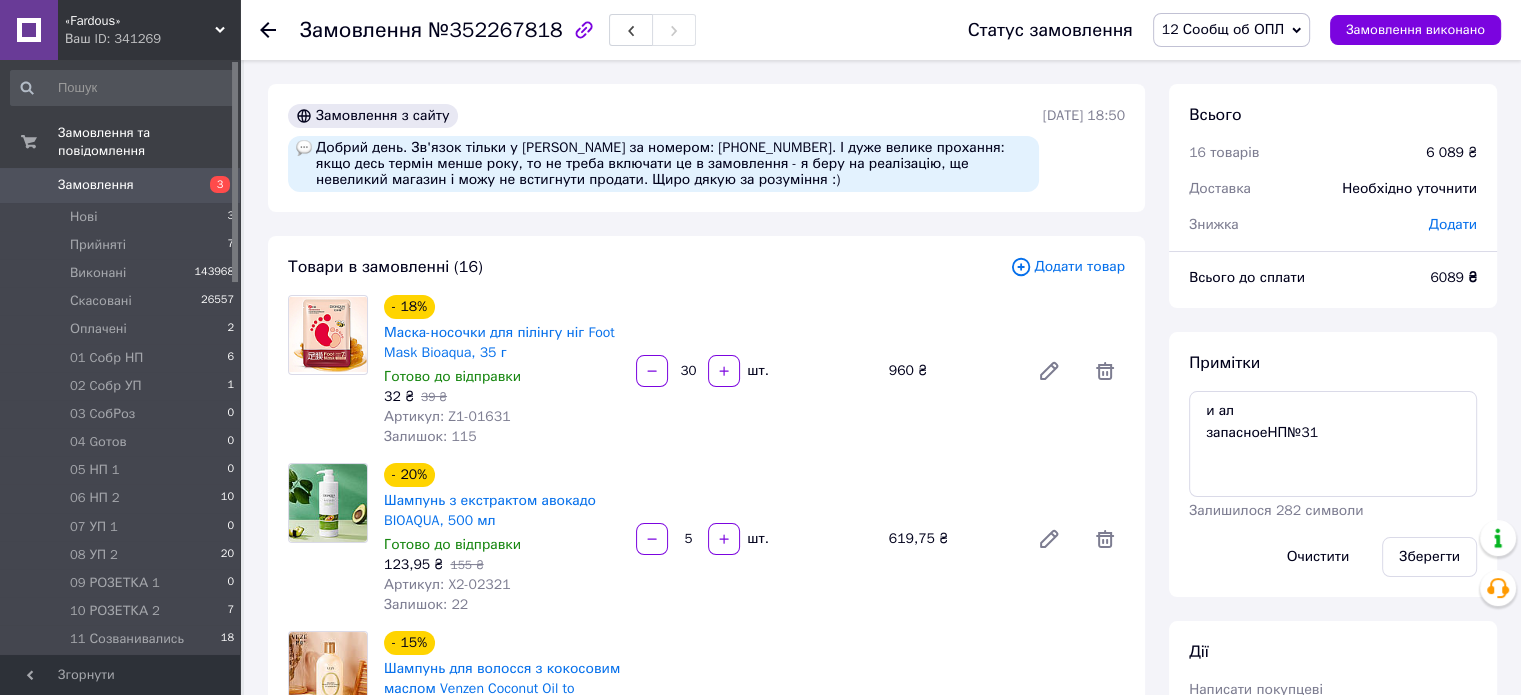 click on "10" at bounding box center (227, 668) 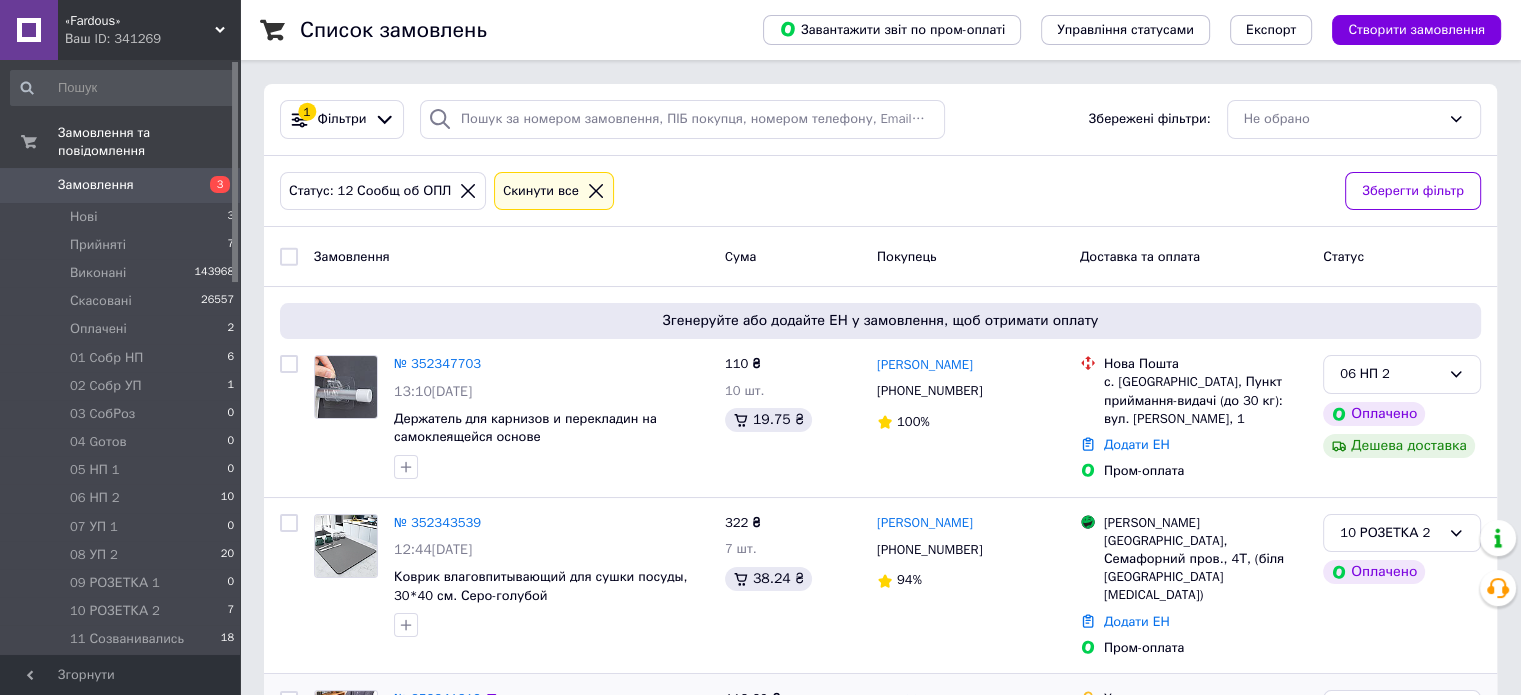 click on "№ 352341319" at bounding box center [437, 698] 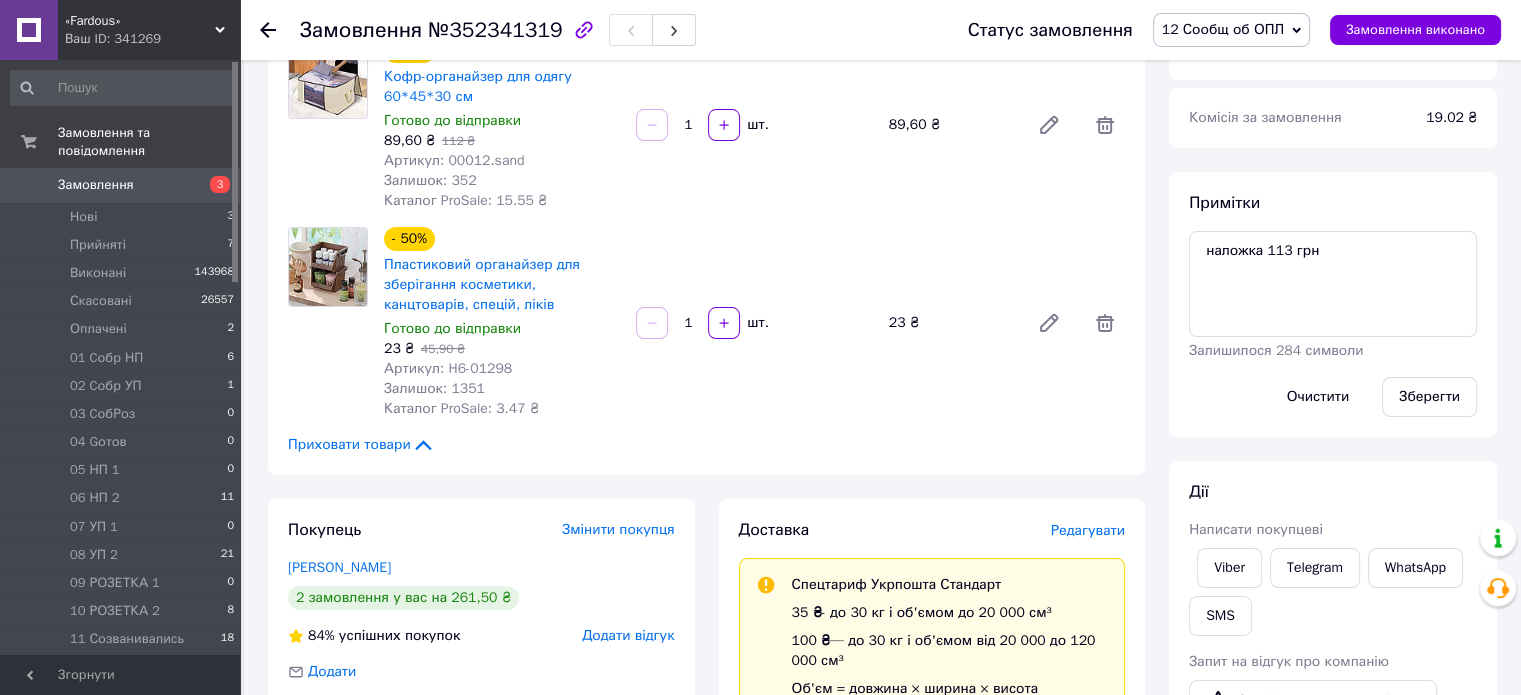 scroll, scrollTop: 352, scrollLeft: 0, axis: vertical 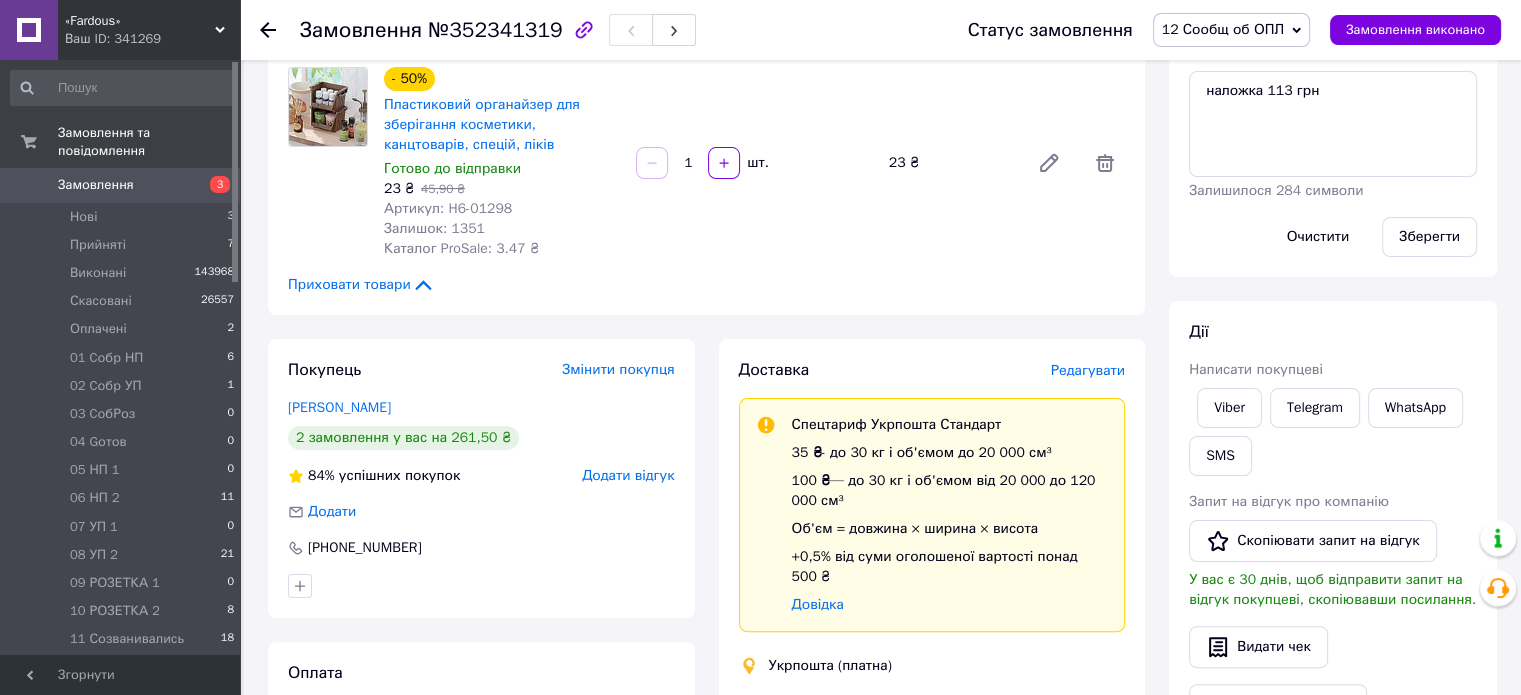 click on "12 Сообщ об ОПЛ" at bounding box center [1231, 30] 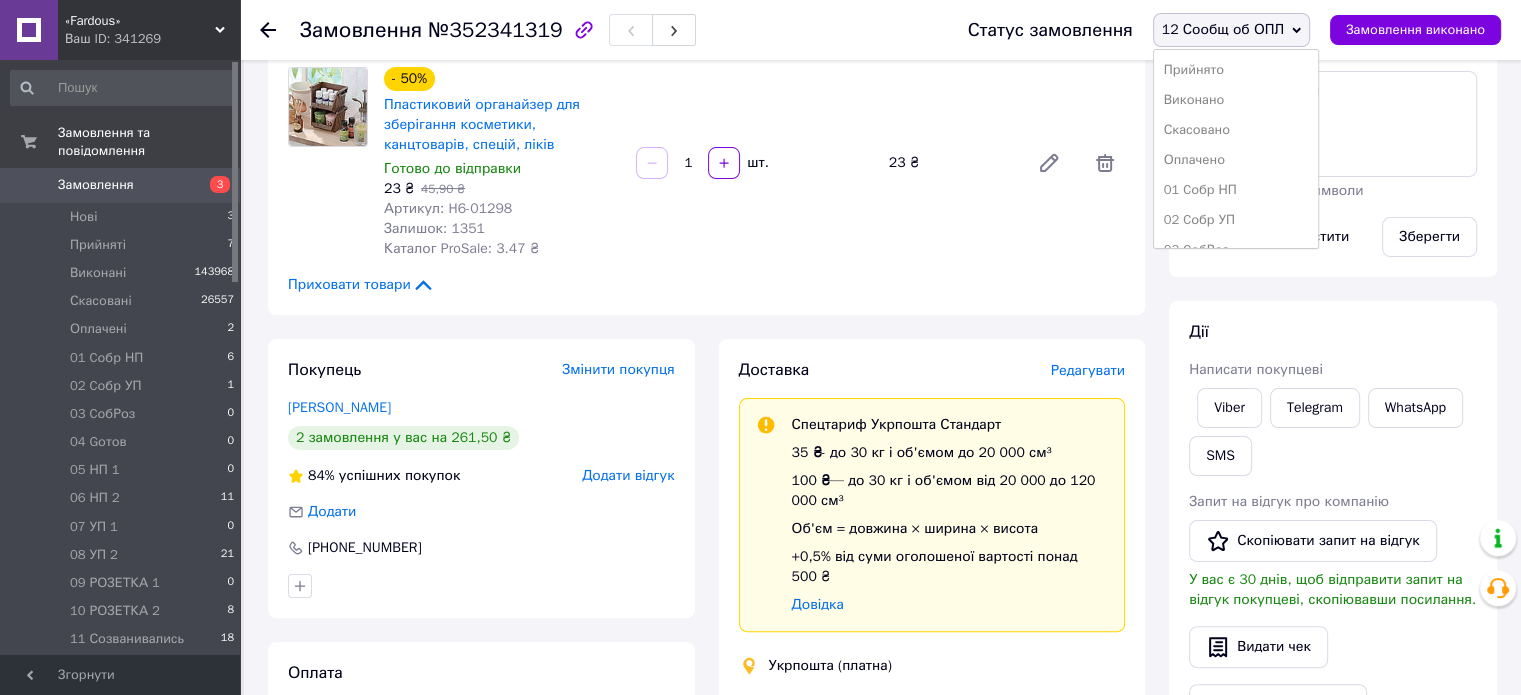 scroll, scrollTop: 173, scrollLeft: 0, axis: vertical 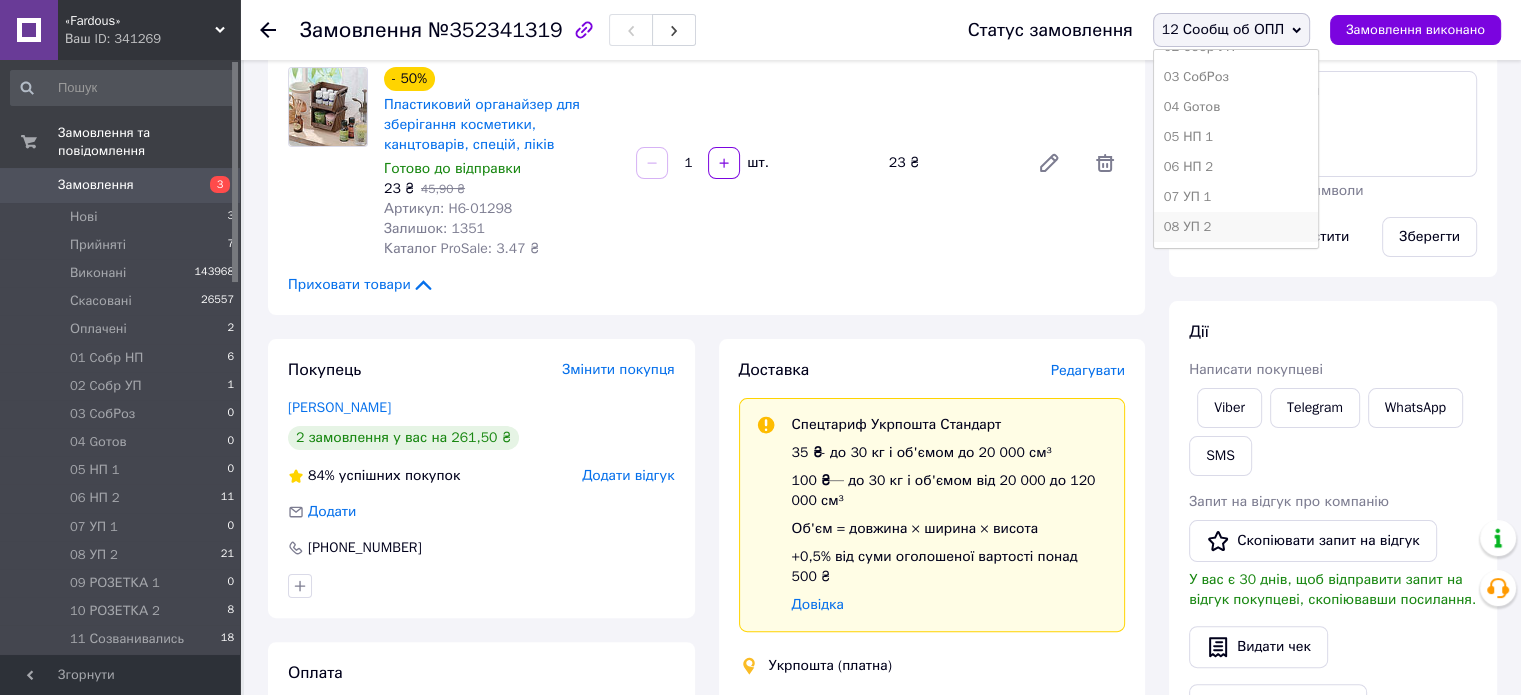 click on "08 УП 2" at bounding box center [1236, 227] 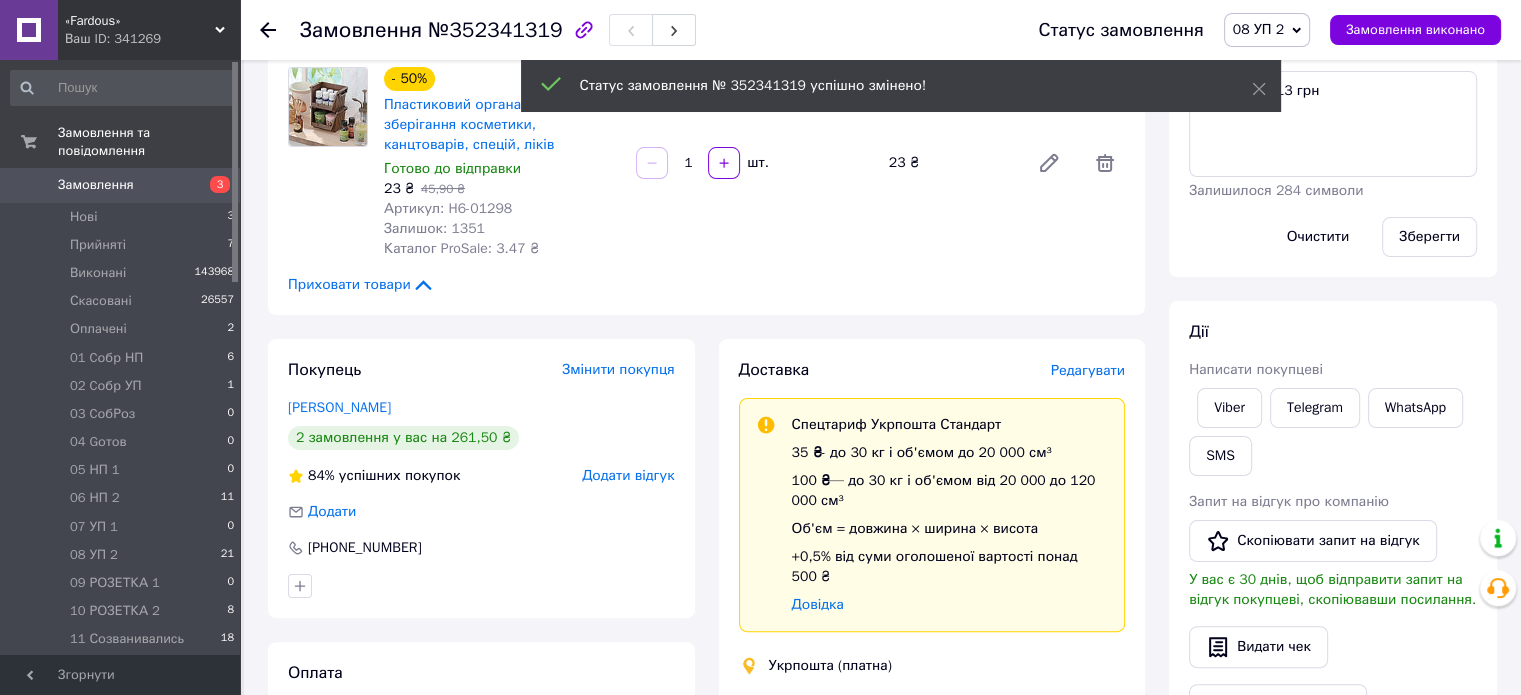 click on "12 Сообщ об ОПЛ 7" at bounding box center [123, 668] 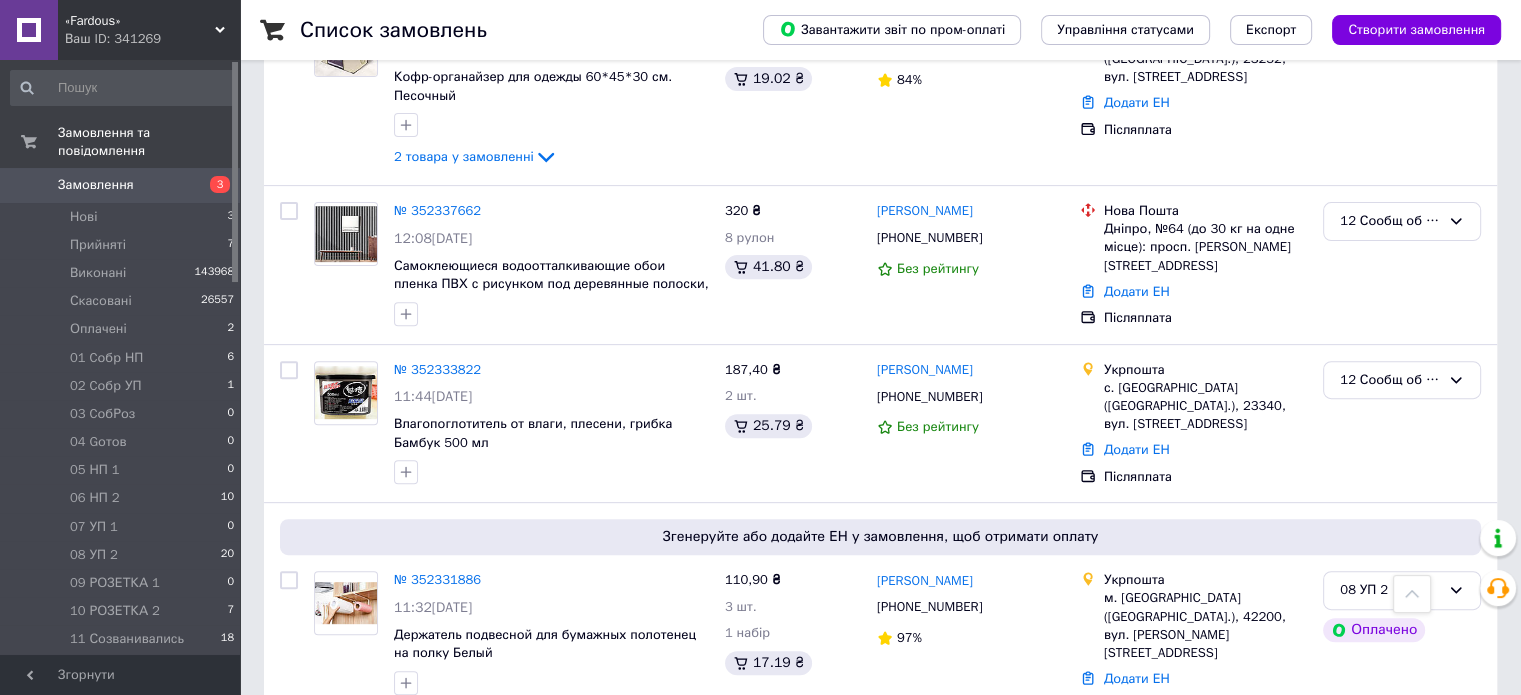 scroll, scrollTop: 680, scrollLeft: 0, axis: vertical 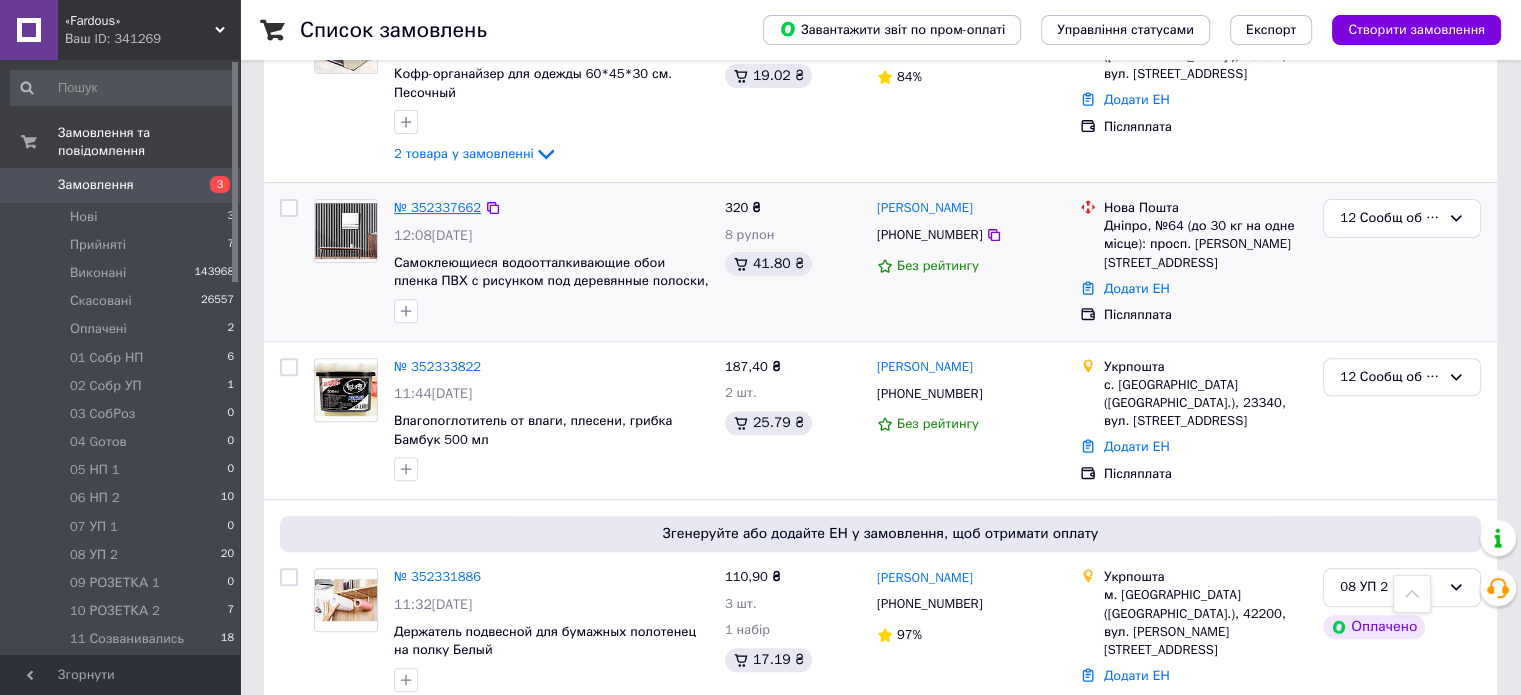 click on "№ 352337662" at bounding box center [437, 207] 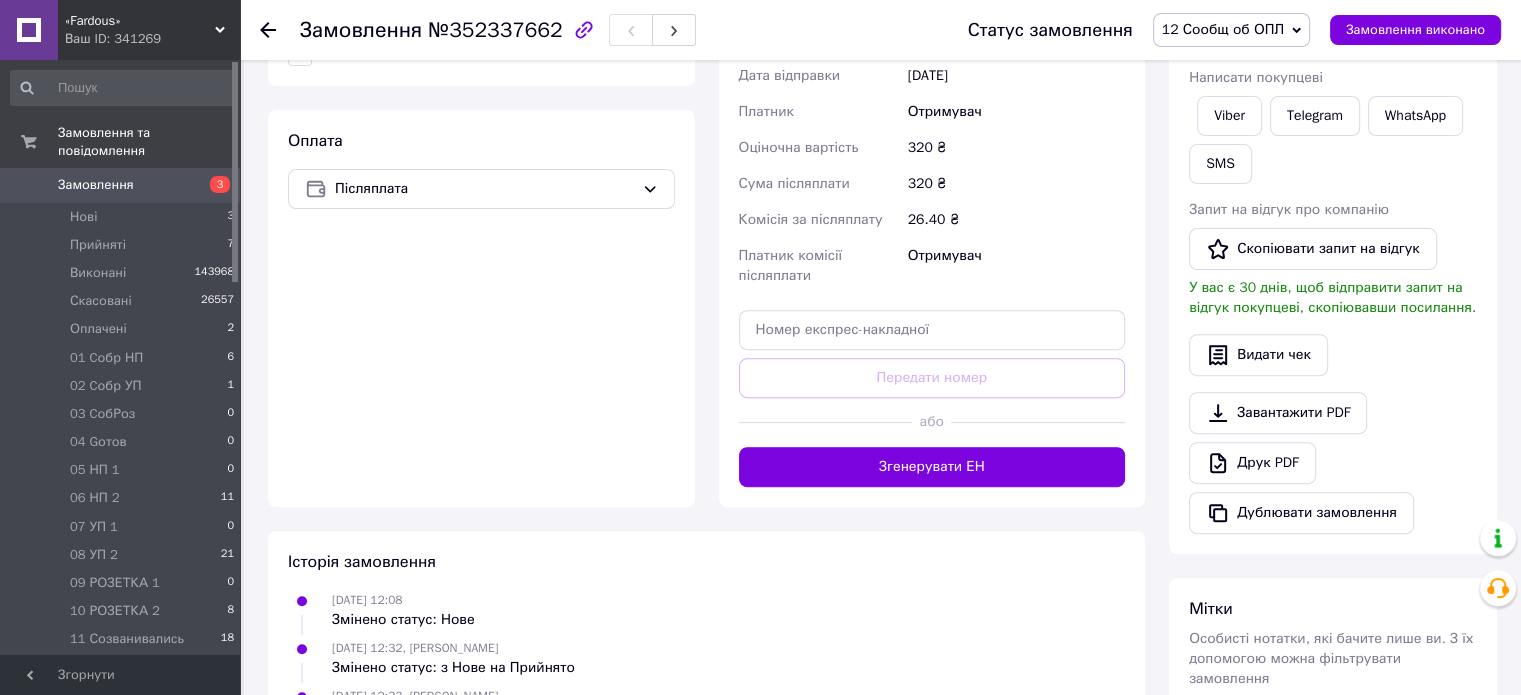 scroll, scrollTop: 72, scrollLeft: 0, axis: vertical 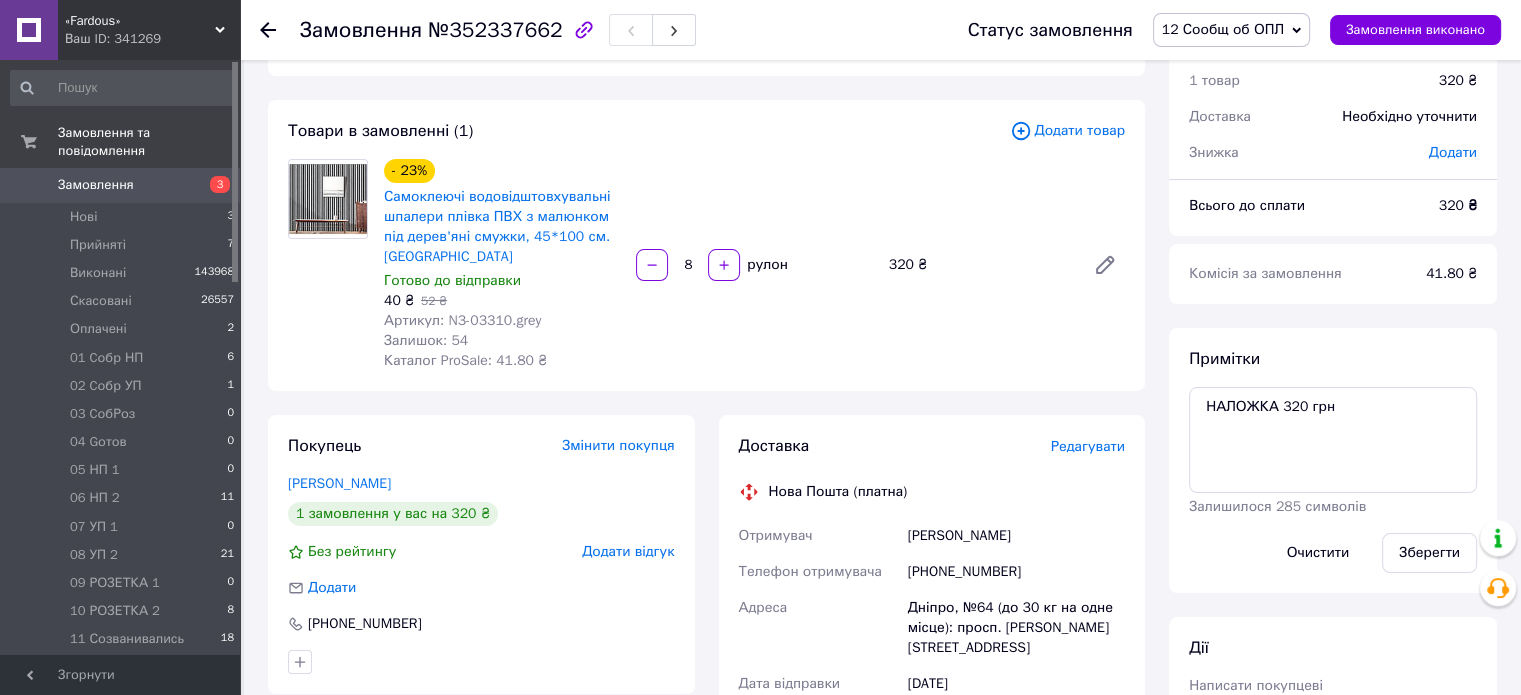 click 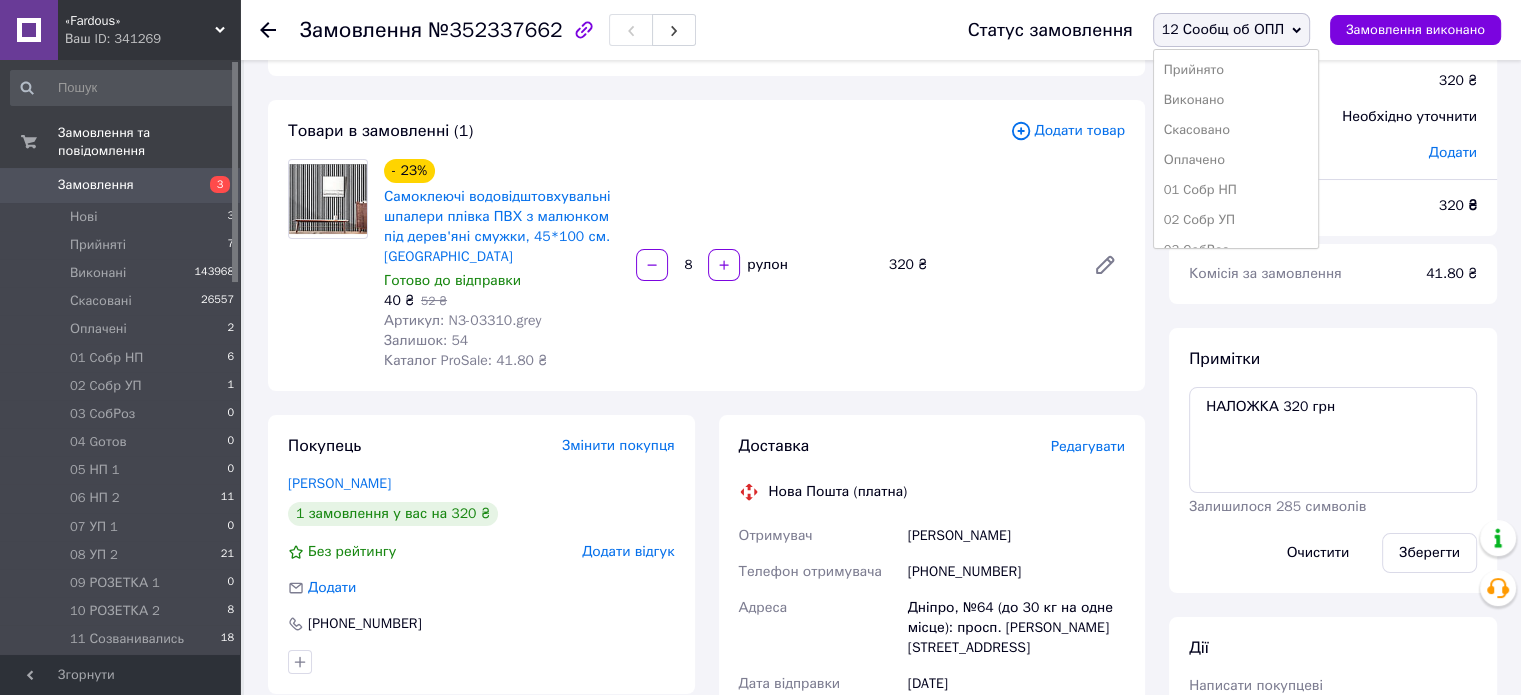 scroll, scrollTop: 173, scrollLeft: 0, axis: vertical 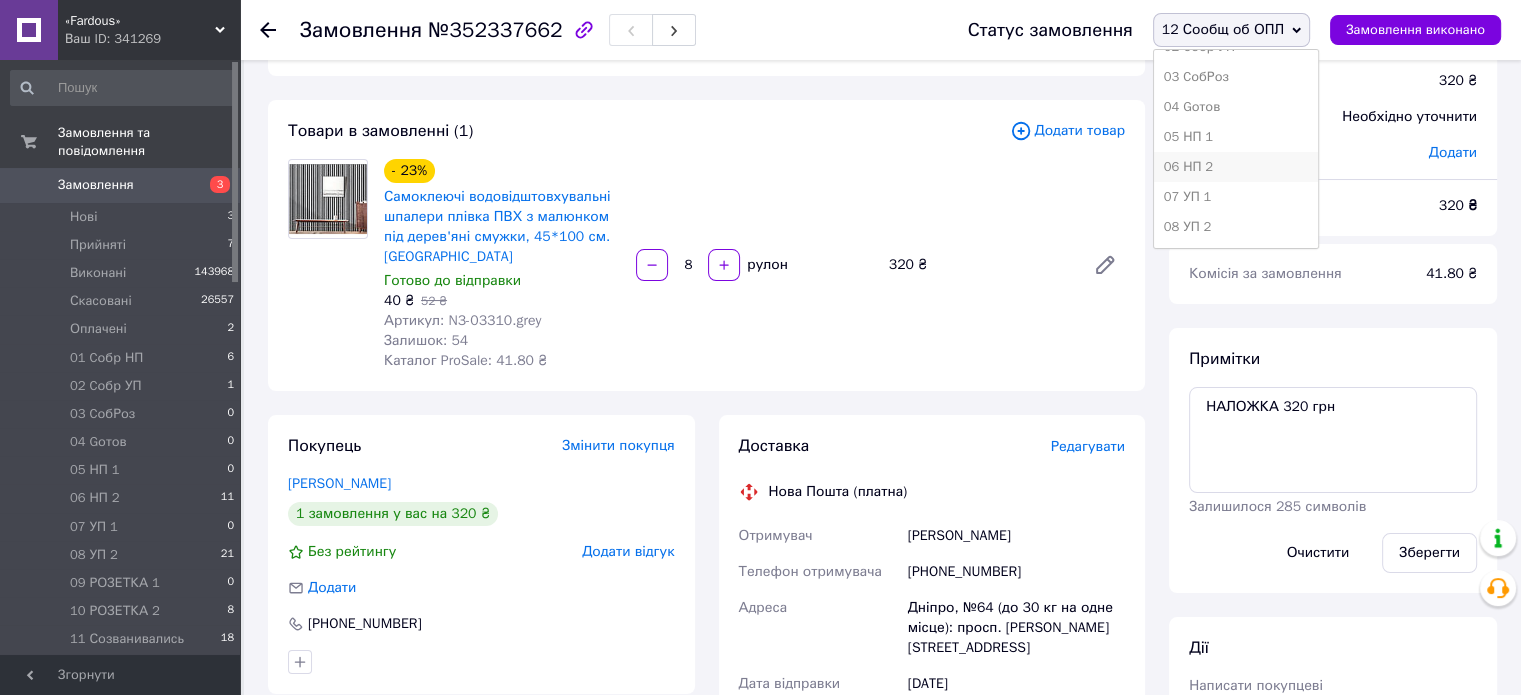 click on "06 НП 2" at bounding box center [1236, 167] 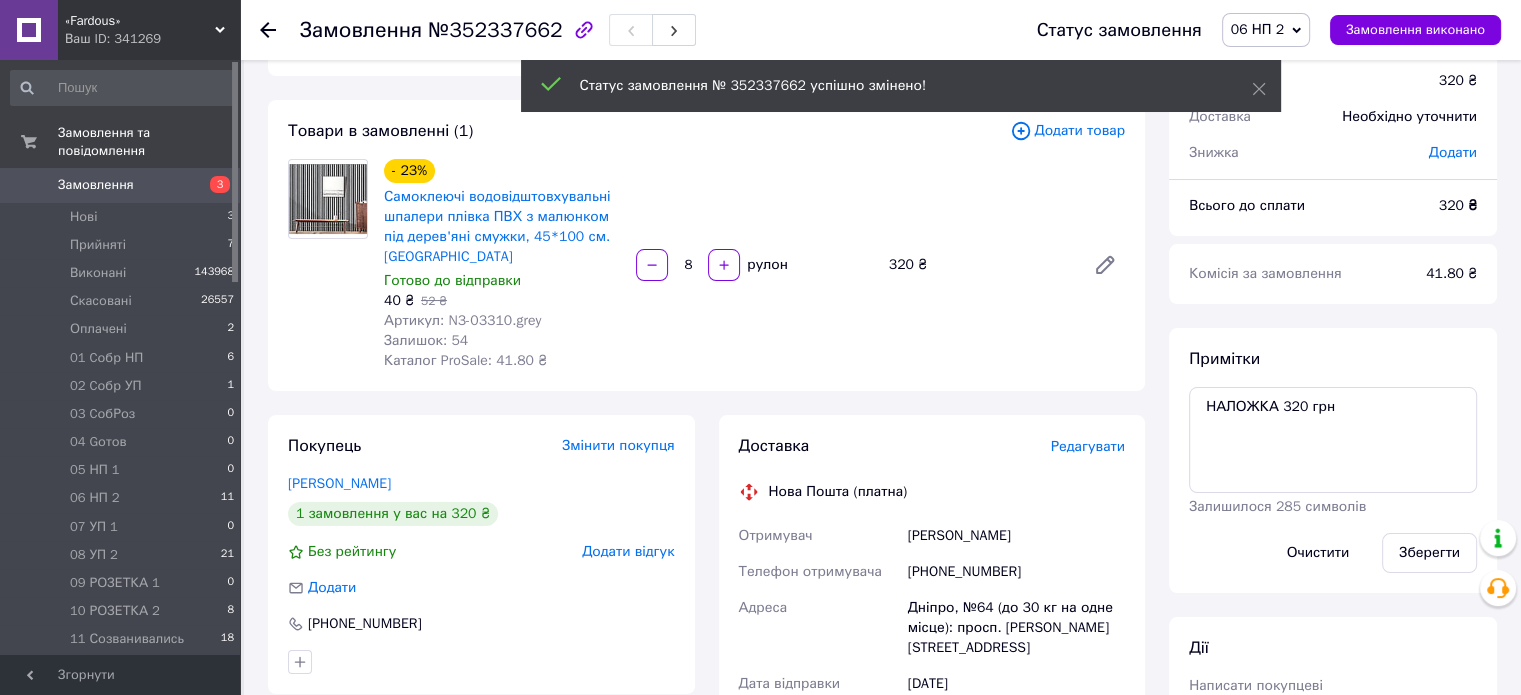 click on "12 Сообщ об ОПЛ 7" at bounding box center [123, 668] 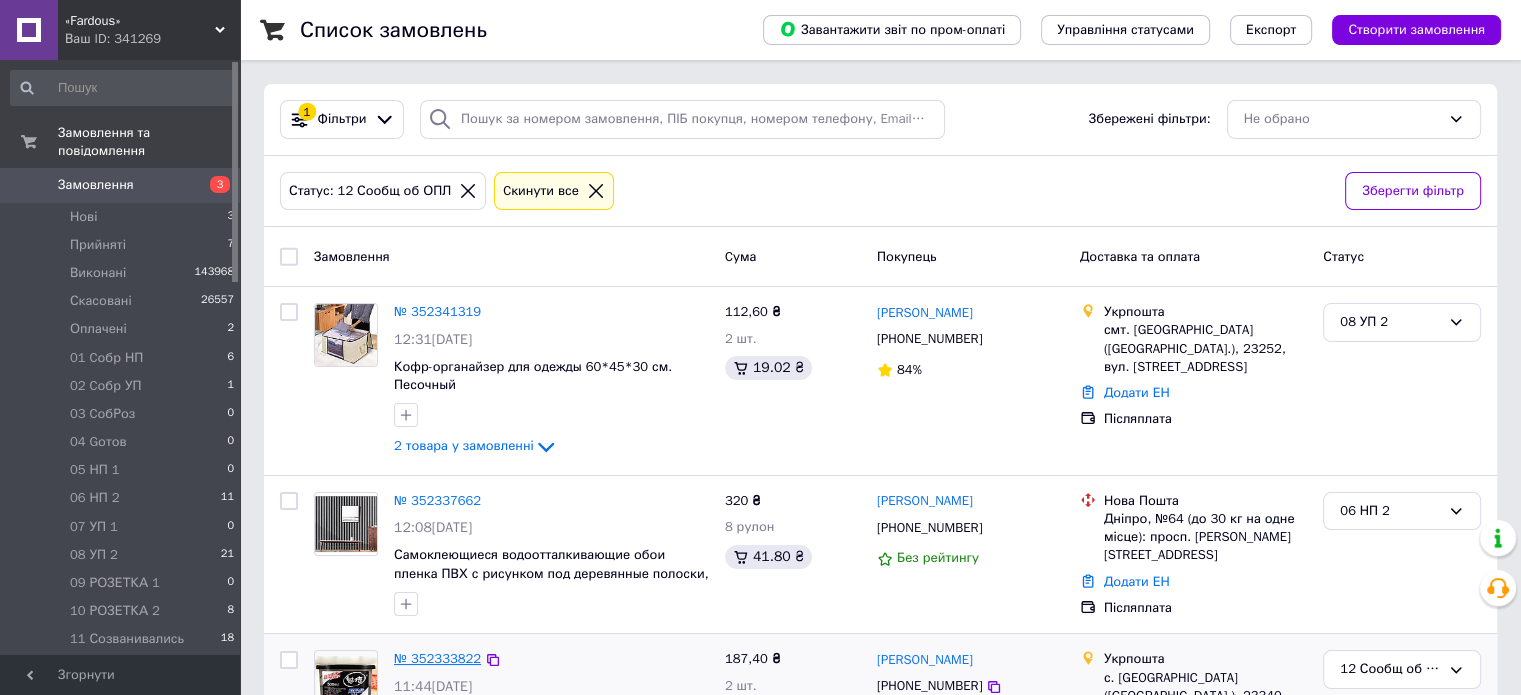 click on "№ 352333822" at bounding box center (437, 658) 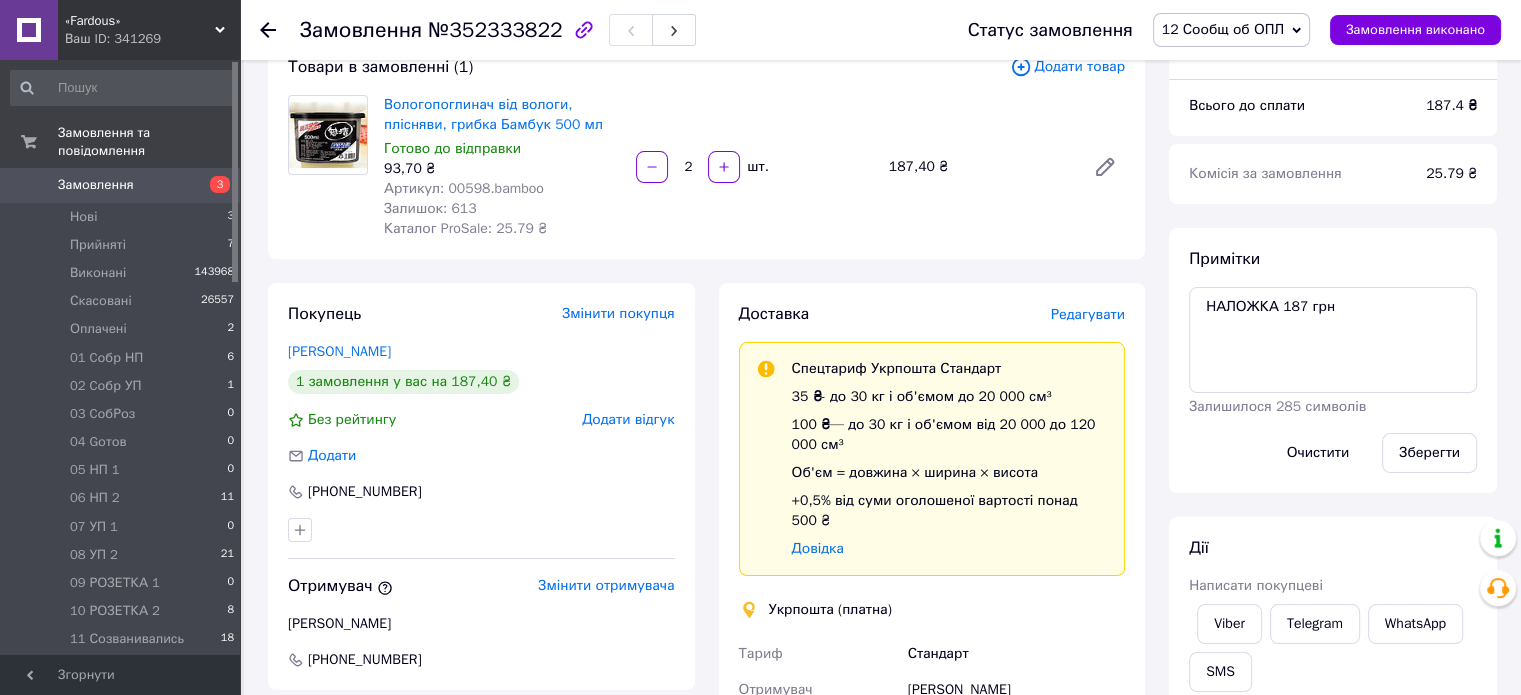 scroll, scrollTop: 140, scrollLeft: 0, axis: vertical 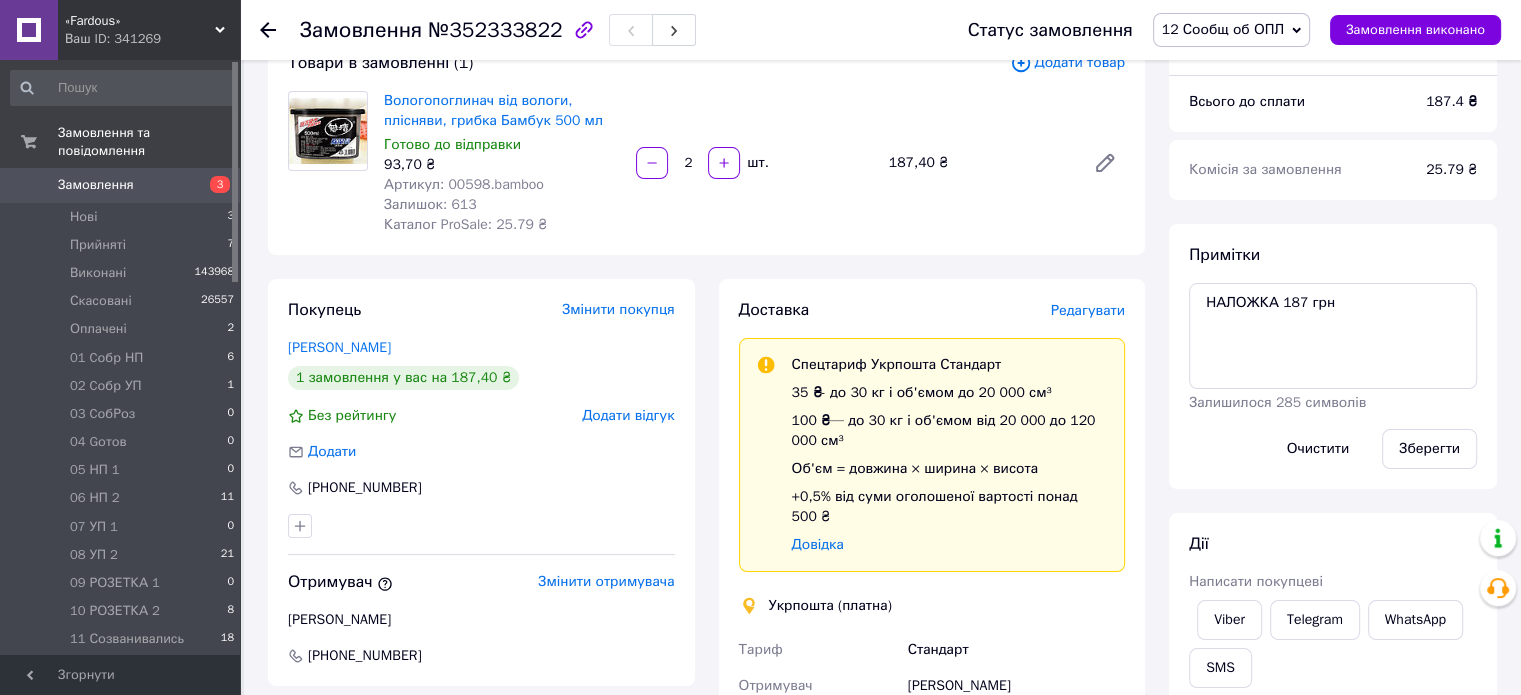 click on "12 Сообщ об ОПЛ" at bounding box center [1231, 30] 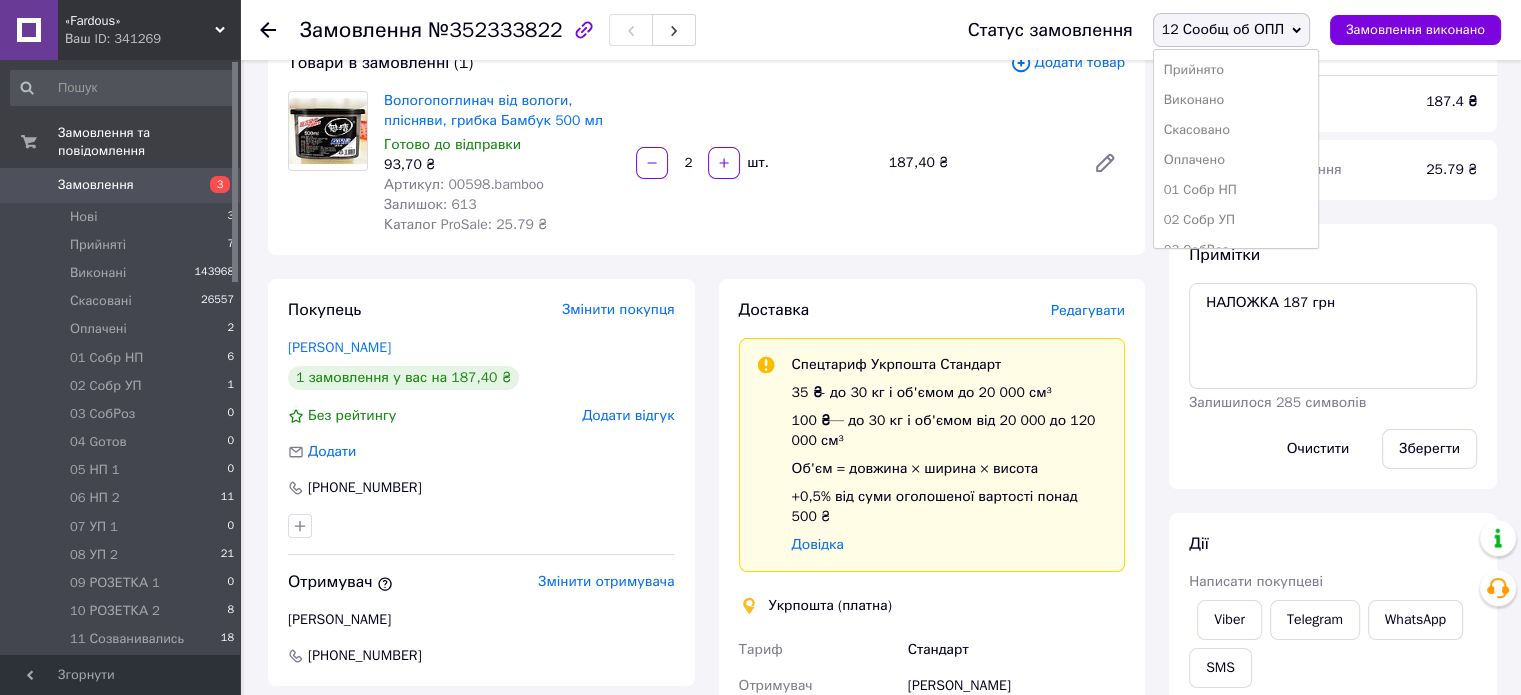 scroll, scrollTop: 173, scrollLeft: 0, axis: vertical 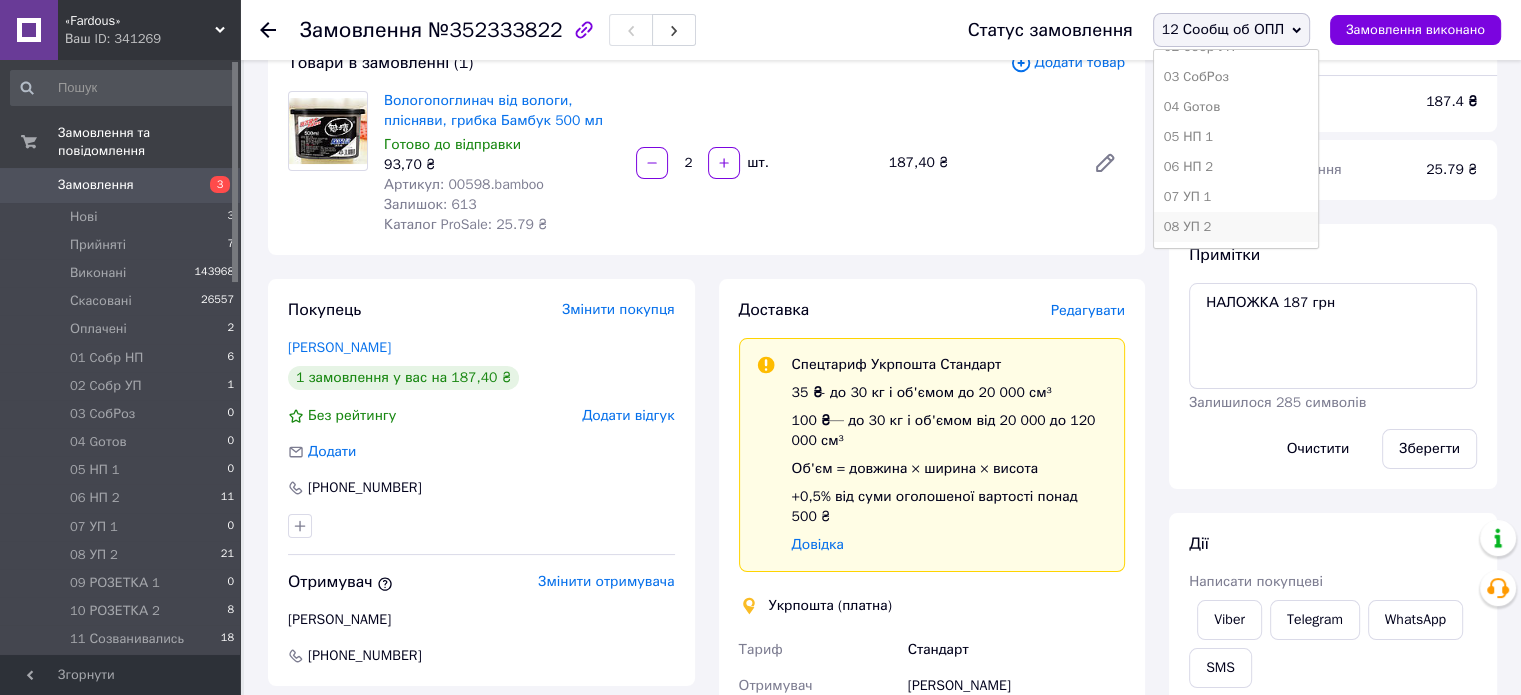 click on "08 УП 2" at bounding box center [1236, 227] 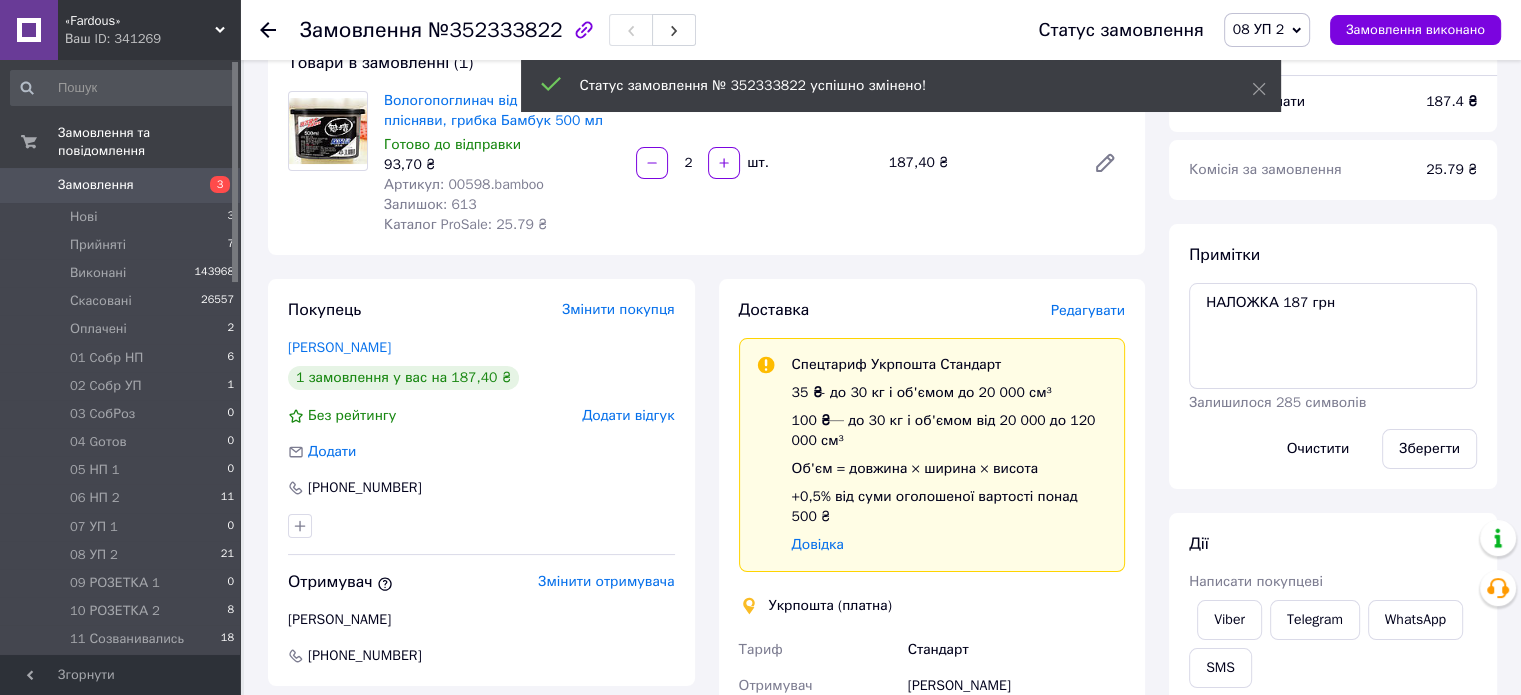 click on "12 Сообщ об ОПЛ 7" at bounding box center (123, 668) 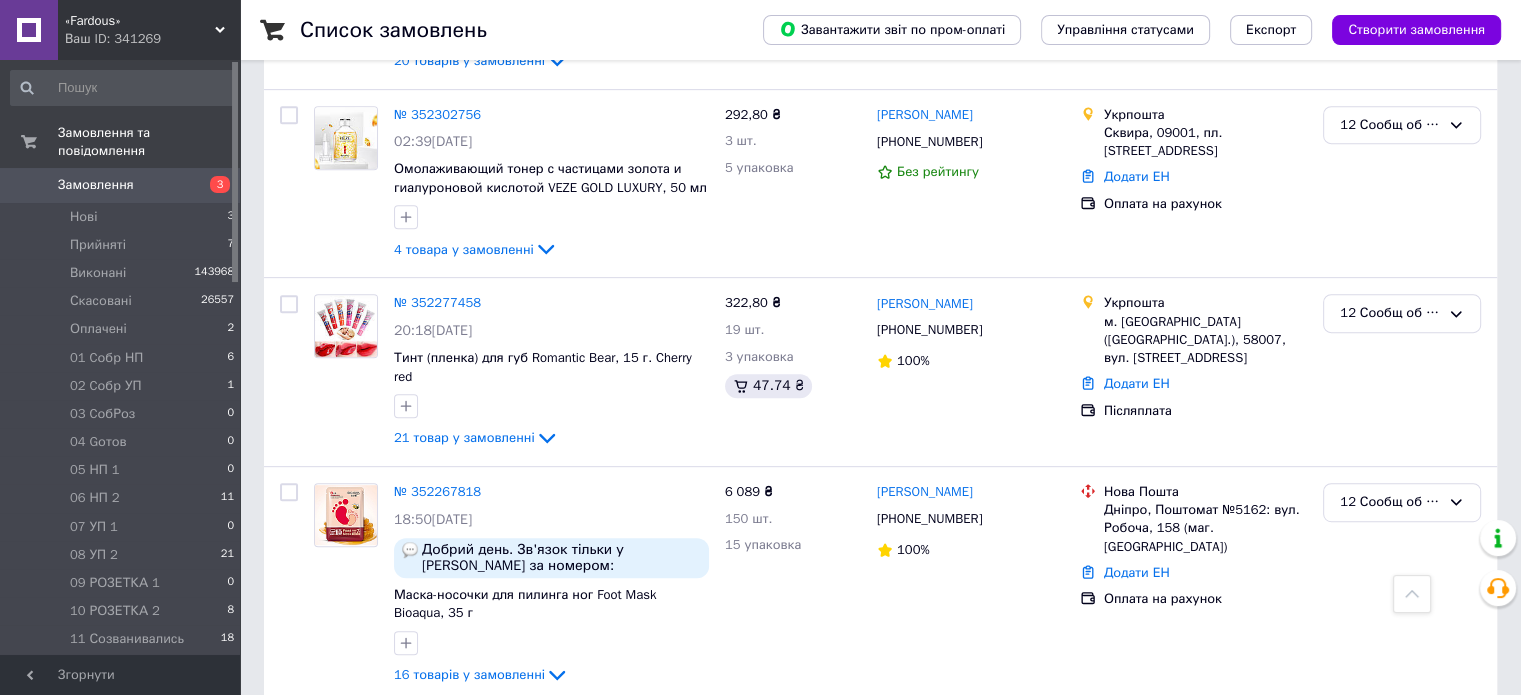 scroll, scrollTop: 899, scrollLeft: 0, axis: vertical 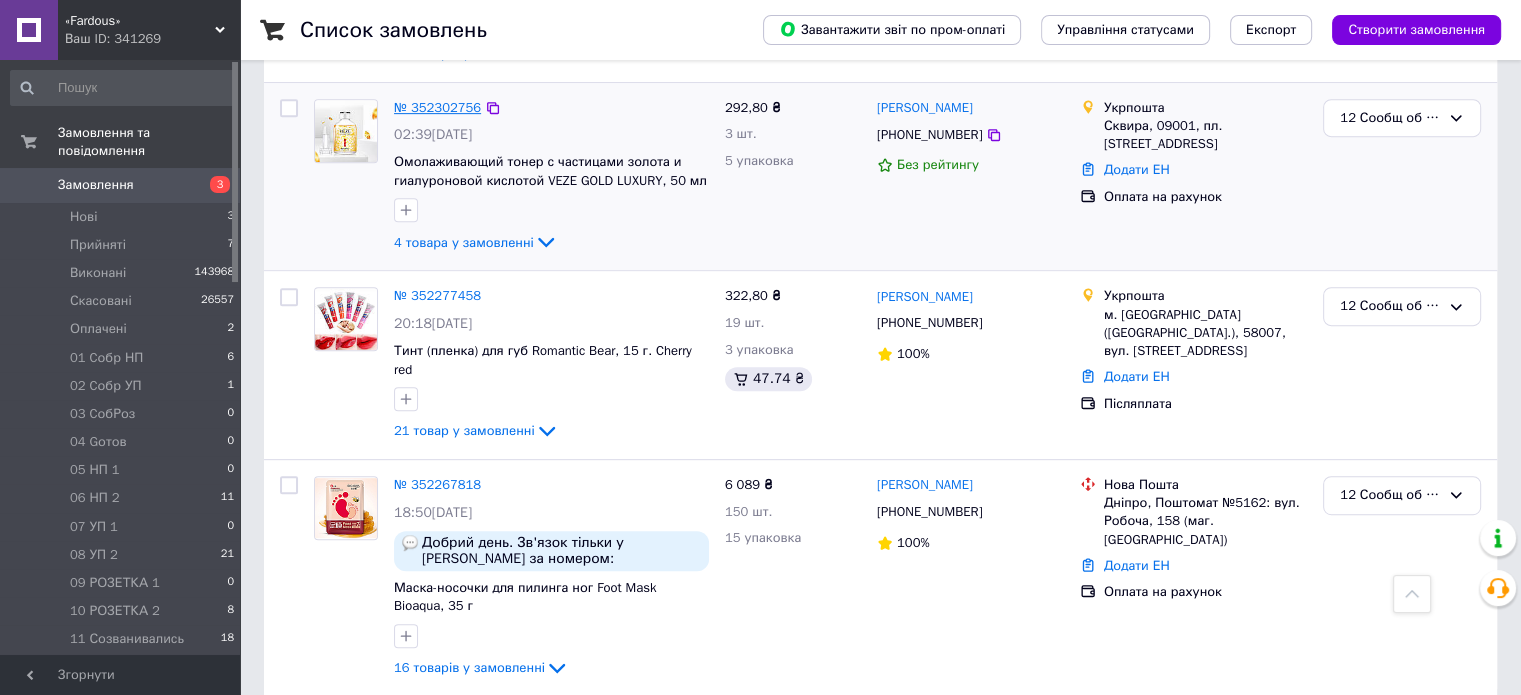 click on "№ 352302756" at bounding box center (437, 107) 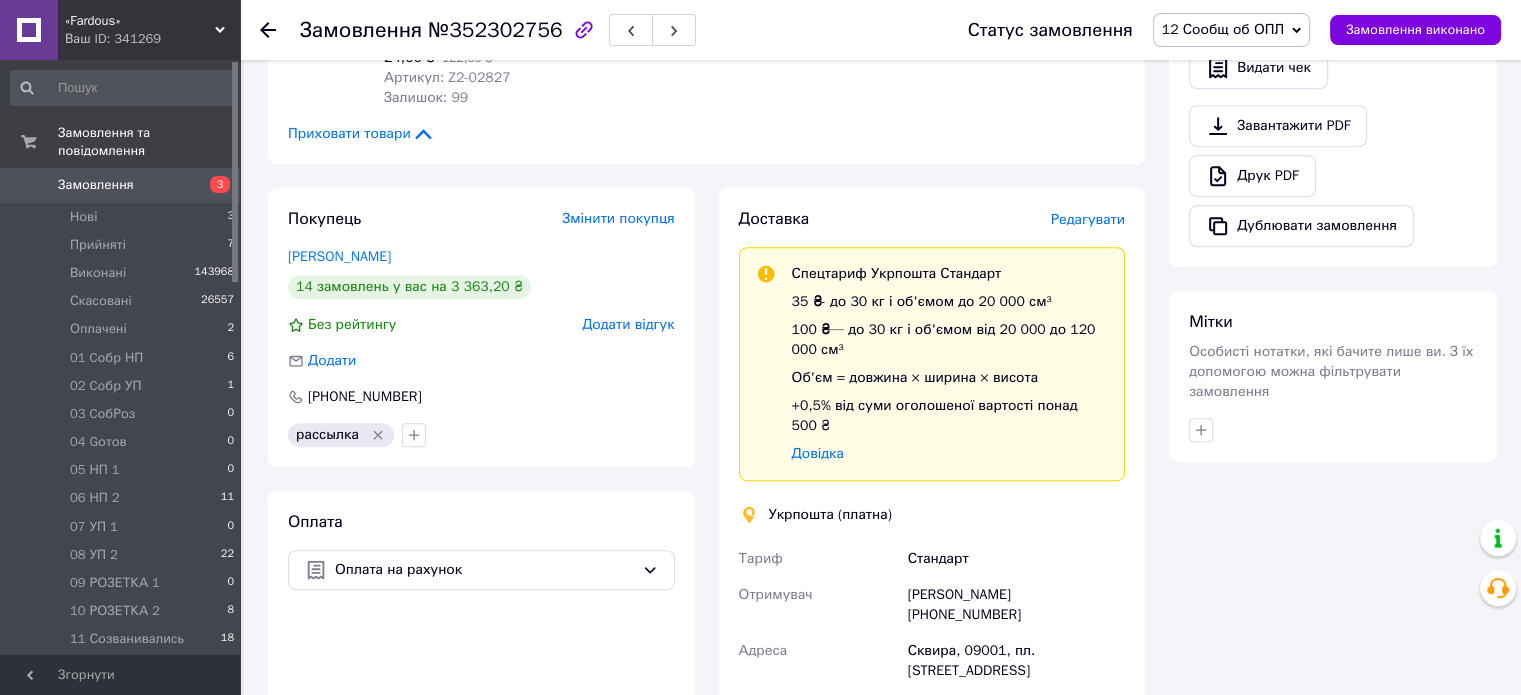 scroll, scrollTop: 291, scrollLeft: 0, axis: vertical 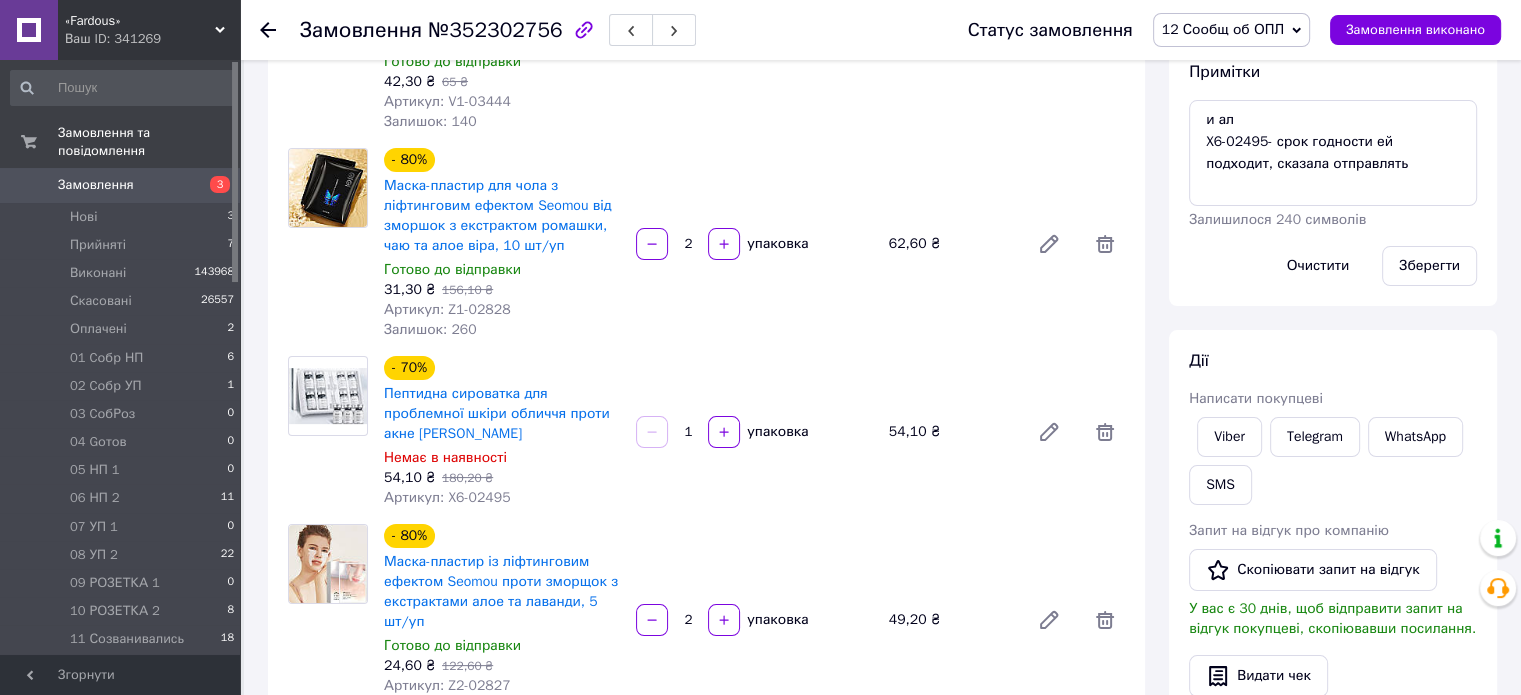 click on "12 Сообщ об ОПЛ" at bounding box center [127, 668] 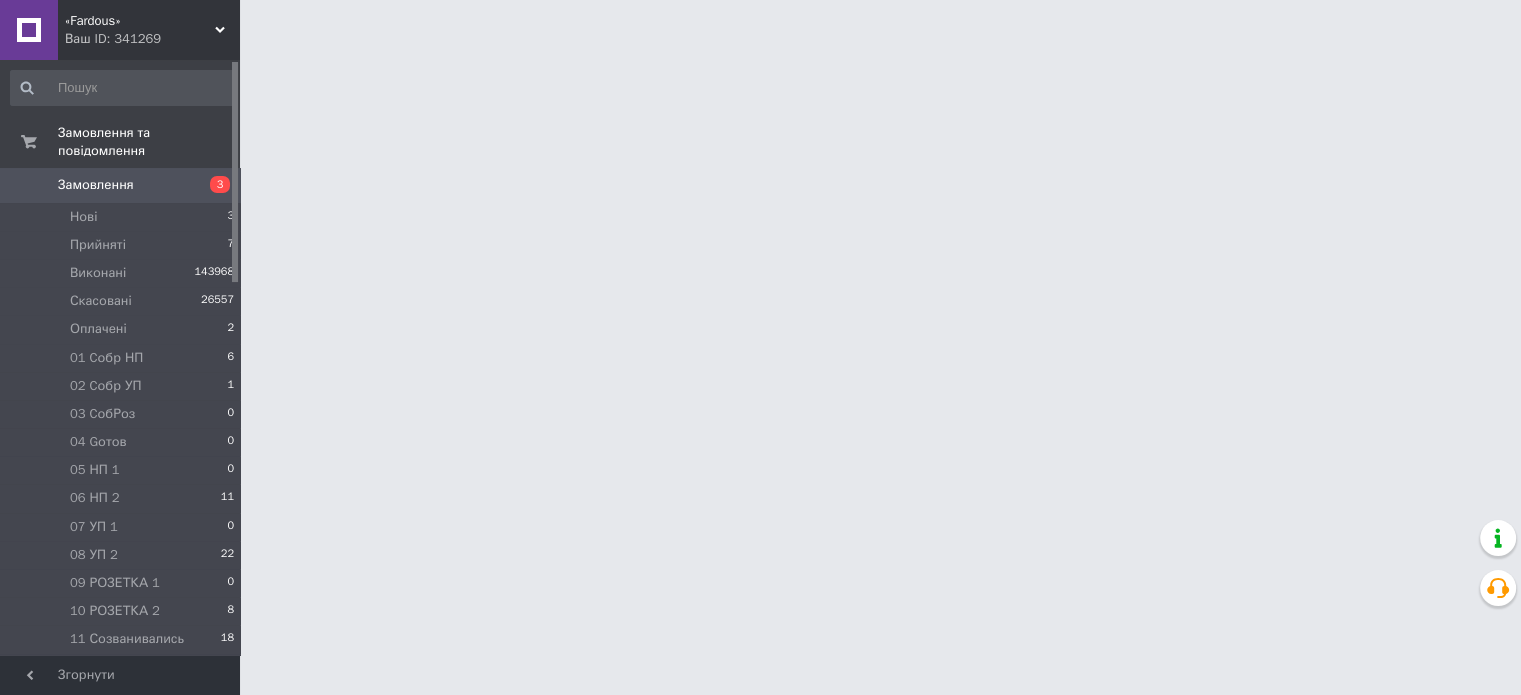 scroll, scrollTop: 0, scrollLeft: 0, axis: both 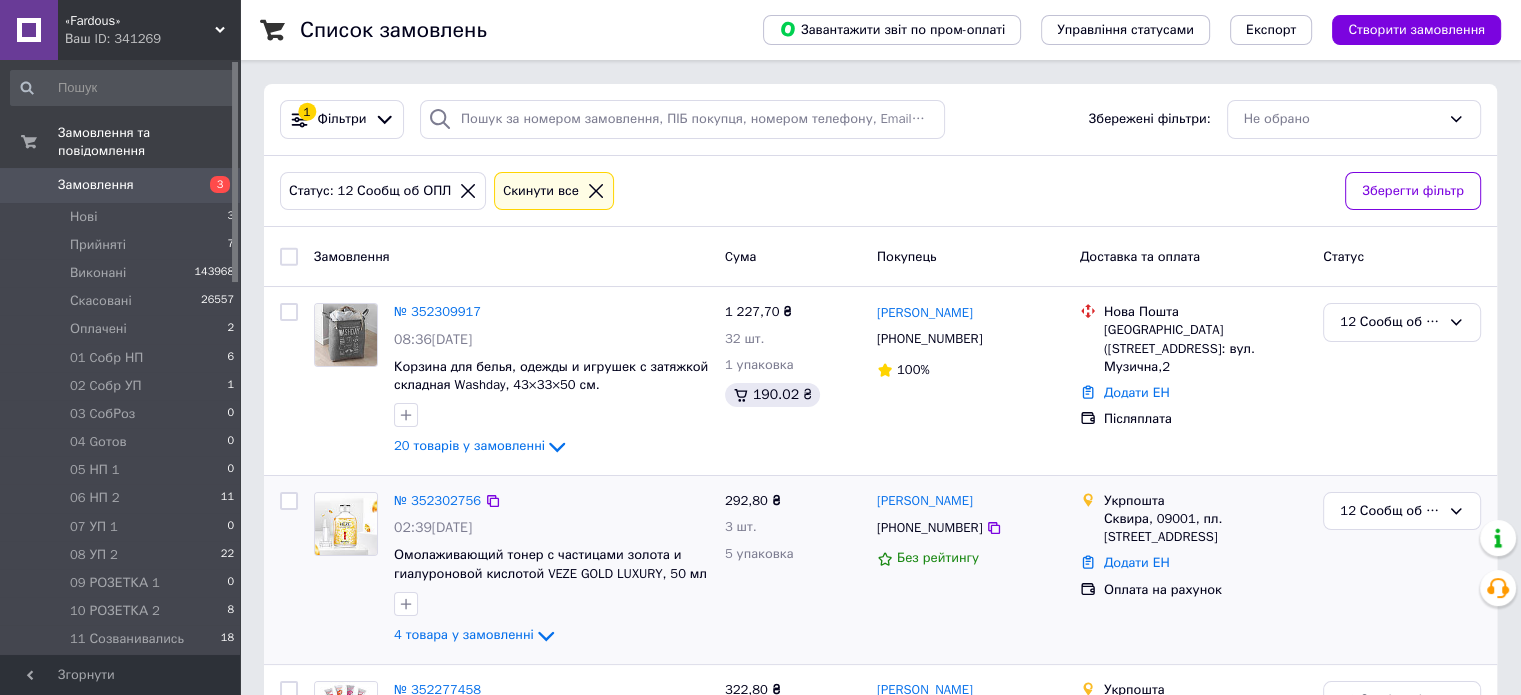 drag, startPoint x: 453, startPoint y: 475, endPoint x: 455, endPoint y: 510, distance: 35.057095 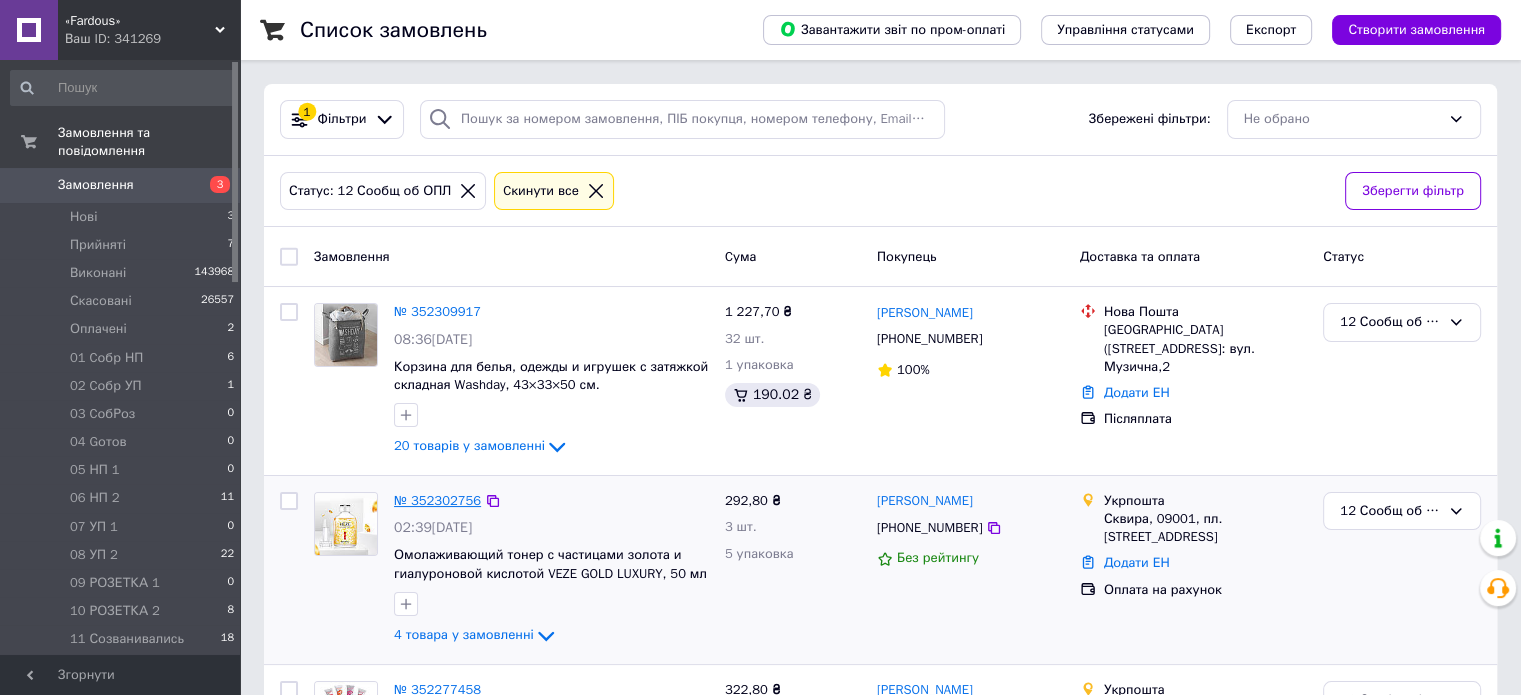 click on "№ 352302756" at bounding box center (437, 500) 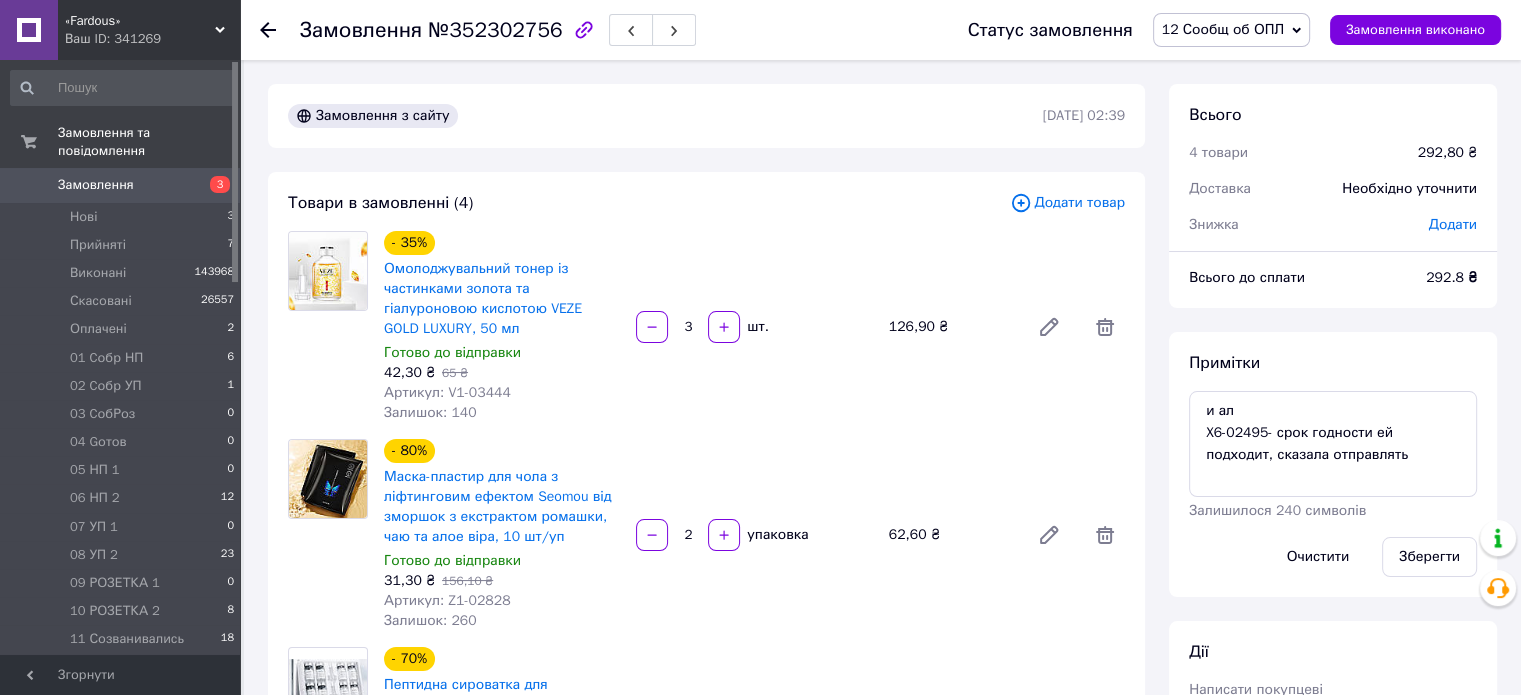 click on "12 Сообщ об ОПЛ 4" at bounding box center [123, 668] 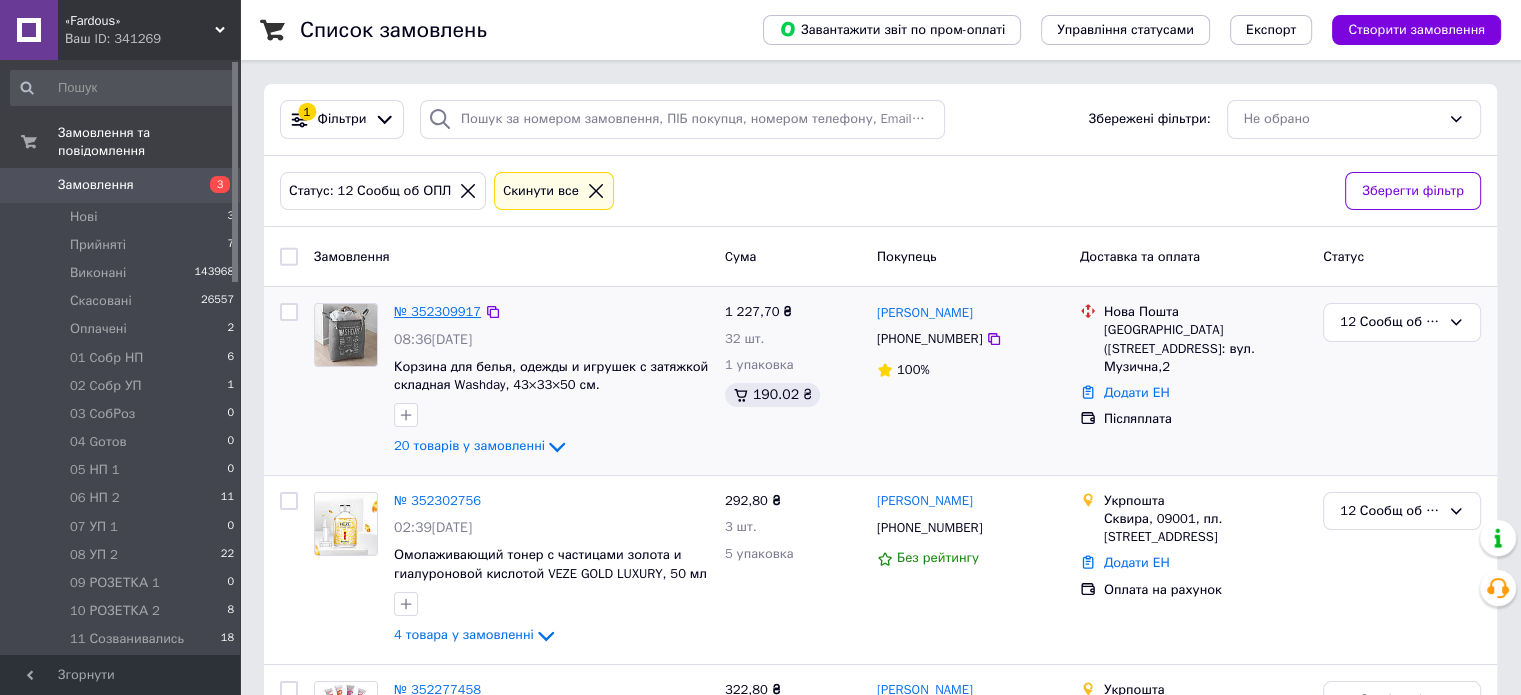 click on "№ 352309917" at bounding box center [437, 311] 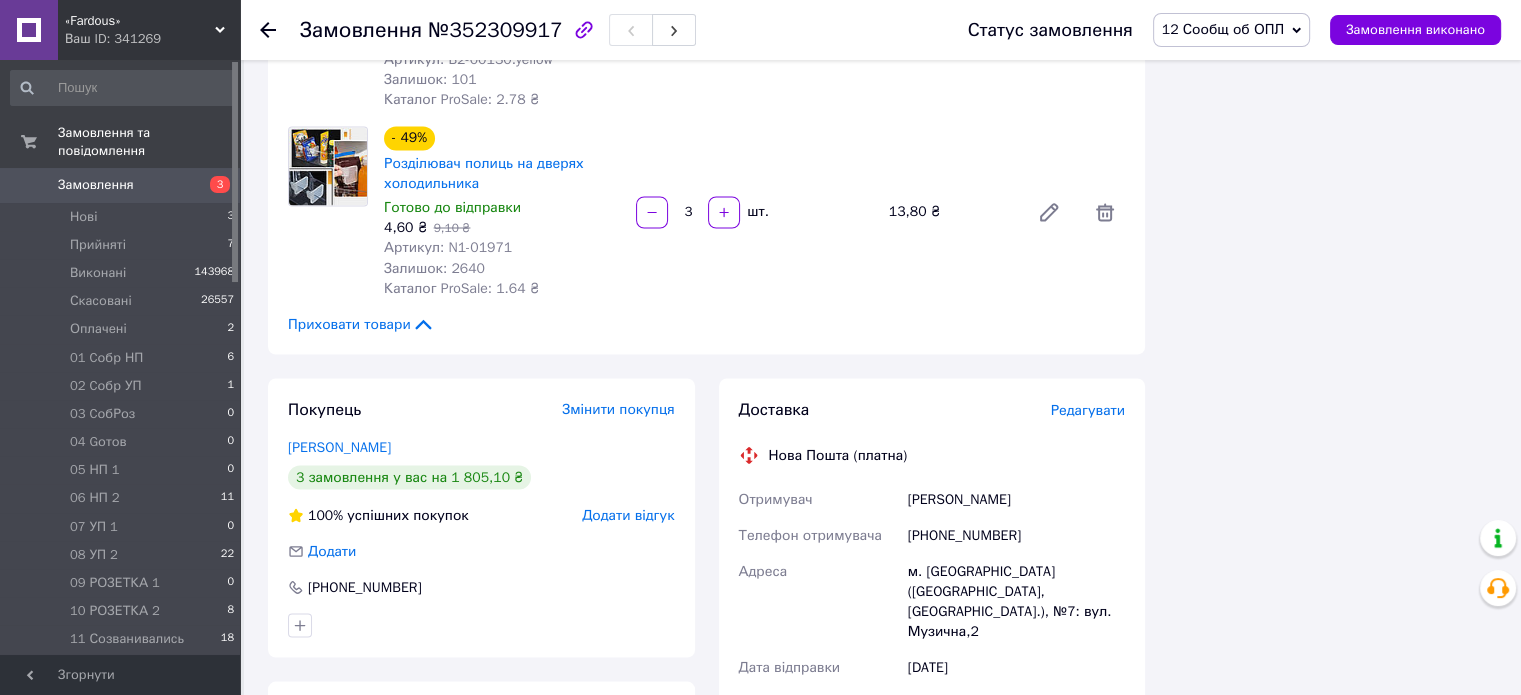 scroll, scrollTop: 3556, scrollLeft: 0, axis: vertical 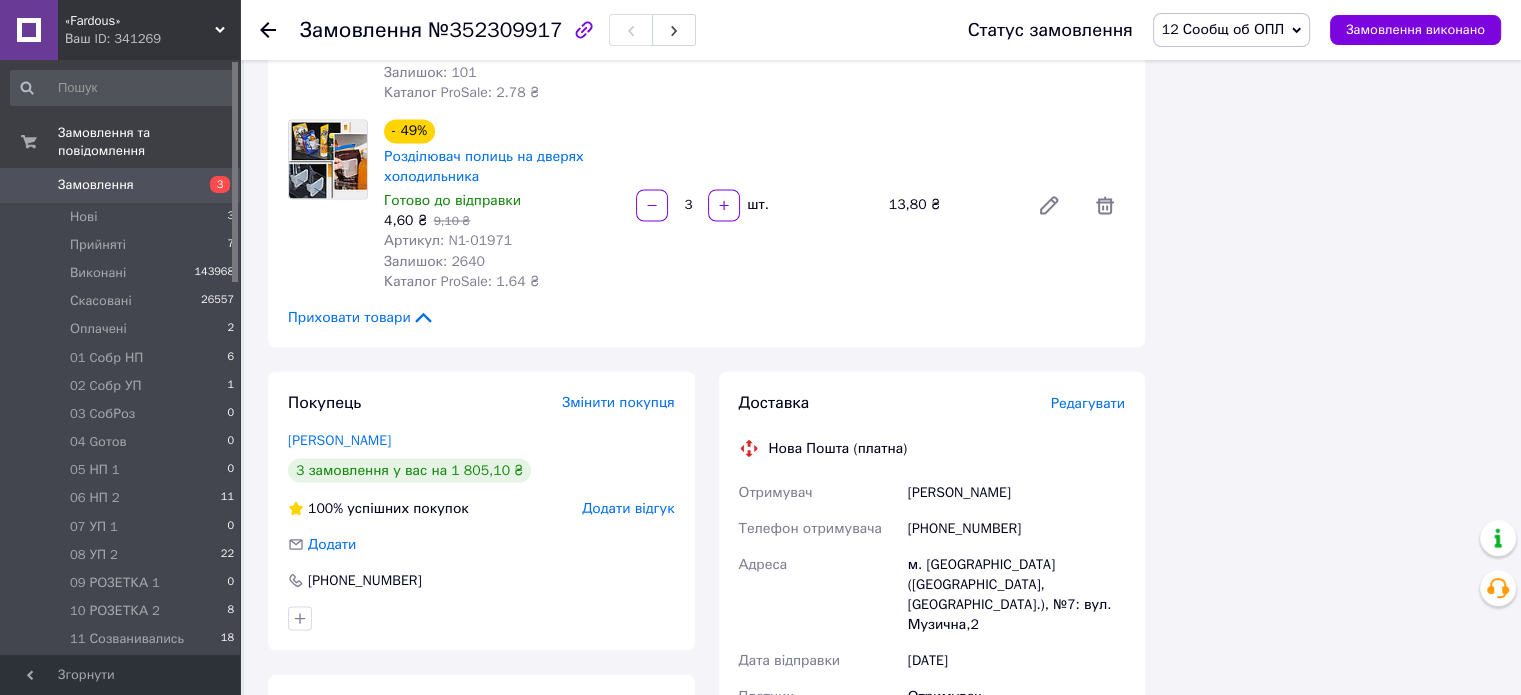 click on "12 Сообщ об ОПЛ" at bounding box center [1223, 29] 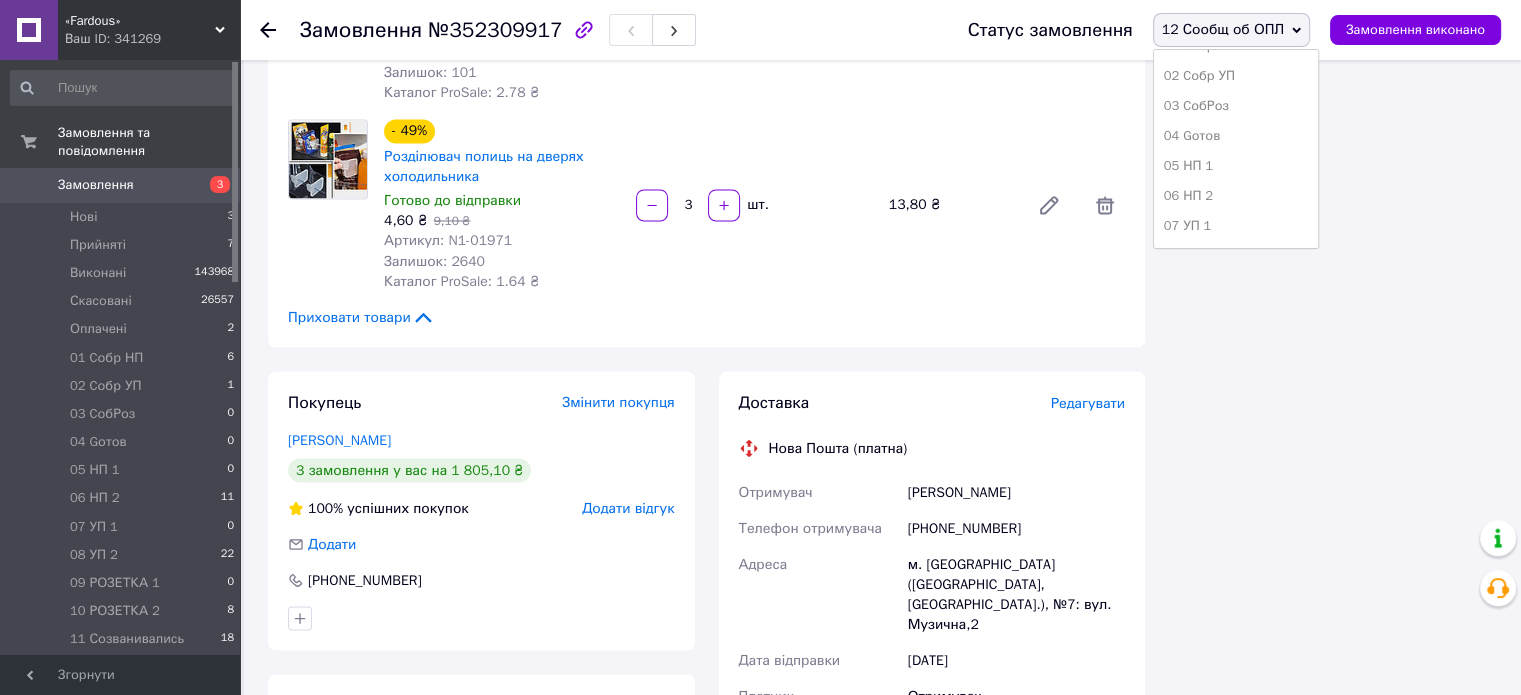 scroll, scrollTop: 173, scrollLeft: 0, axis: vertical 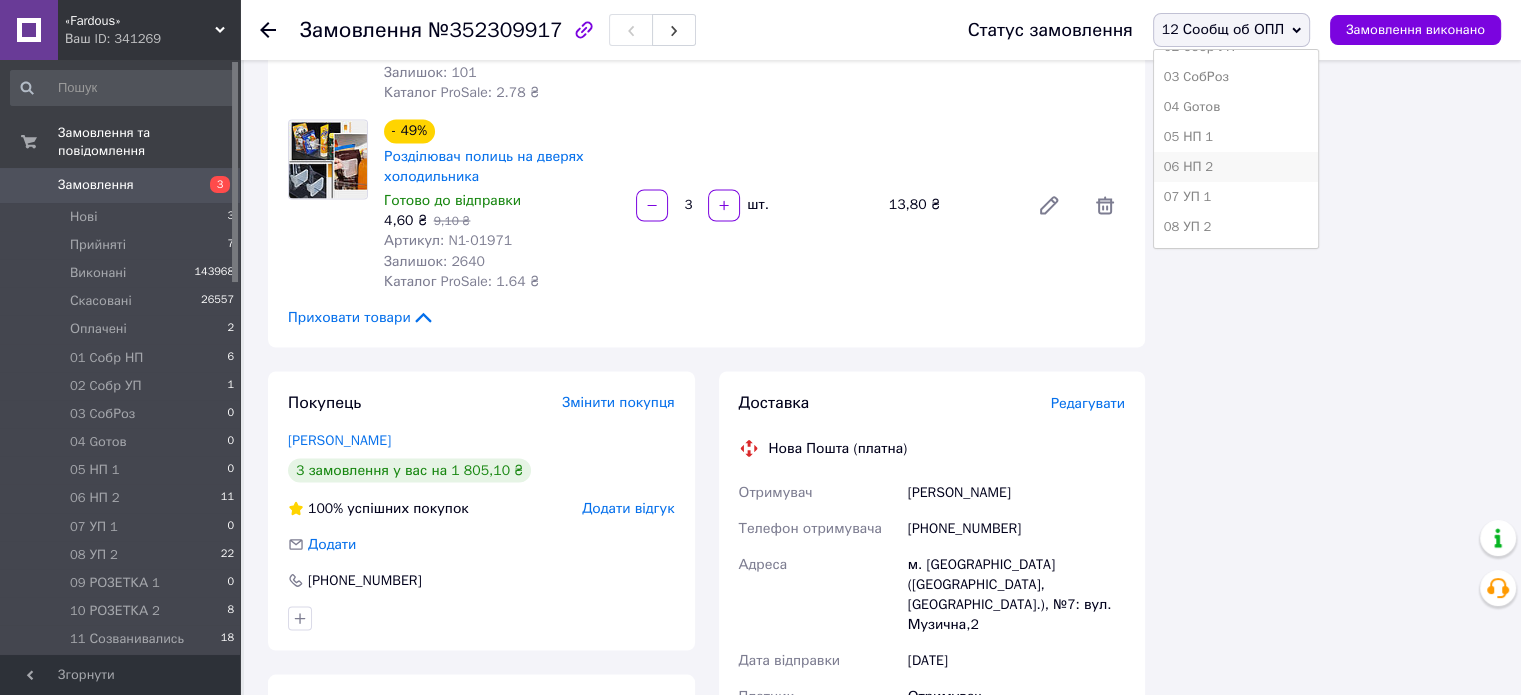 click on "06 НП 2" at bounding box center [1236, 167] 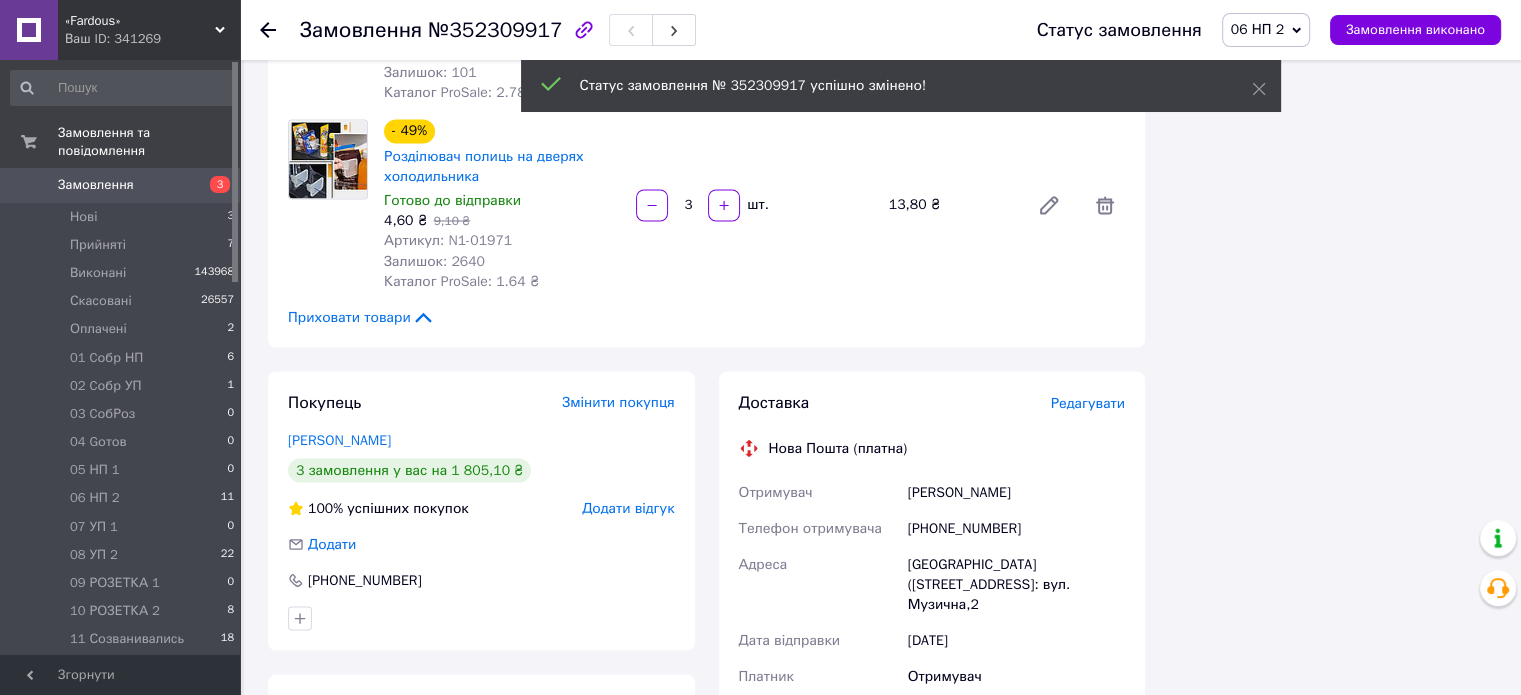 click on "12 Сообщ об ОПЛ" at bounding box center [127, 668] 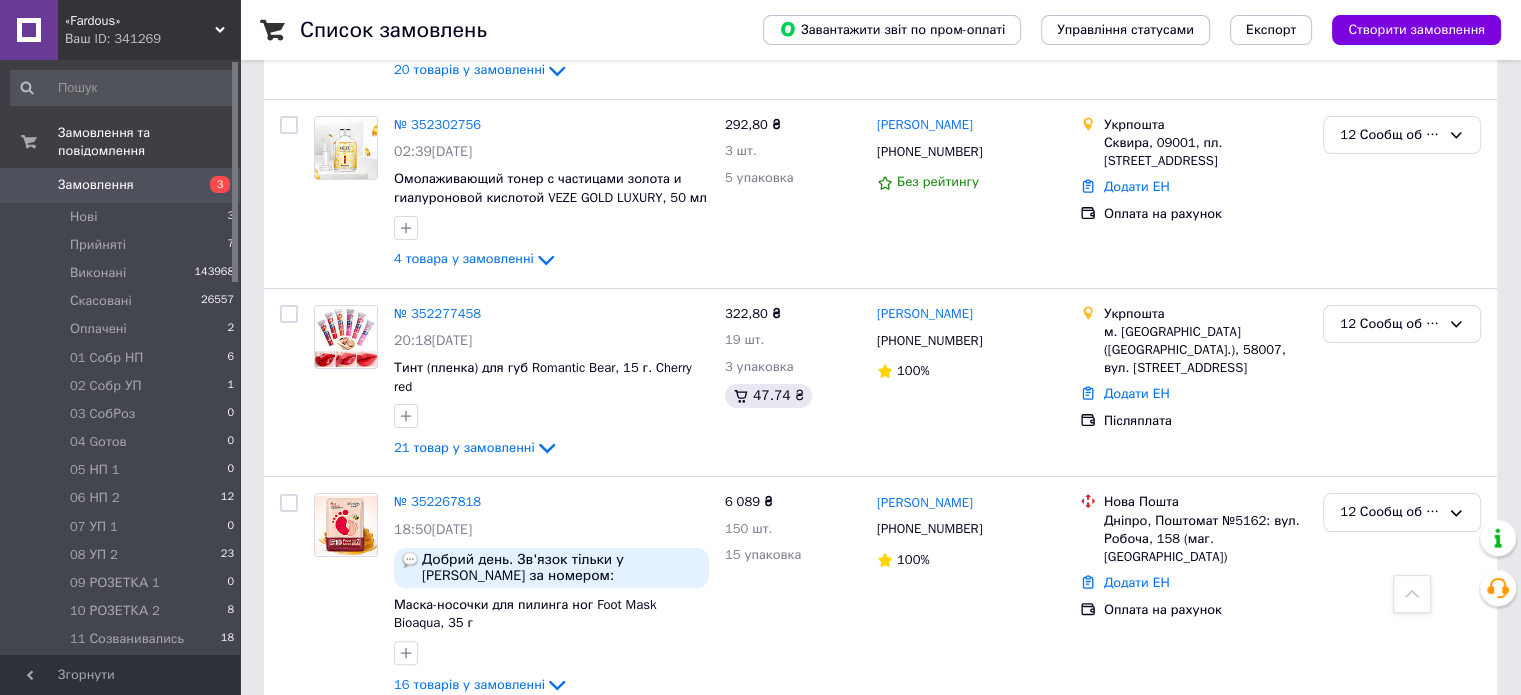 scroll, scrollTop: 397, scrollLeft: 0, axis: vertical 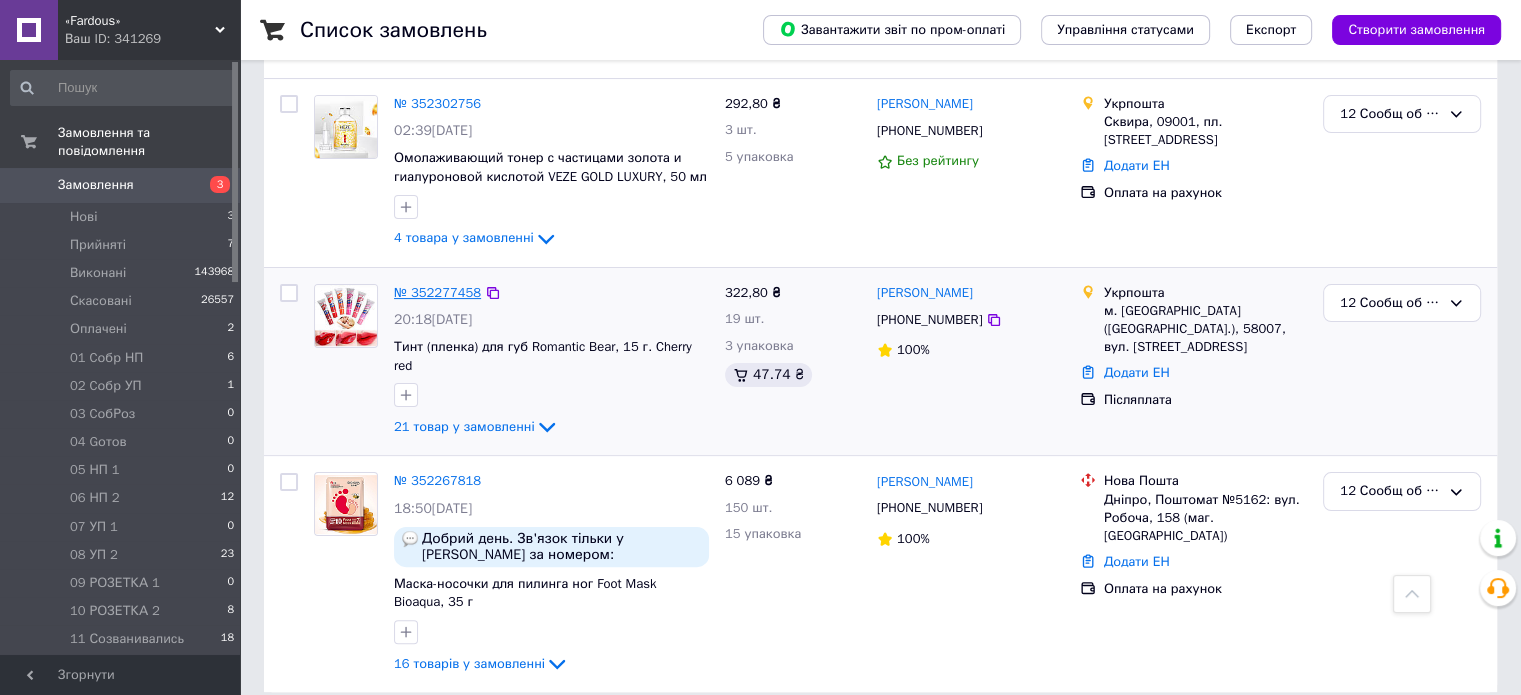 click on "№ 352277458" at bounding box center (437, 292) 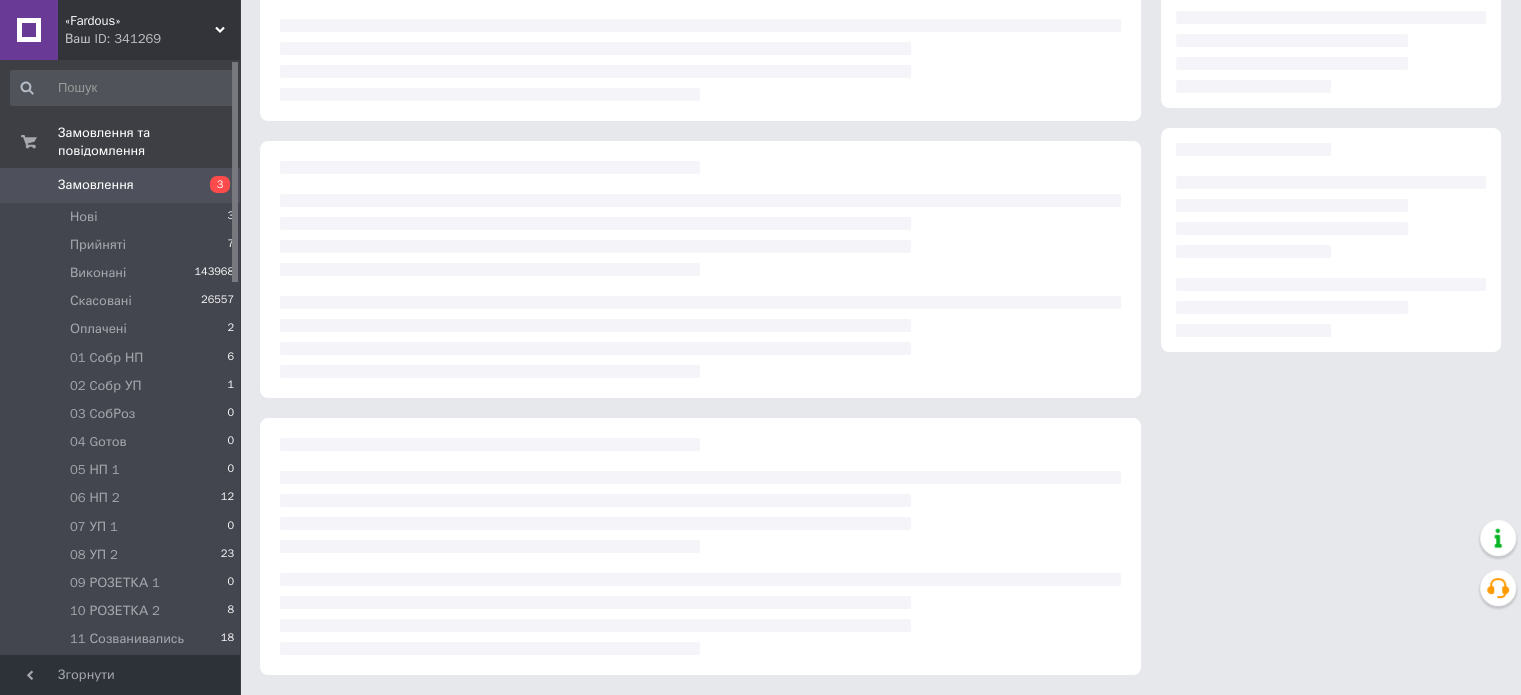 scroll, scrollTop: 397, scrollLeft: 0, axis: vertical 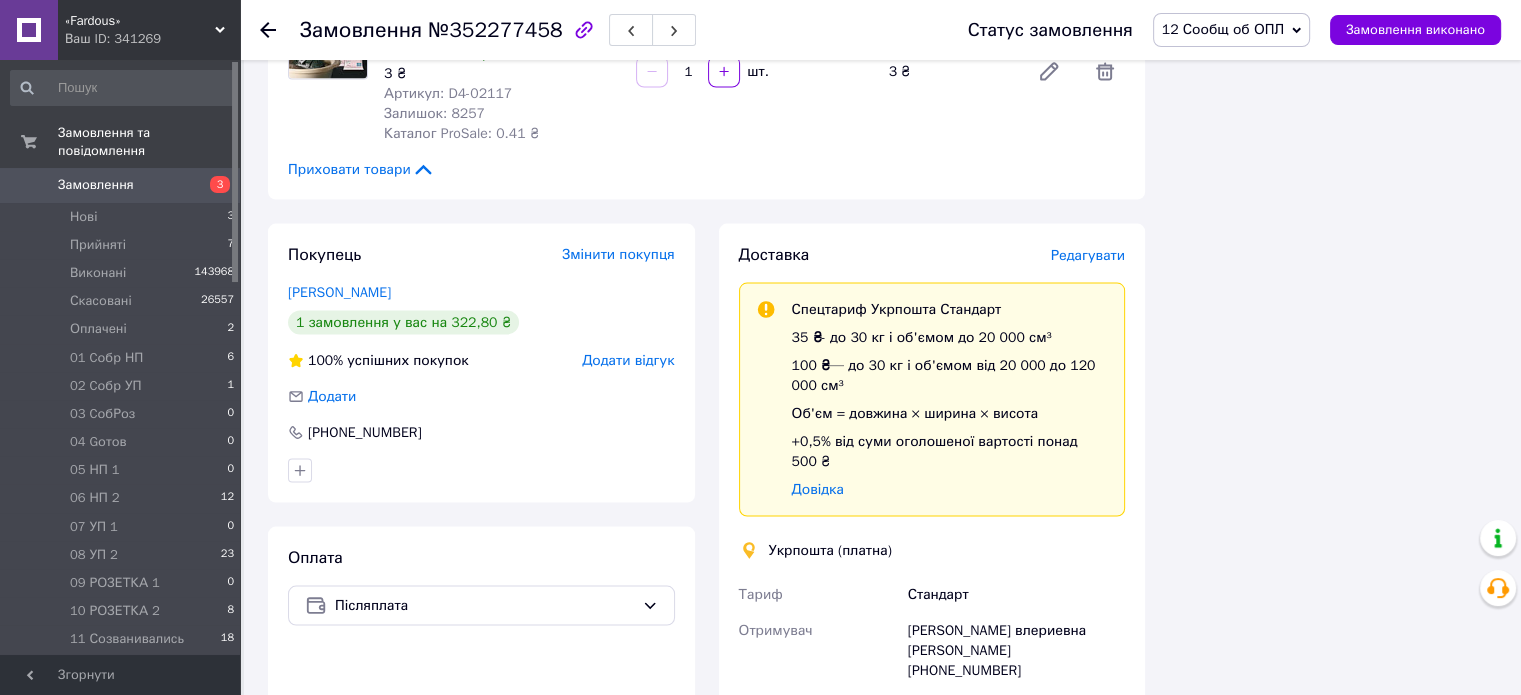 click 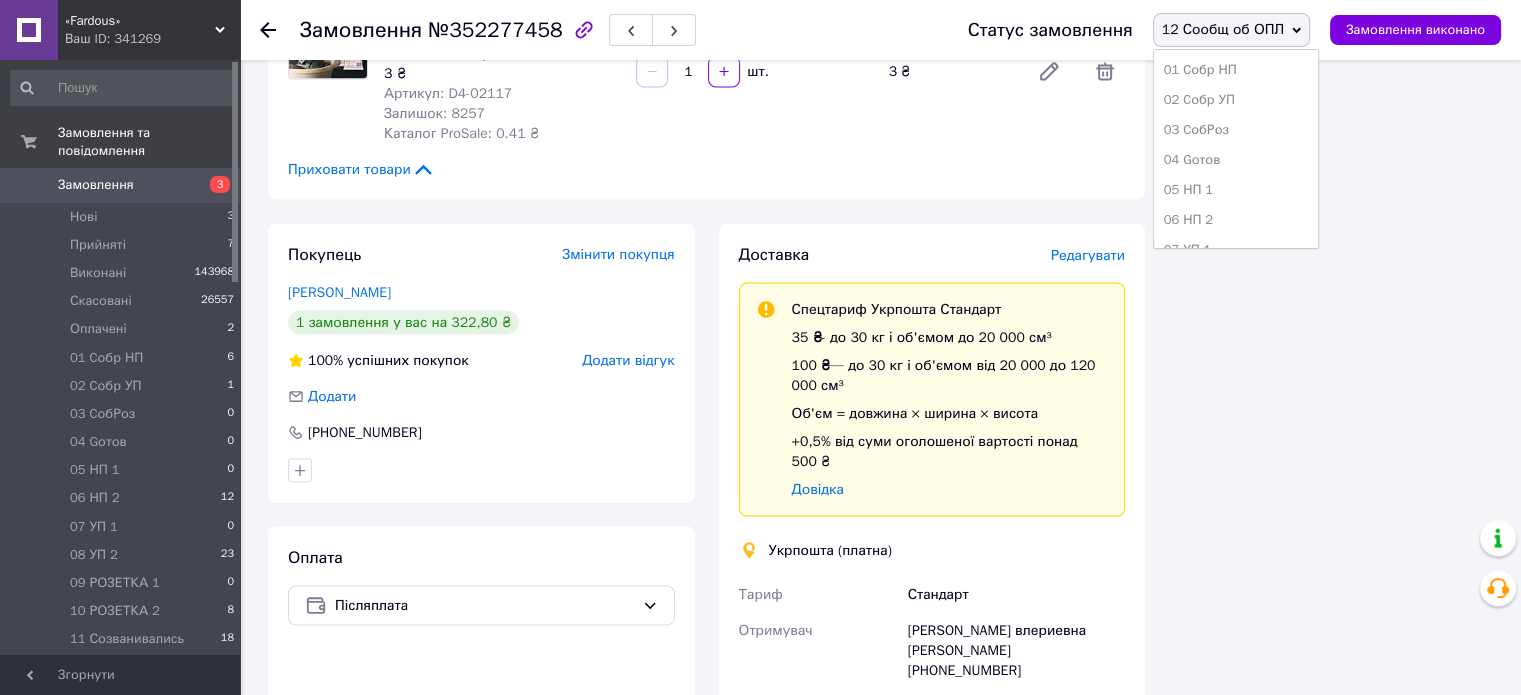 scroll, scrollTop: 173, scrollLeft: 0, axis: vertical 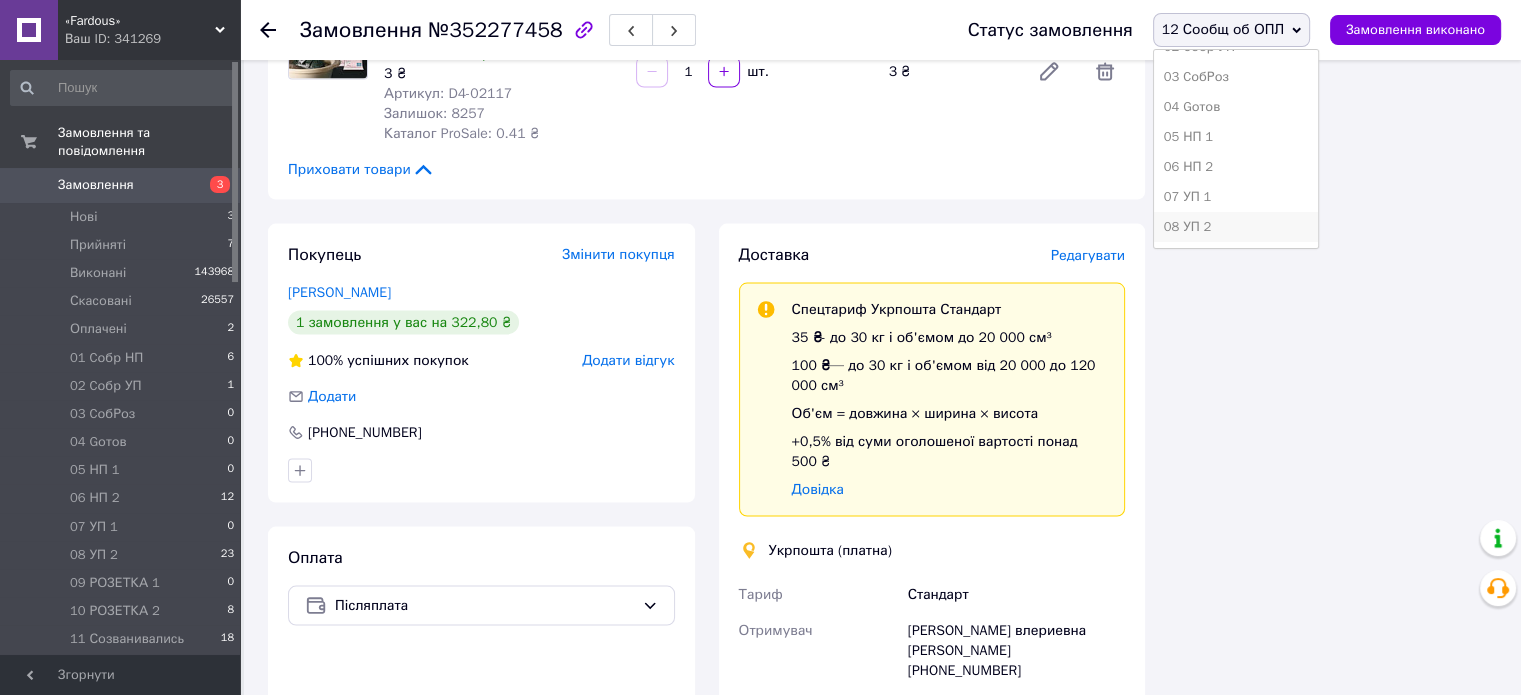 click on "08 УП 2" at bounding box center [1236, 227] 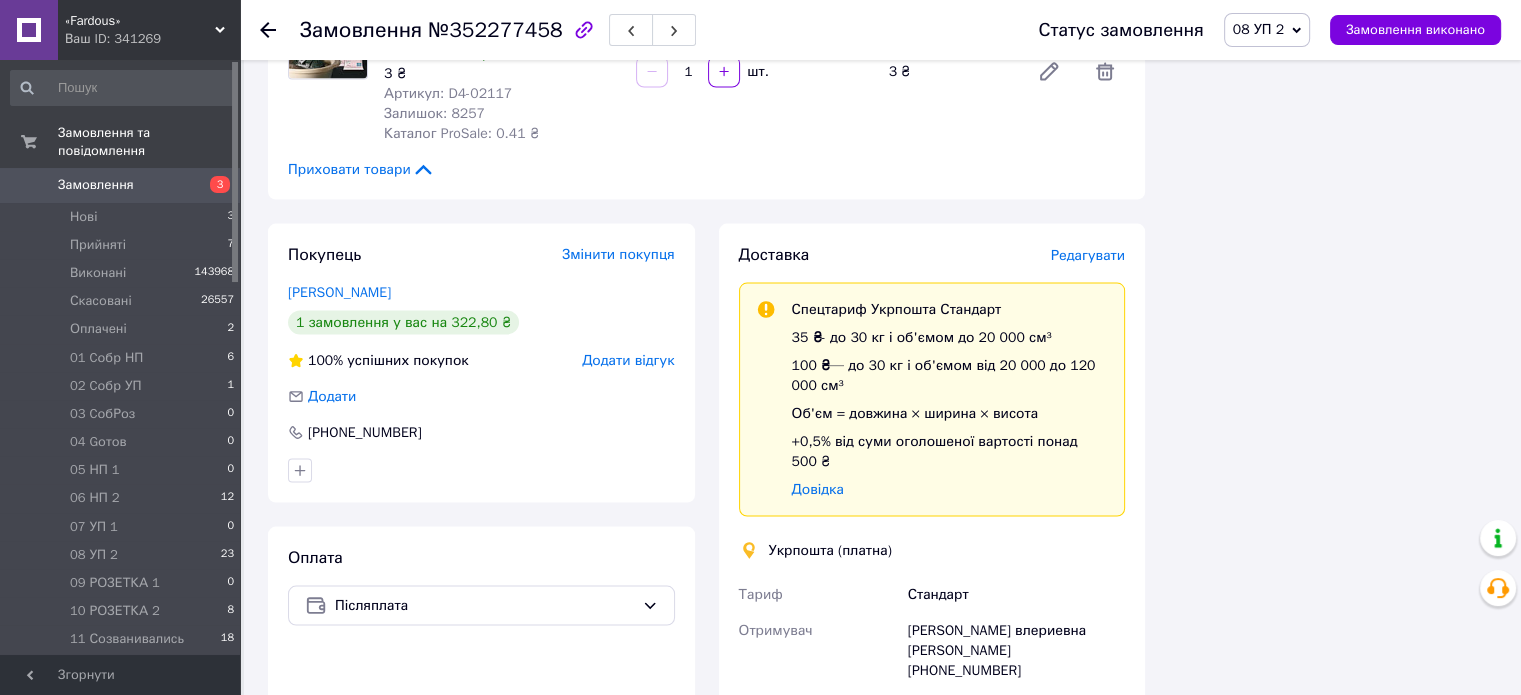 click on "12 Сообщ об ОПЛ 4" at bounding box center [123, 668] 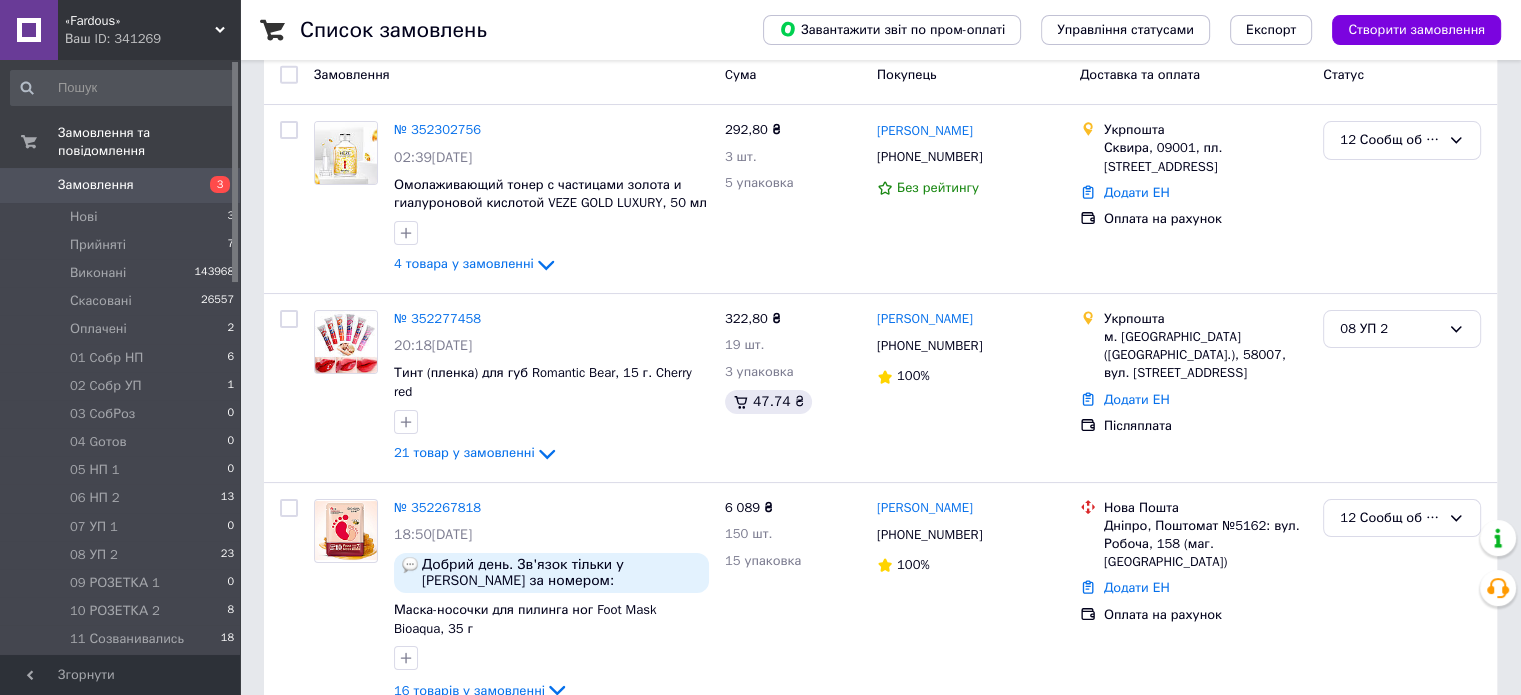 scroll, scrollTop: 208, scrollLeft: 0, axis: vertical 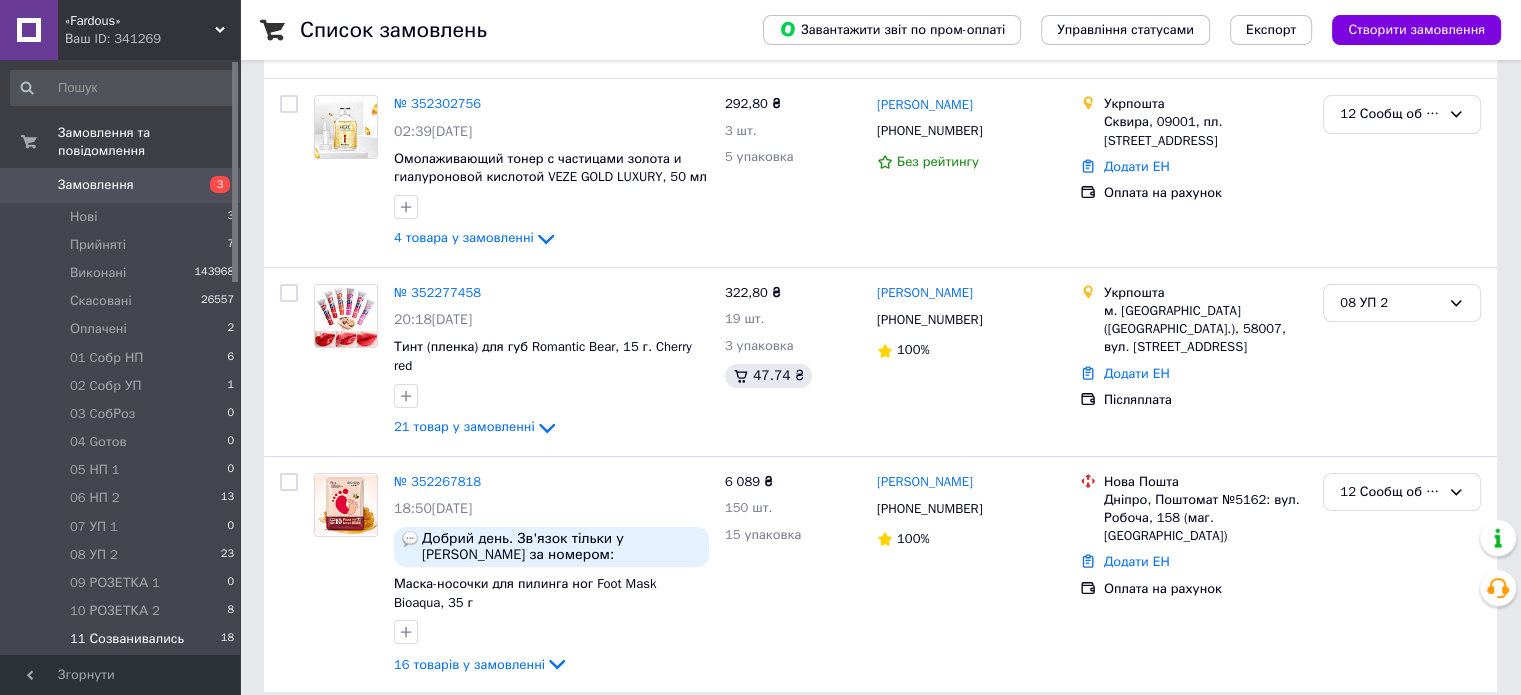 click on "11 Созванивались 18" at bounding box center (123, 639) 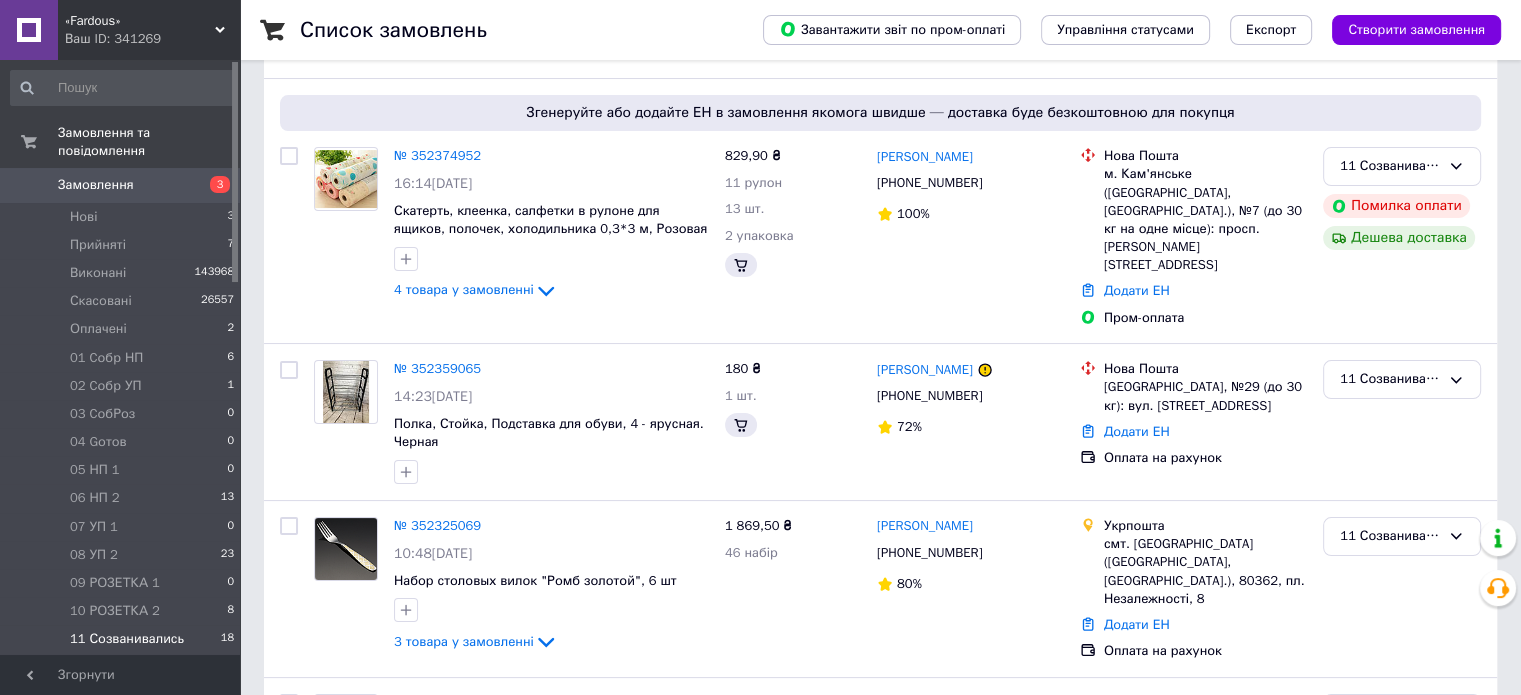 scroll, scrollTop: 0, scrollLeft: 0, axis: both 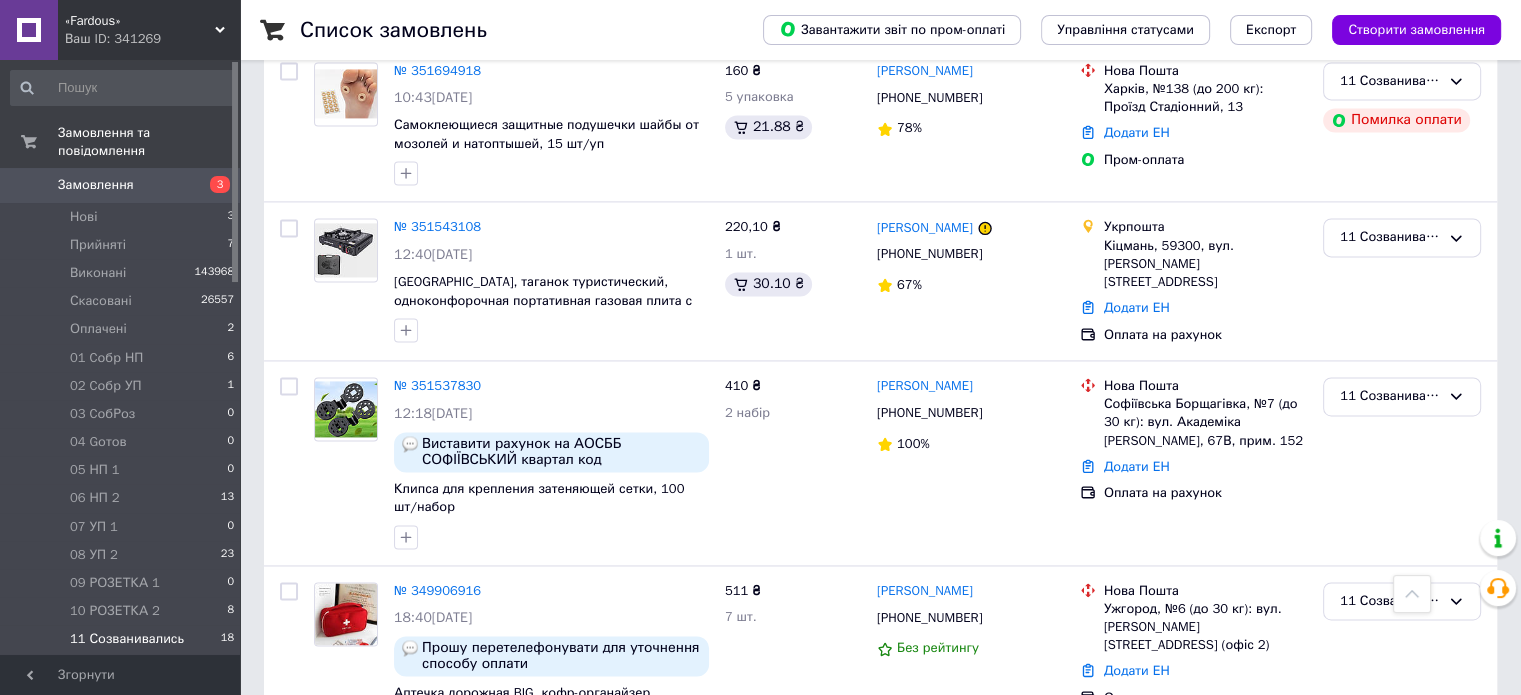 click on "12 Сообщ об ОПЛ 3" at bounding box center (123, 668) 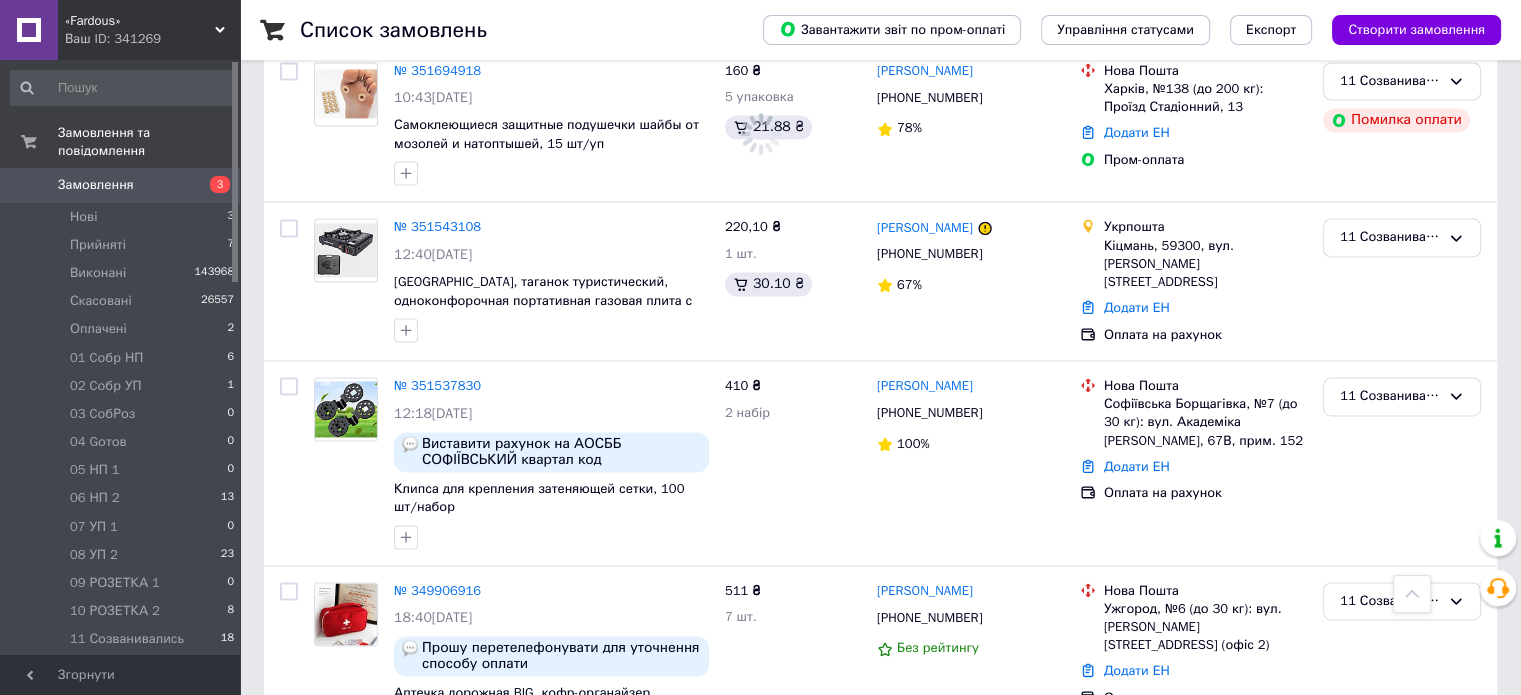 scroll, scrollTop: 0, scrollLeft: 0, axis: both 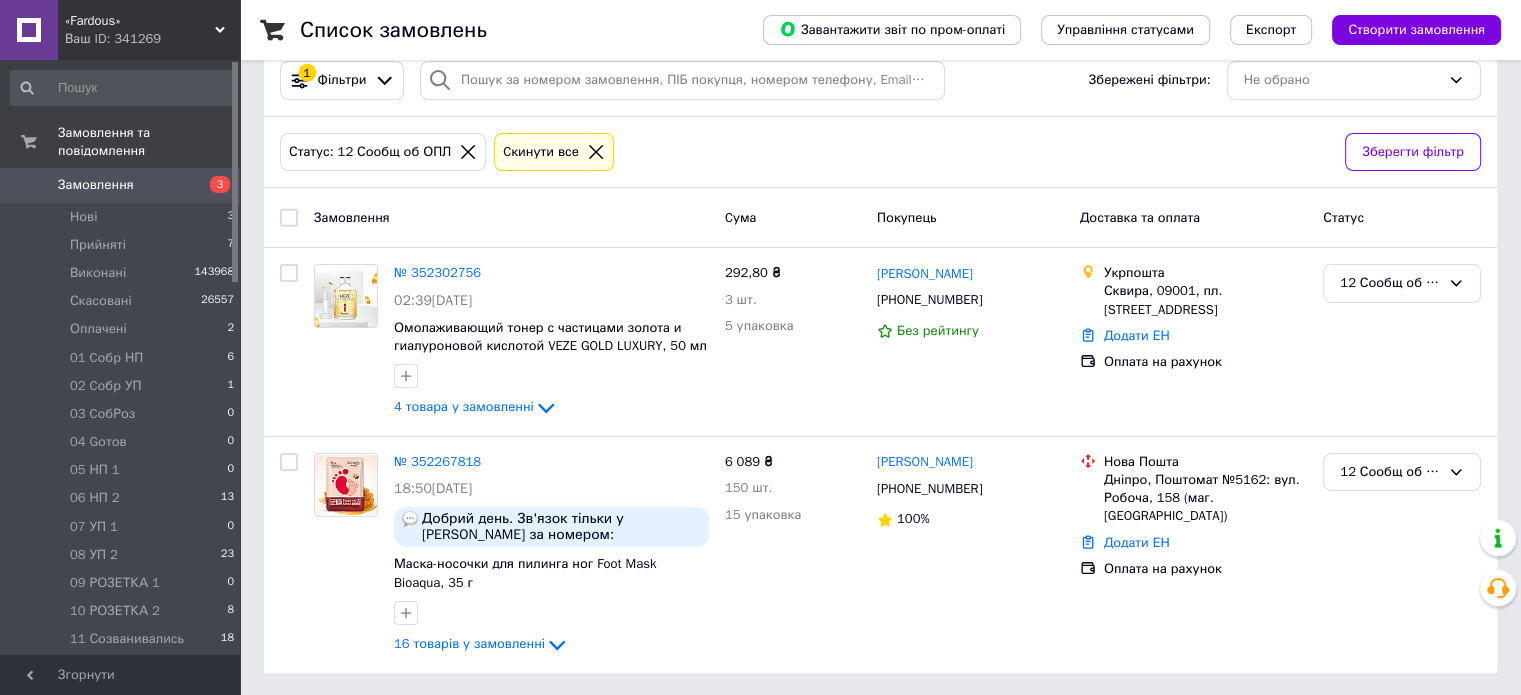 click on "3" at bounding box center (220, 184) 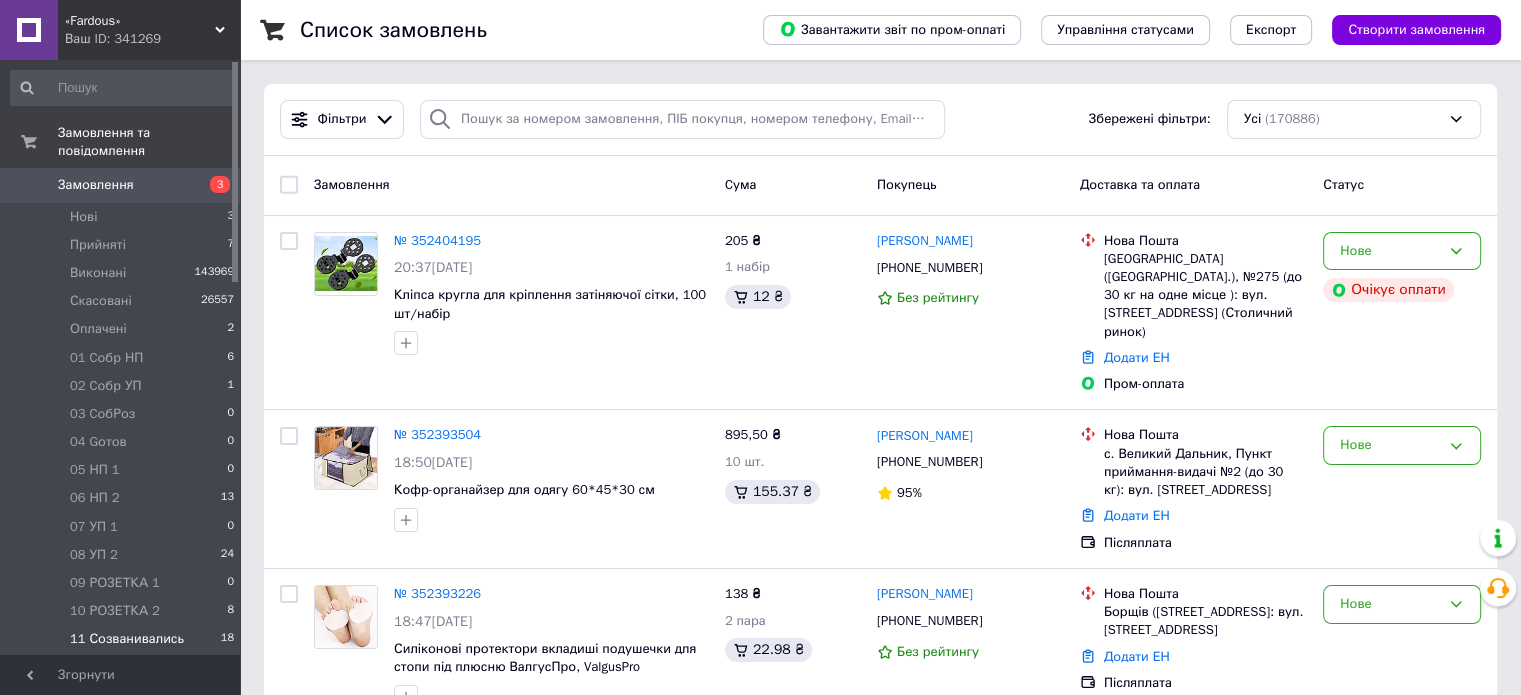 click on "11 Созванивались" at bounding box center (127, 639) 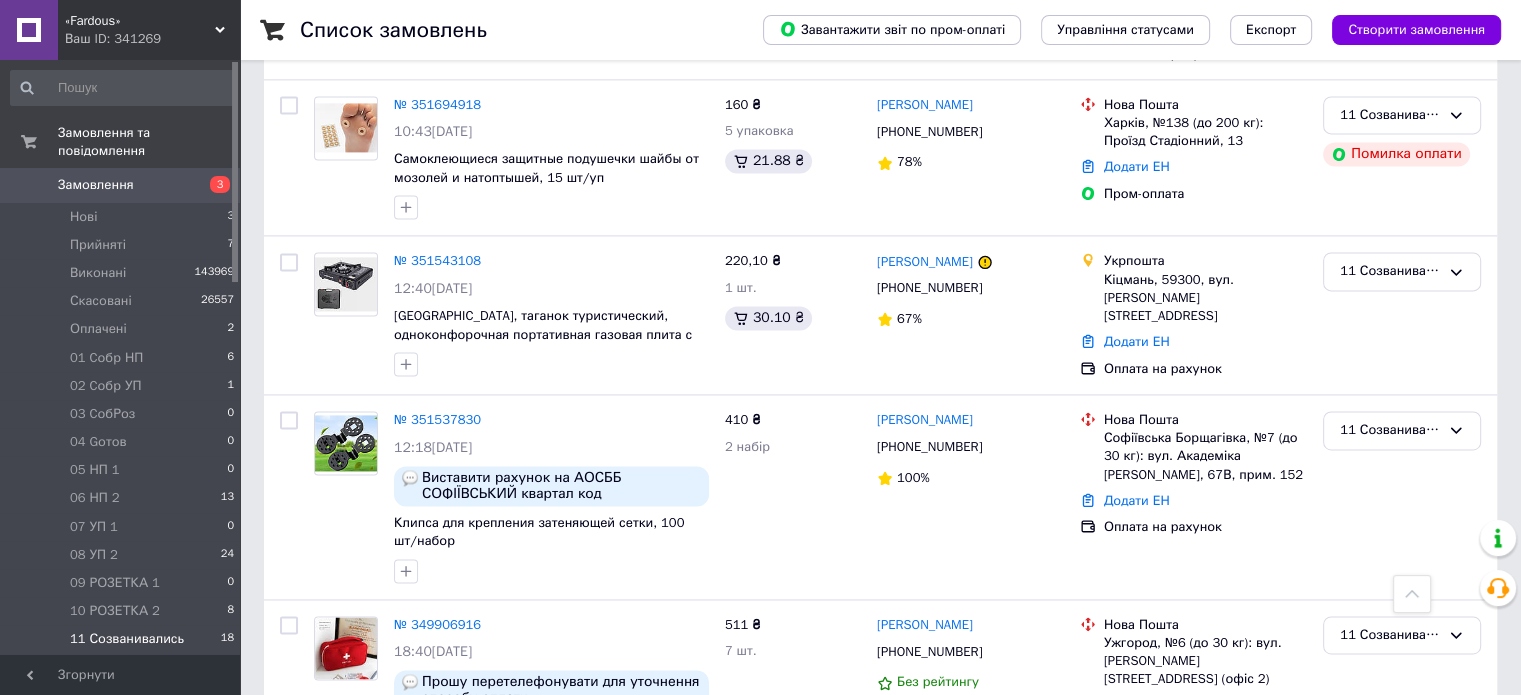 scroll, scrollTop: 2915, scrollLeft: 0, axis: vertical 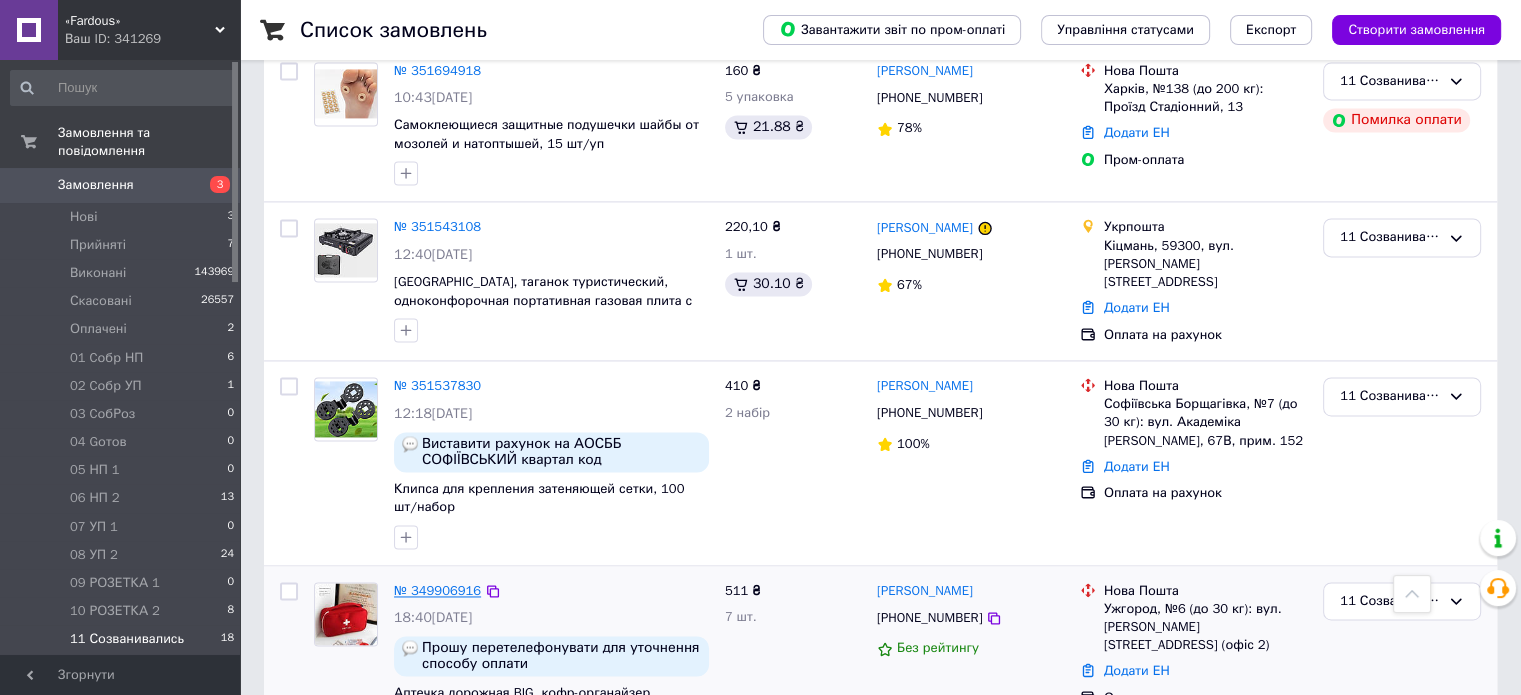click on "№ 349906916" at bounding box center [437, 590] 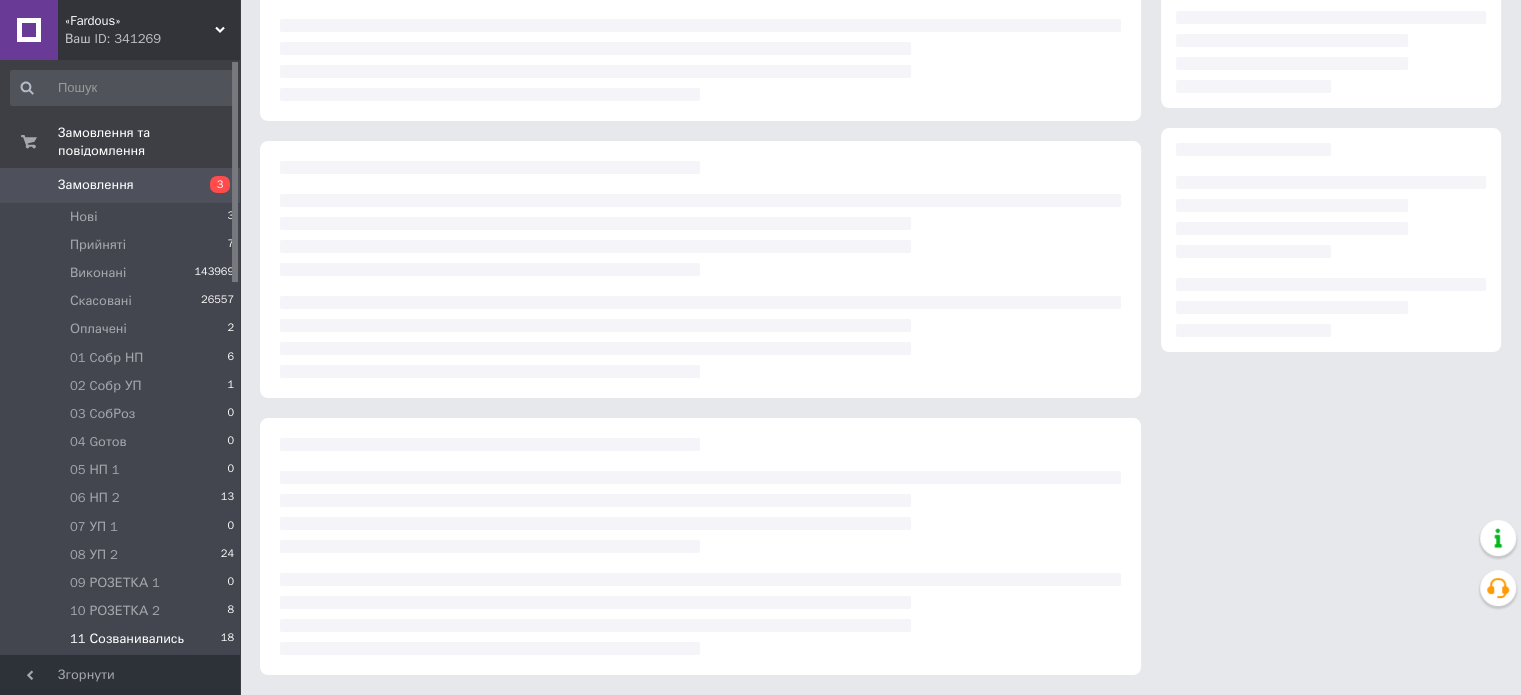 scroll, scrollTop: 219, scrollLeft: 0, axis: vertical 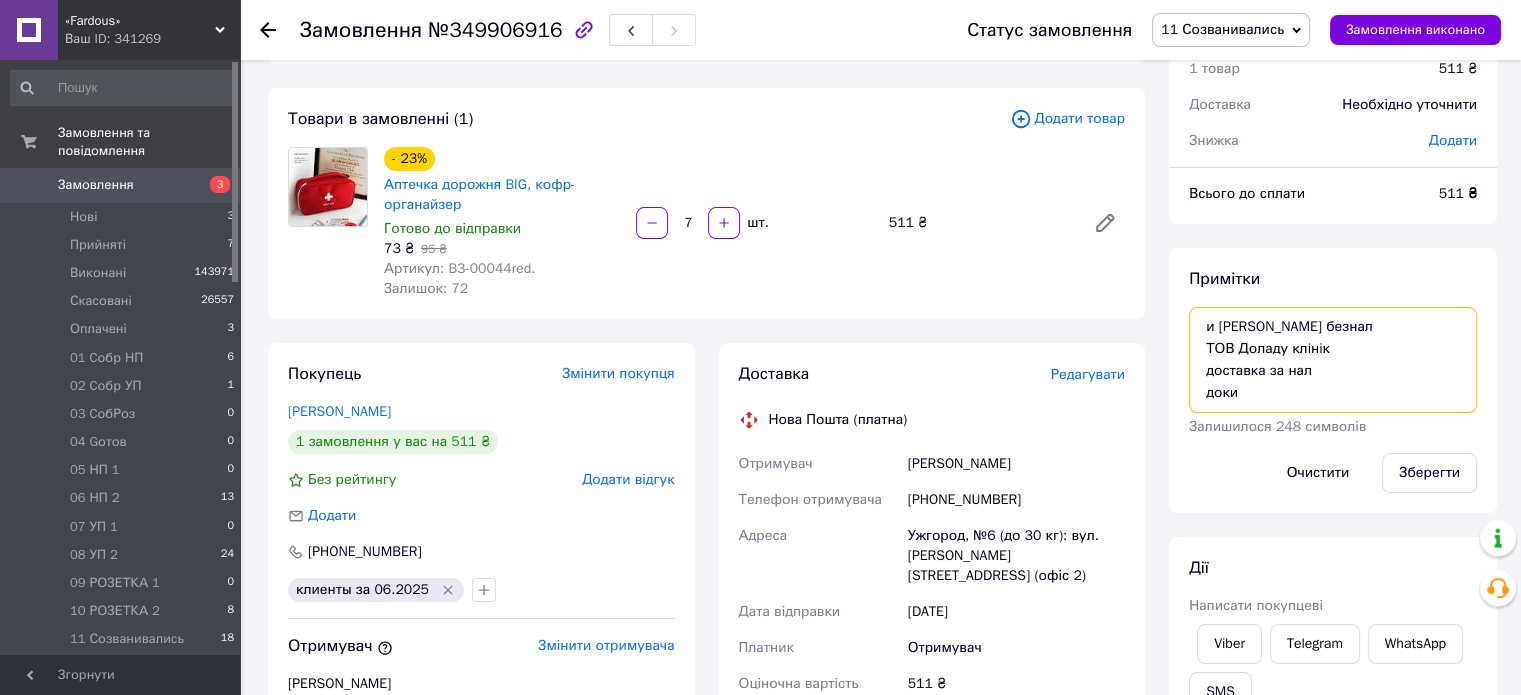 click on "и [PERSON_NAME] безнал
ТОВ Доладу клiнiк
доставка за нал
доки" at bounding box center [1333, 360] 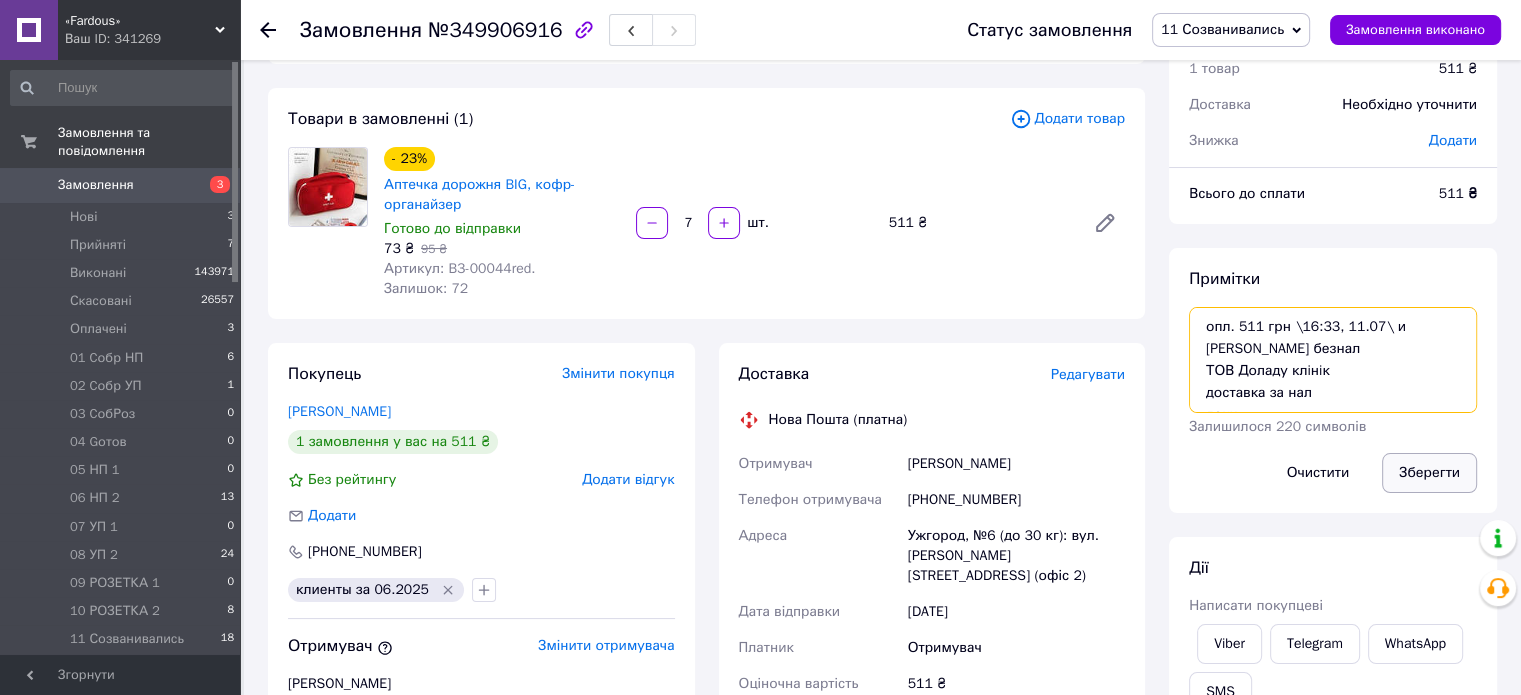 type on "опл. 511 грн \16:33, 11.07\ и [PERSON_NAME] безнал
ТОВ Доладу клiнiк
доставка за нал
доки" 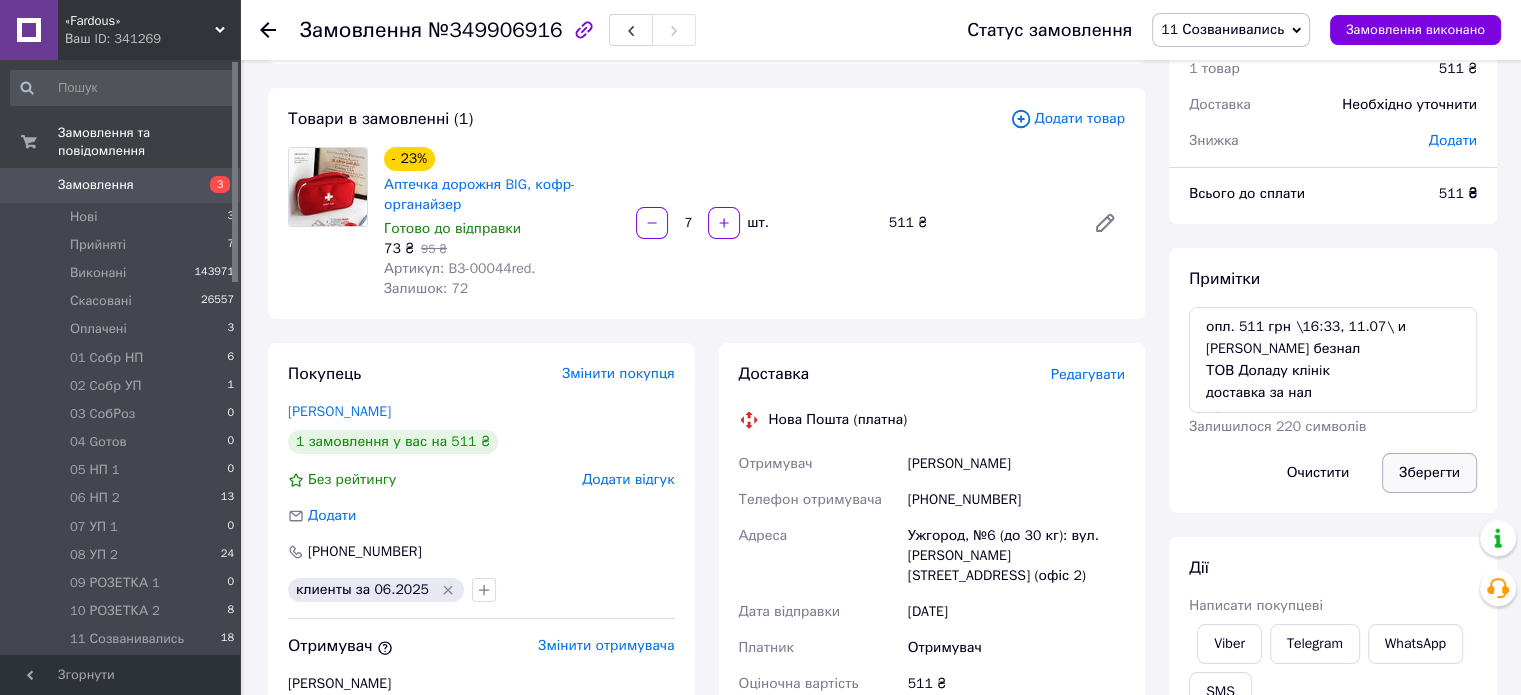 click on "Зберегти" at bounding box center (1429, 473) 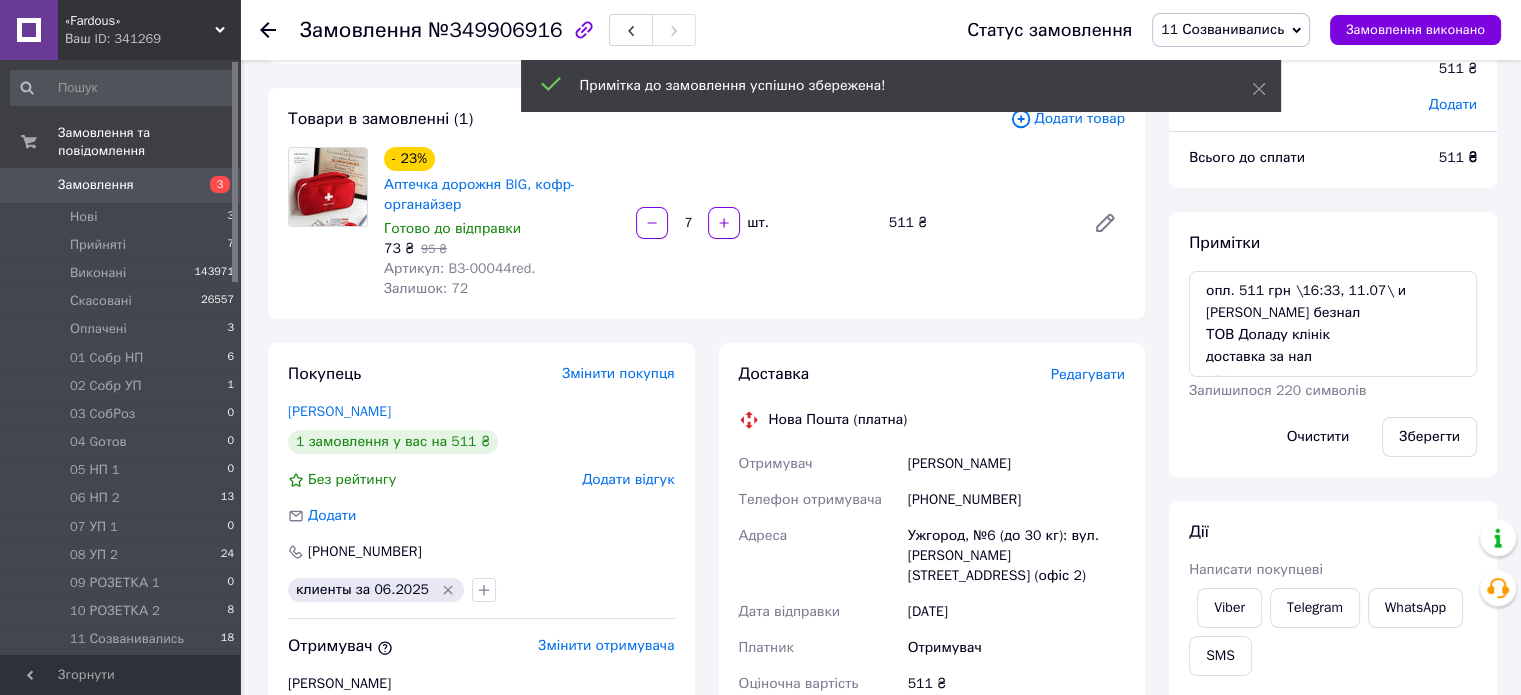 click on "11 Созванивались" at bounding box center [1231, 30] 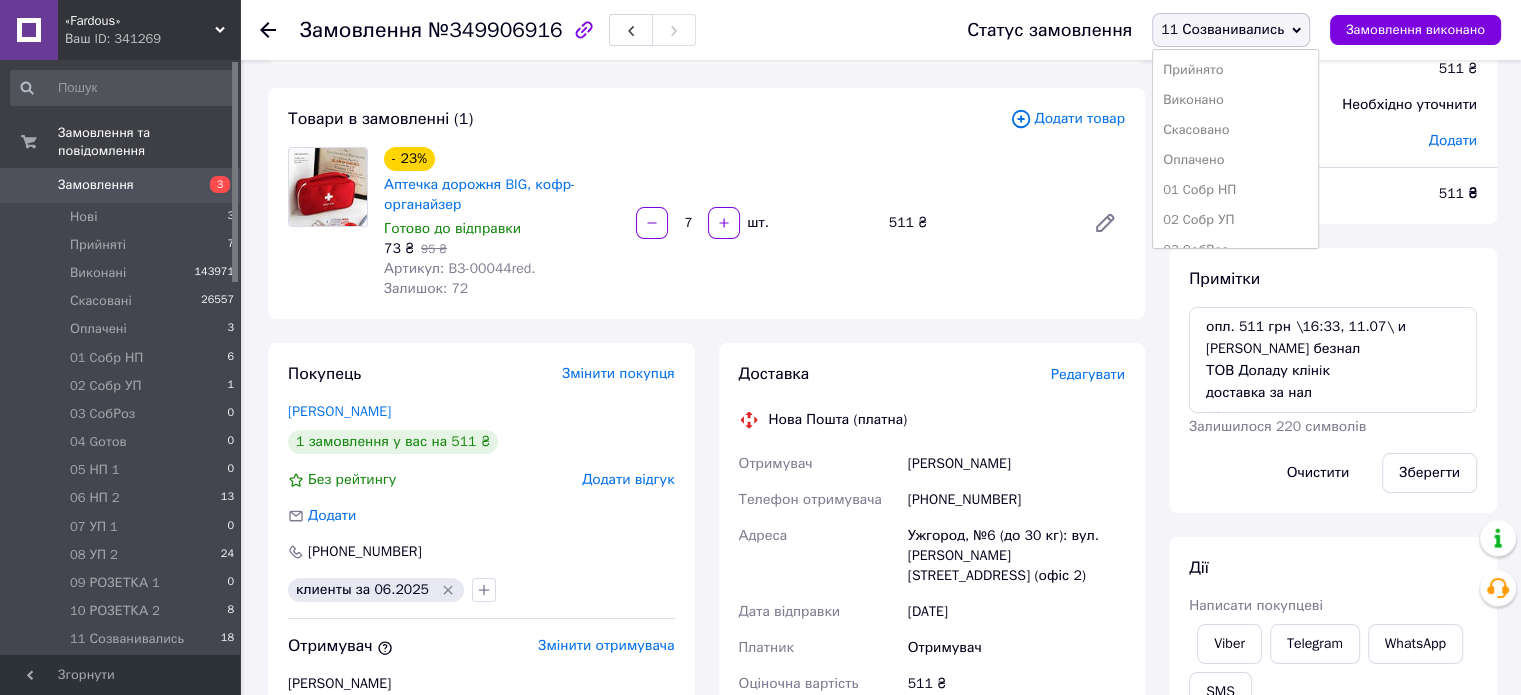 scroll, scrollTop: 173, scrollLeft: 0, axis: vertical 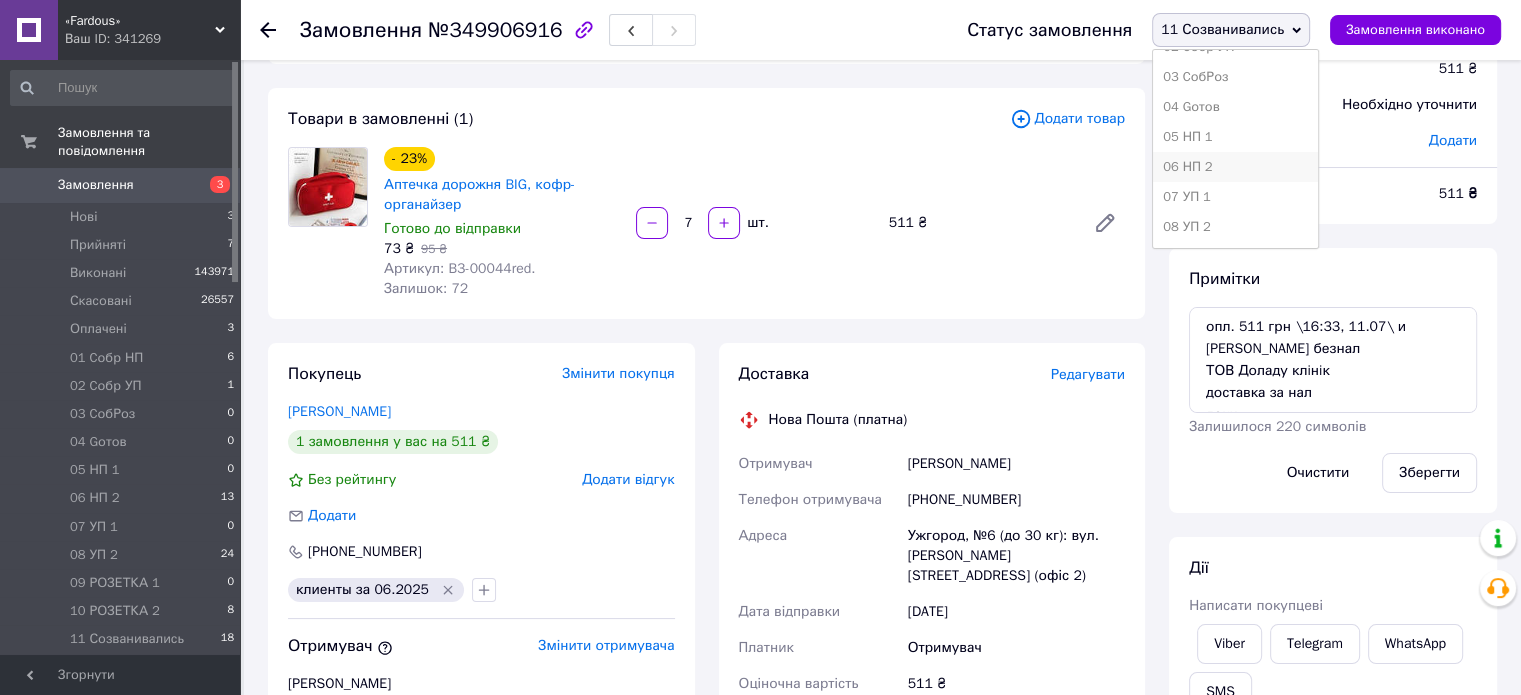 click on "06 НП 2" at bounding box center [1235, 167] 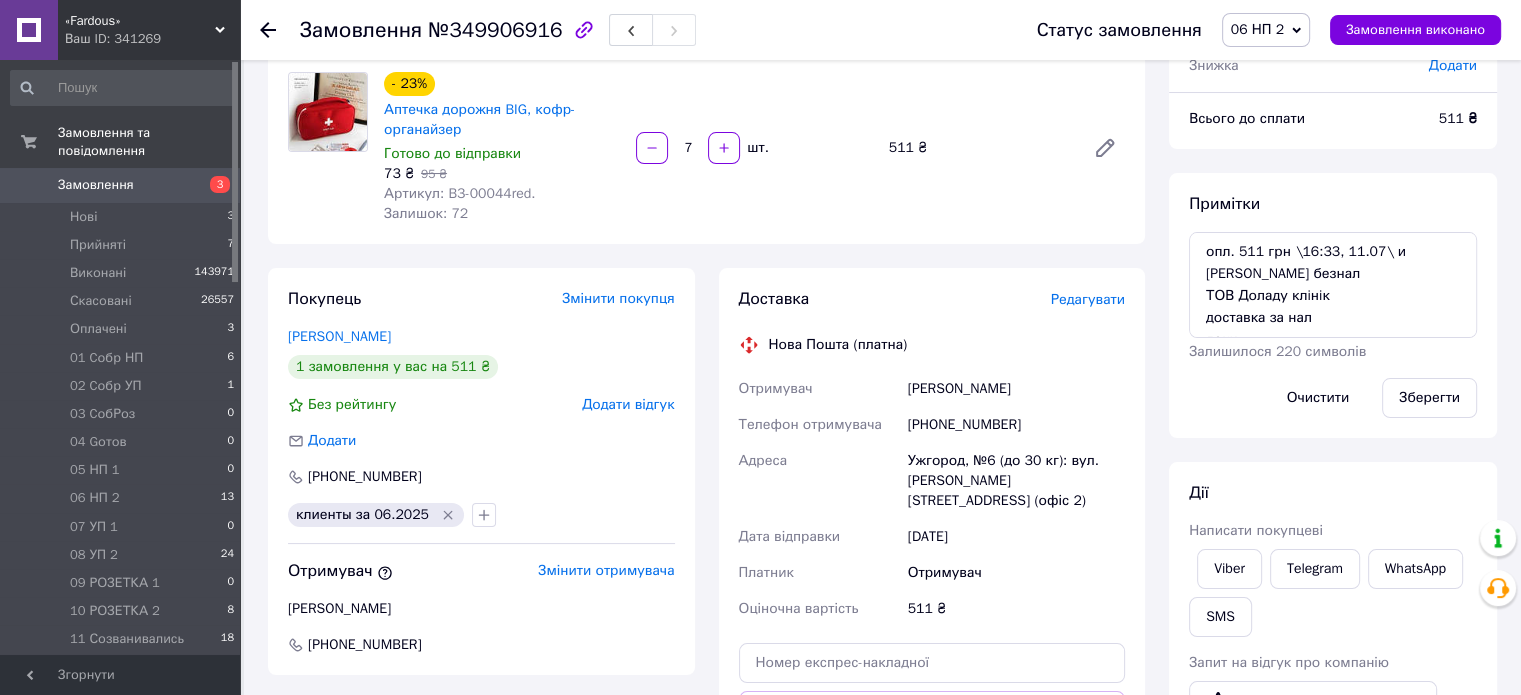 scroll, scrollTop: 173, scrollLeft: 0, axis: vertical 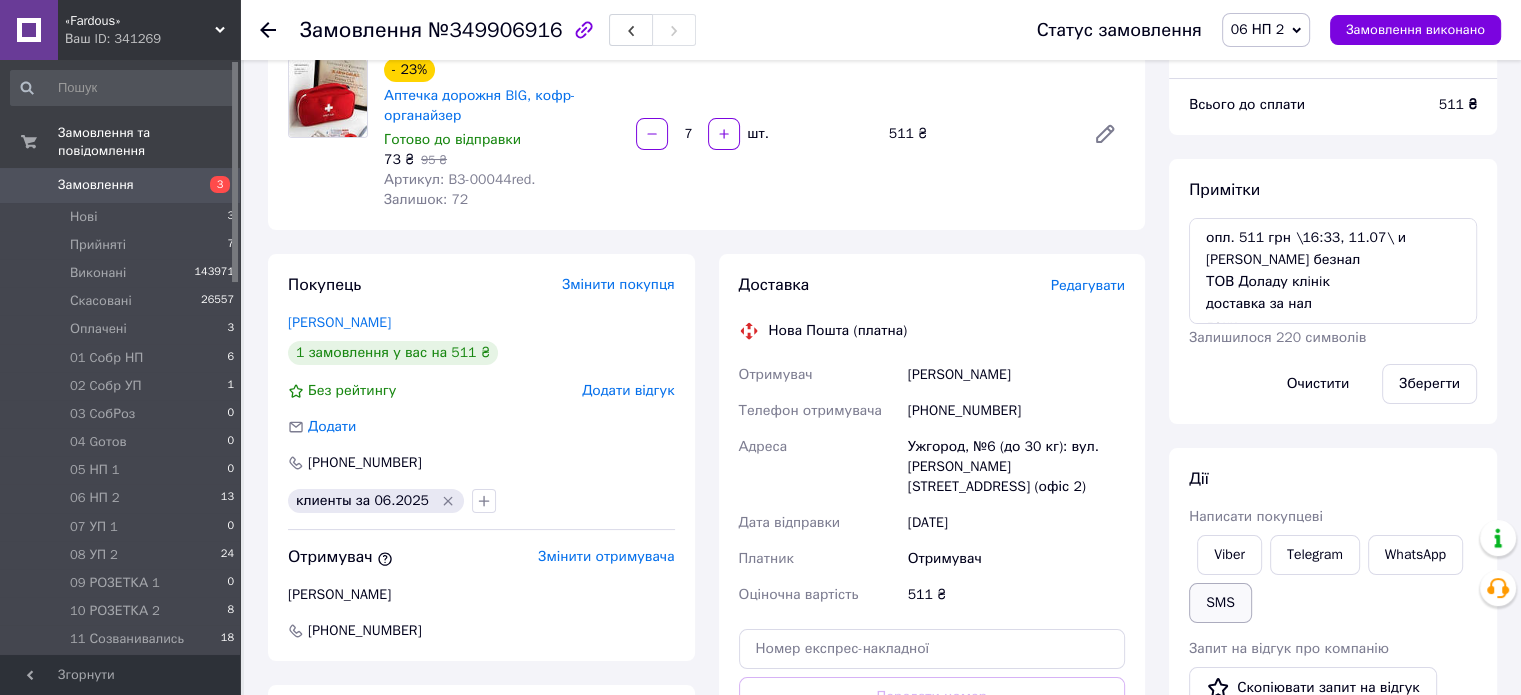 click on "SMS" at bounding box center (1220, 603) 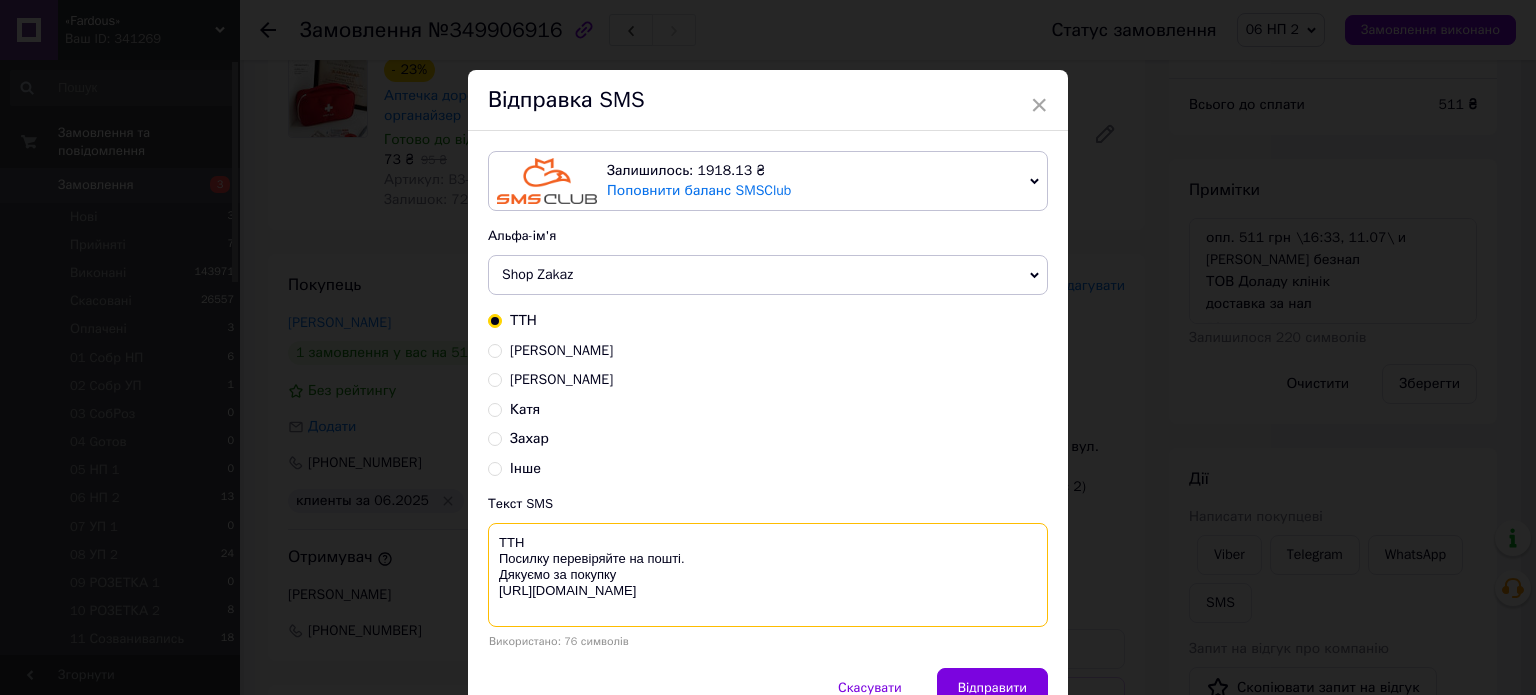 drag, startPoint x: 683, startPoint y: 549, endPoint x: 586, endPoint y: 532, distance: 98.478424 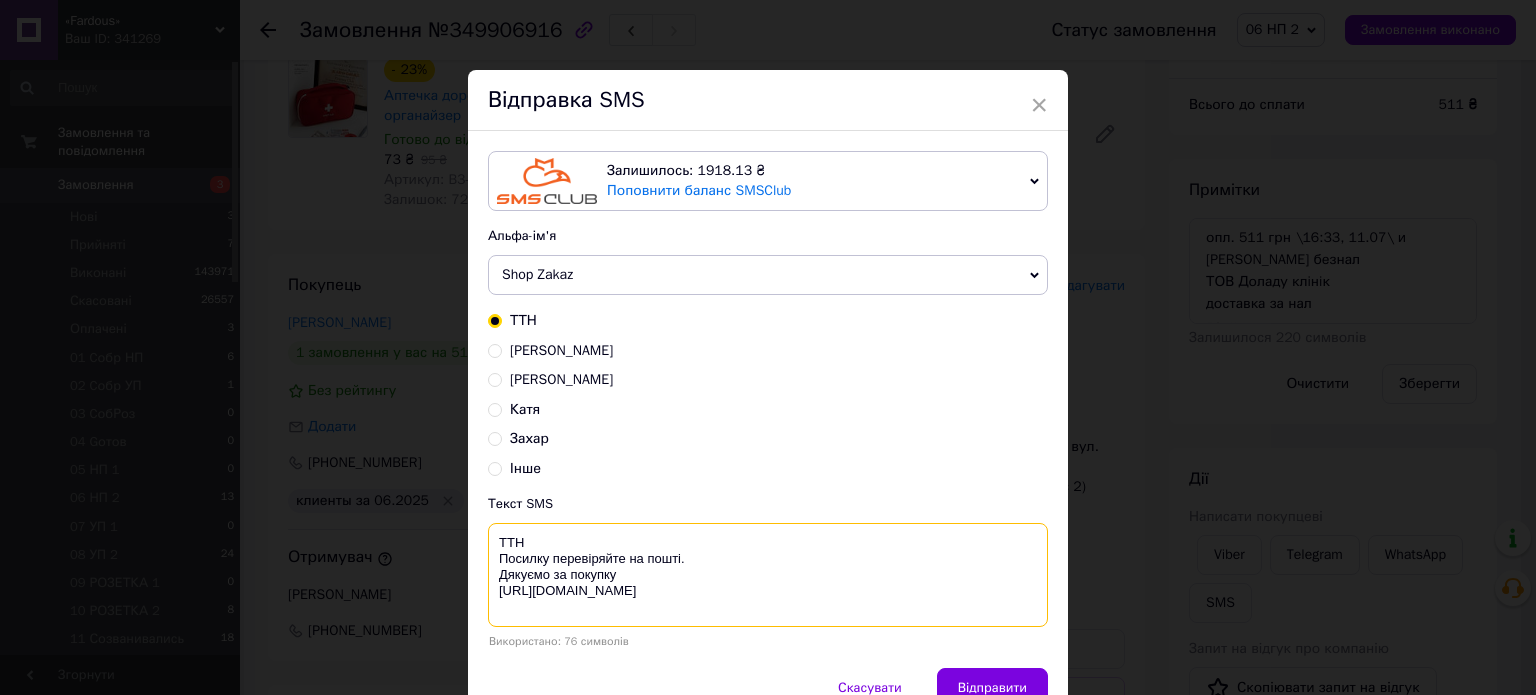 drag, startPoint x: 684, startPoint y: 555, endPoint x: 494, endPoint y: 522, distance: 192.8445 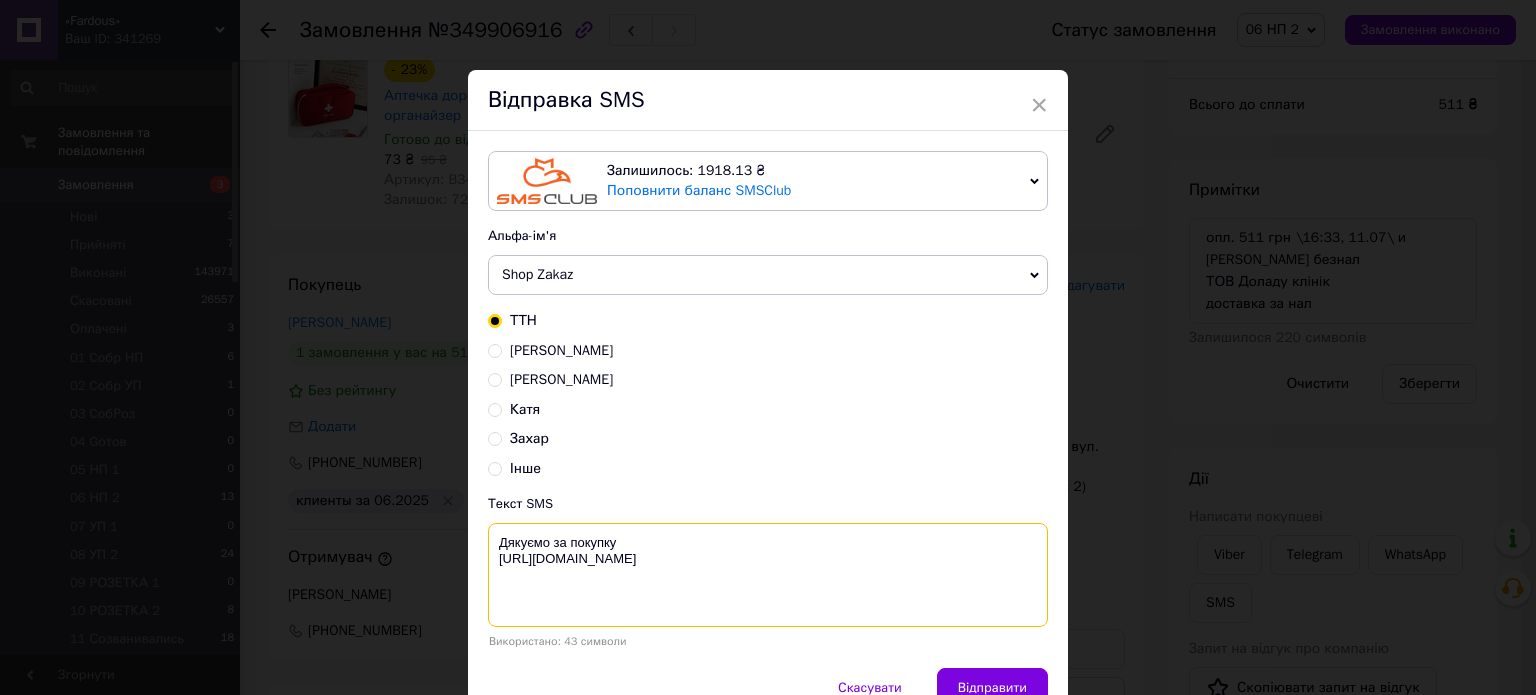 paste on "Ваша оплата зарахована.
Очікуйте номер ТТН у день відправки Вашого товару." 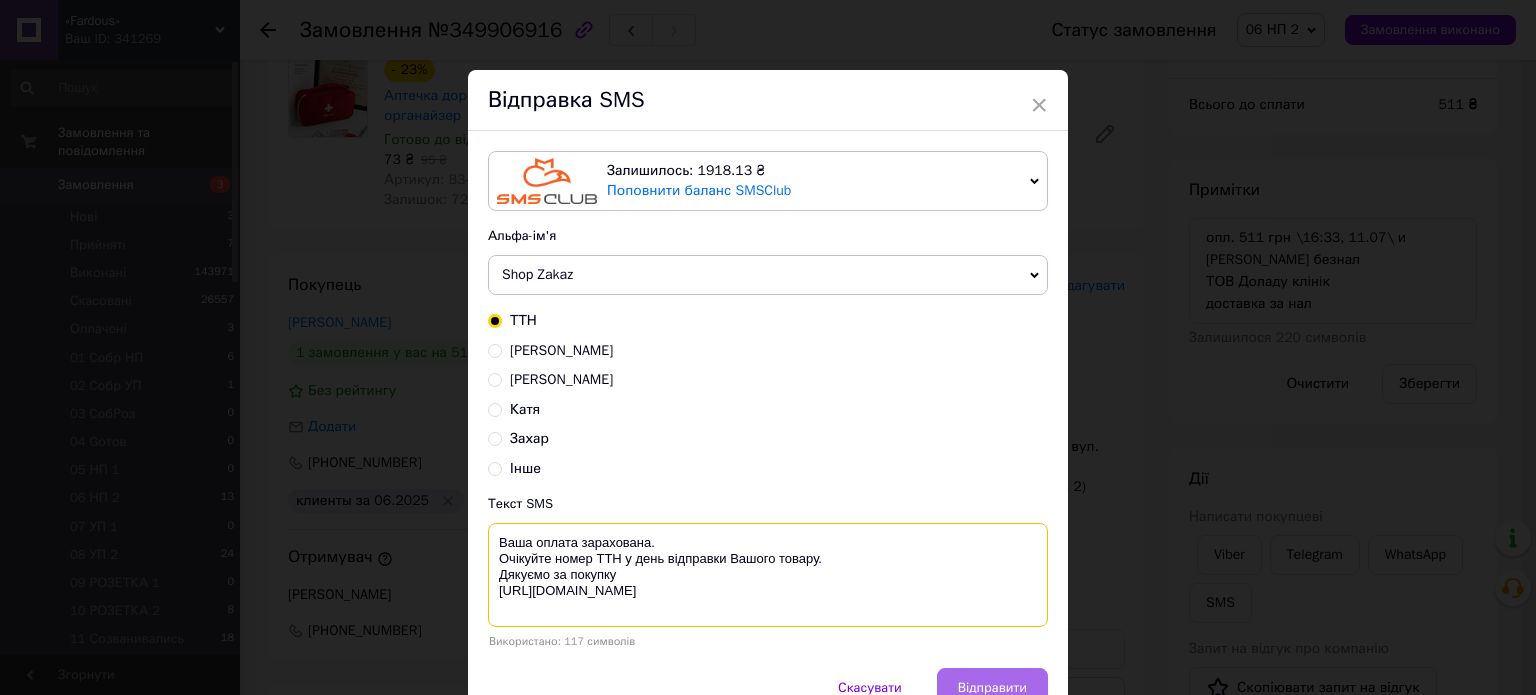type on "Ваша оплата зарахована.
Очікуйте номер ТТН у день відправки Вашого товару.
Дякуємо за покупку
[URL][DOMAIN_NAME]" 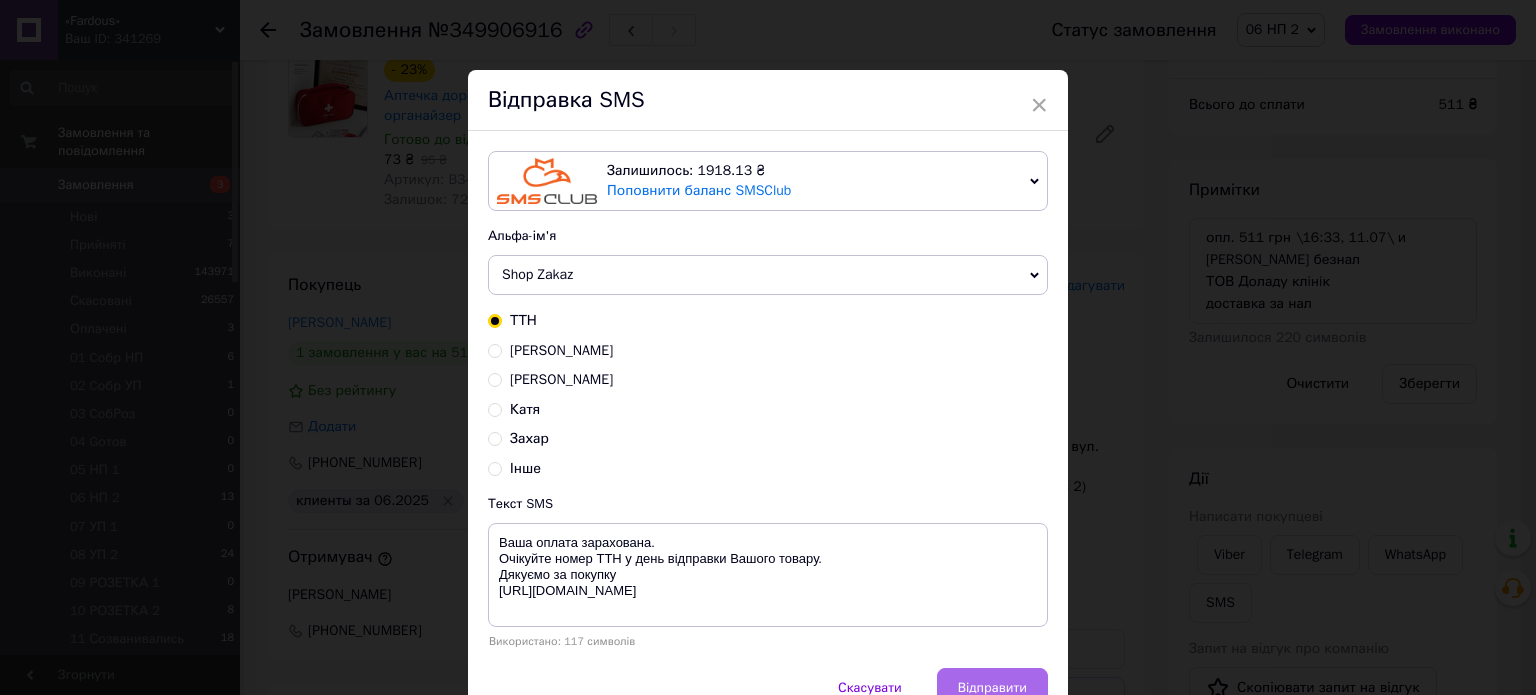 click on "Відправити" at bounding box center [992, 688] 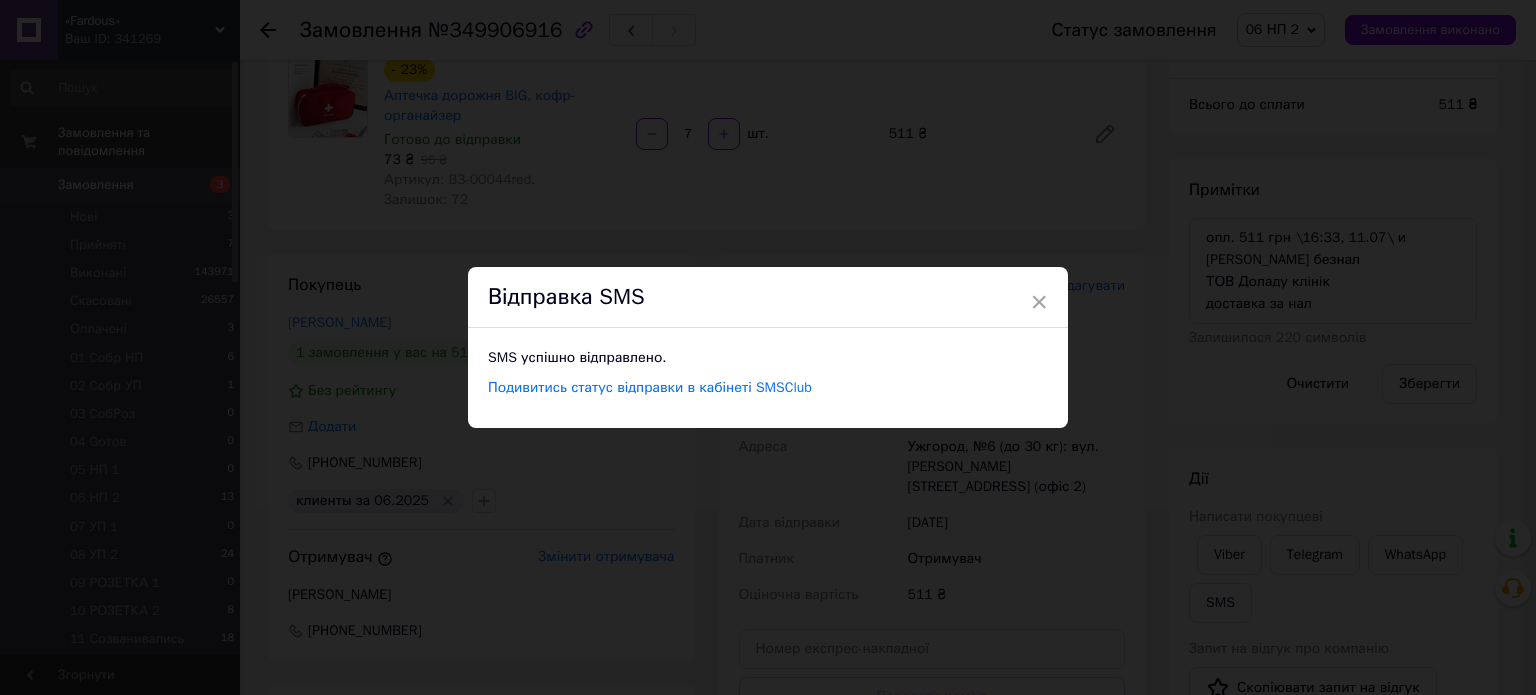 click on "× Відправка SMS SMS успішно відправлено. Подивитись статус відправки в кабінеті SMSClub" at bounding box center (768, 347) 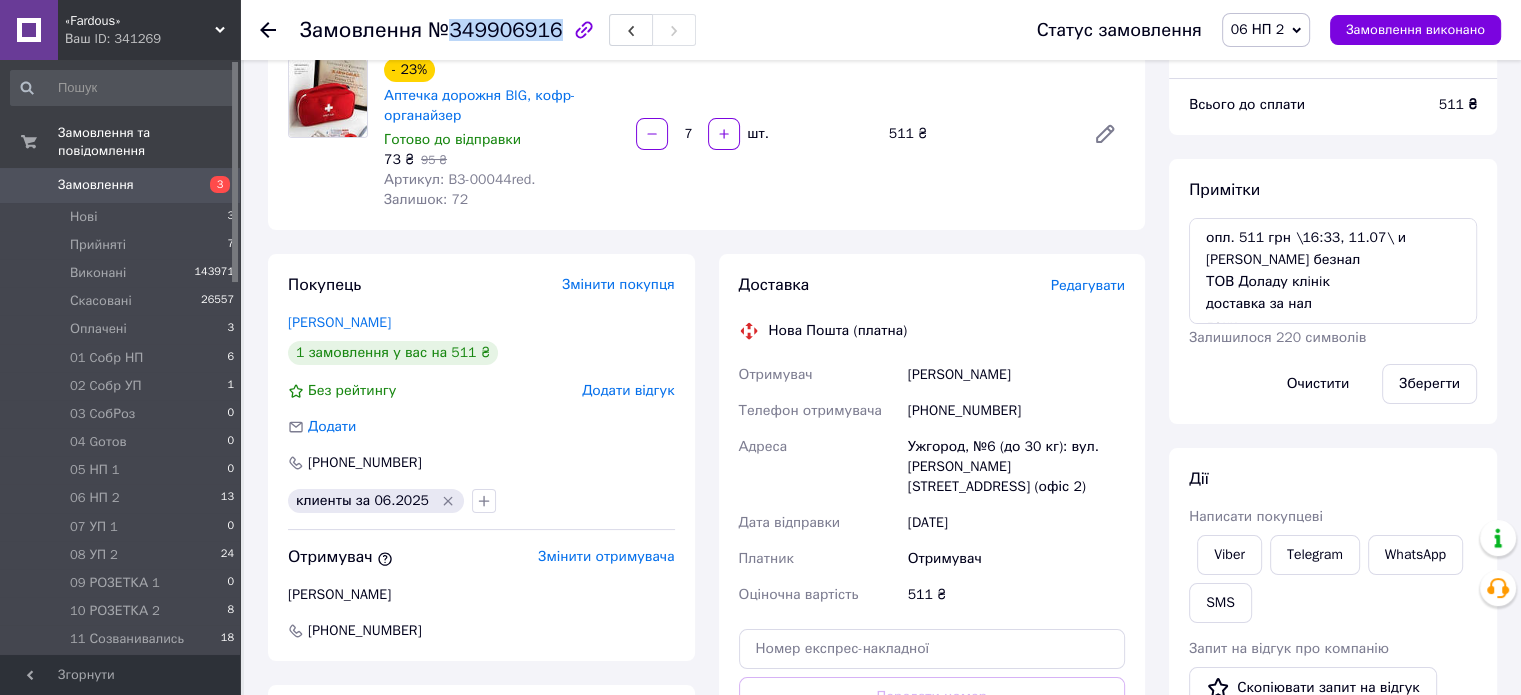 click on "№349906916" at bounding box center (495, 30) 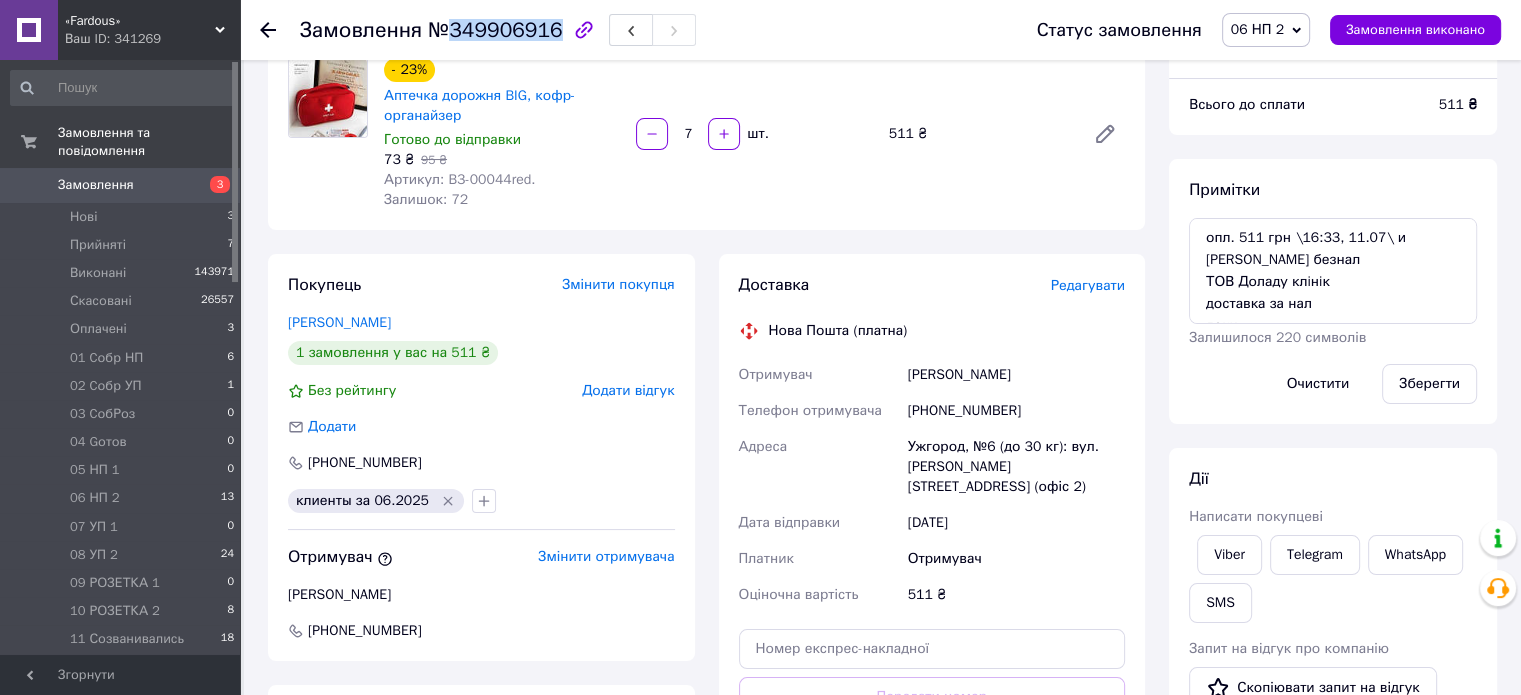 click on "№349906916" at bounding box center [495, 30] 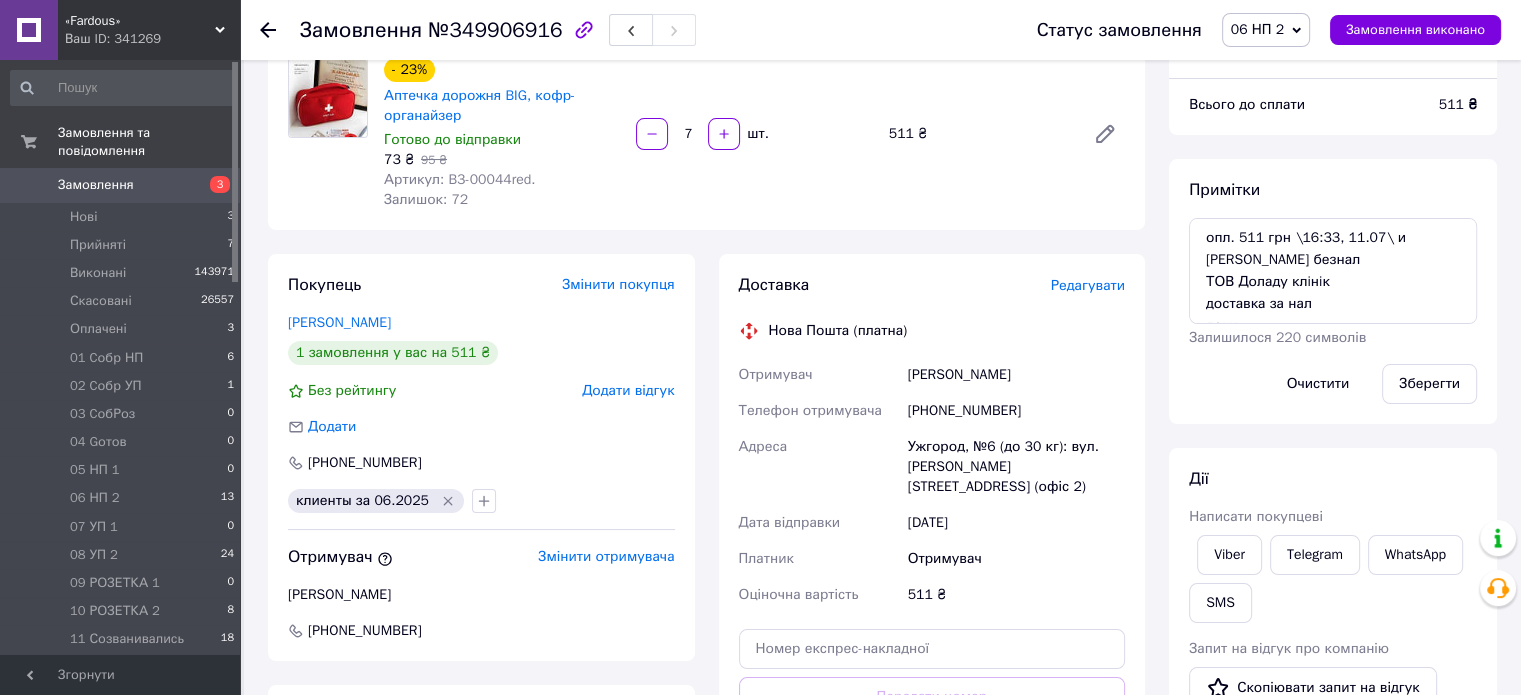 click on "№349906916" at bounding box center (495, 30) 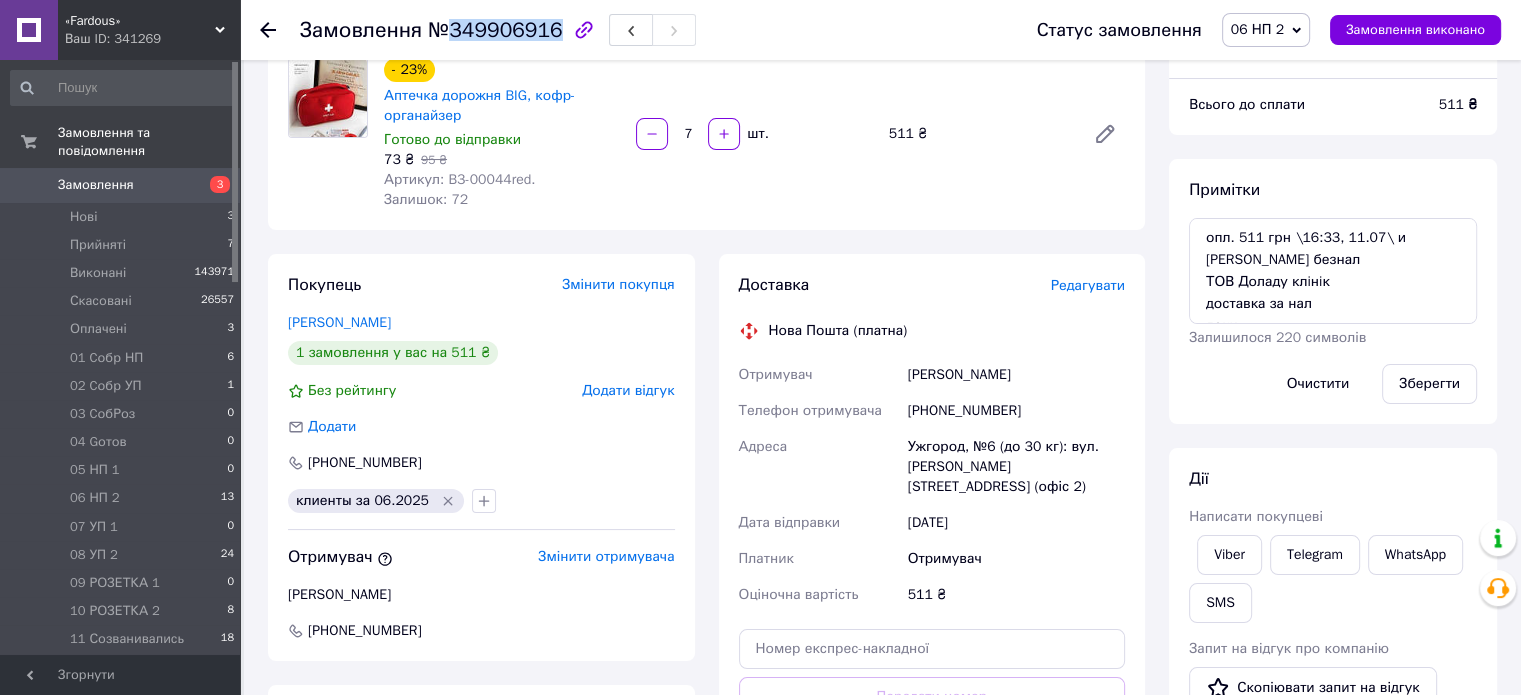 click on "№349906916" at bounding box center [495, 30] 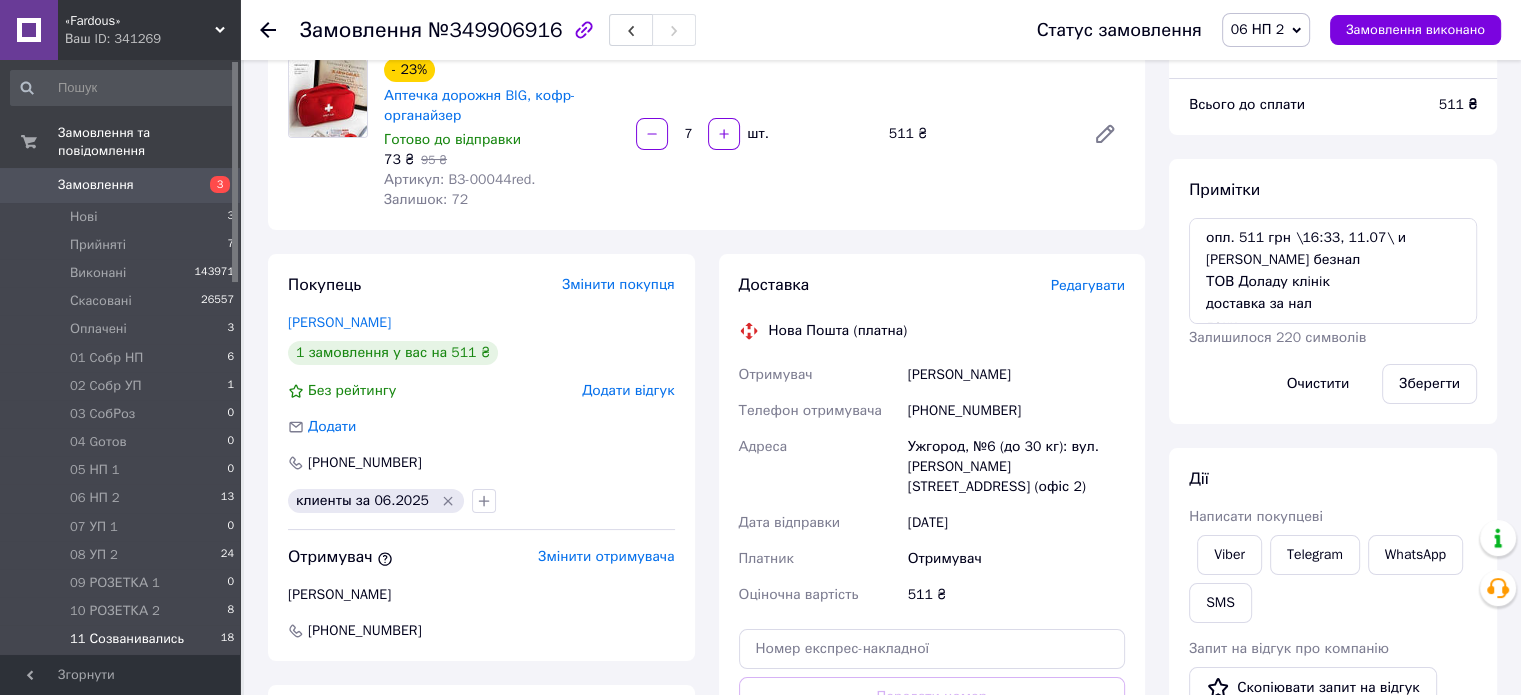 click on "18" at bounding box center (227, 639) 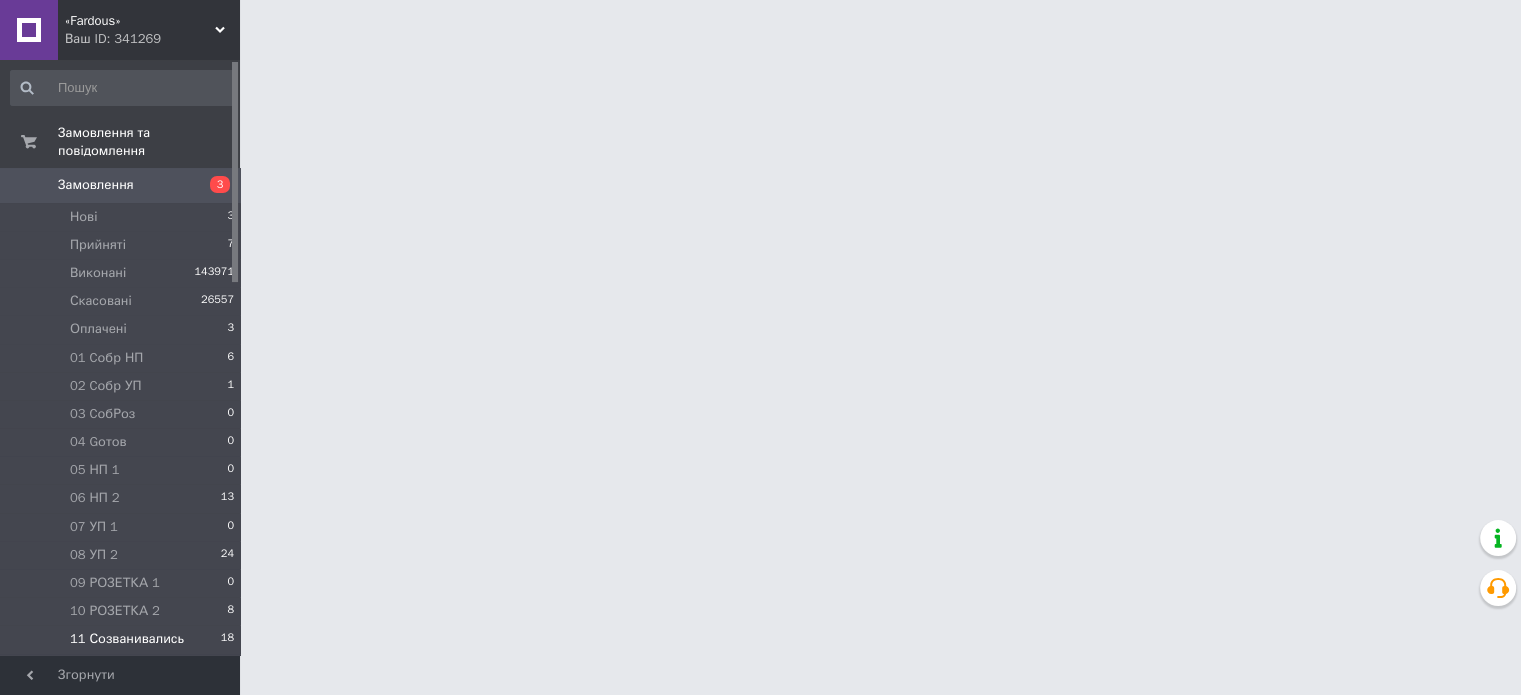 scroll, scrollTop: 0, scrollLeft: 0, axis: both 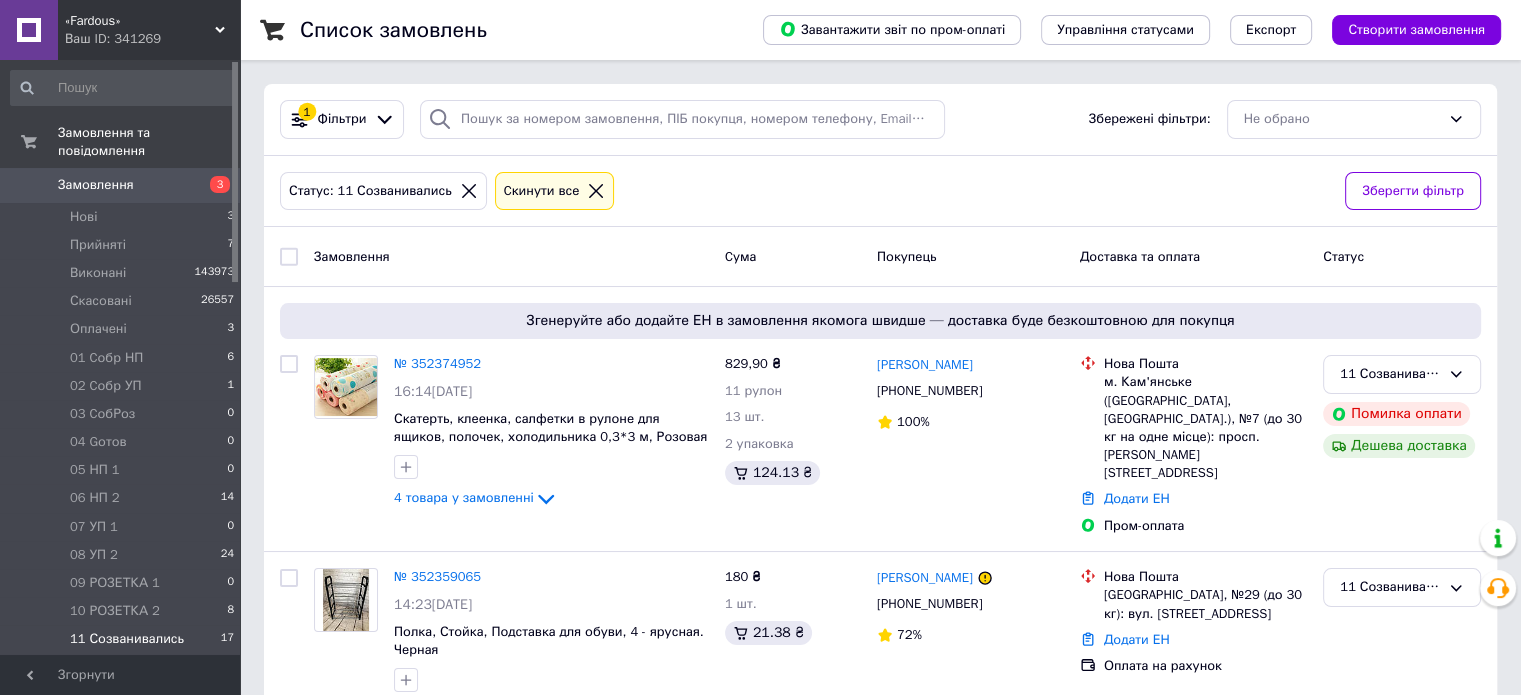 click on "3" at bounding box center (212, 185) 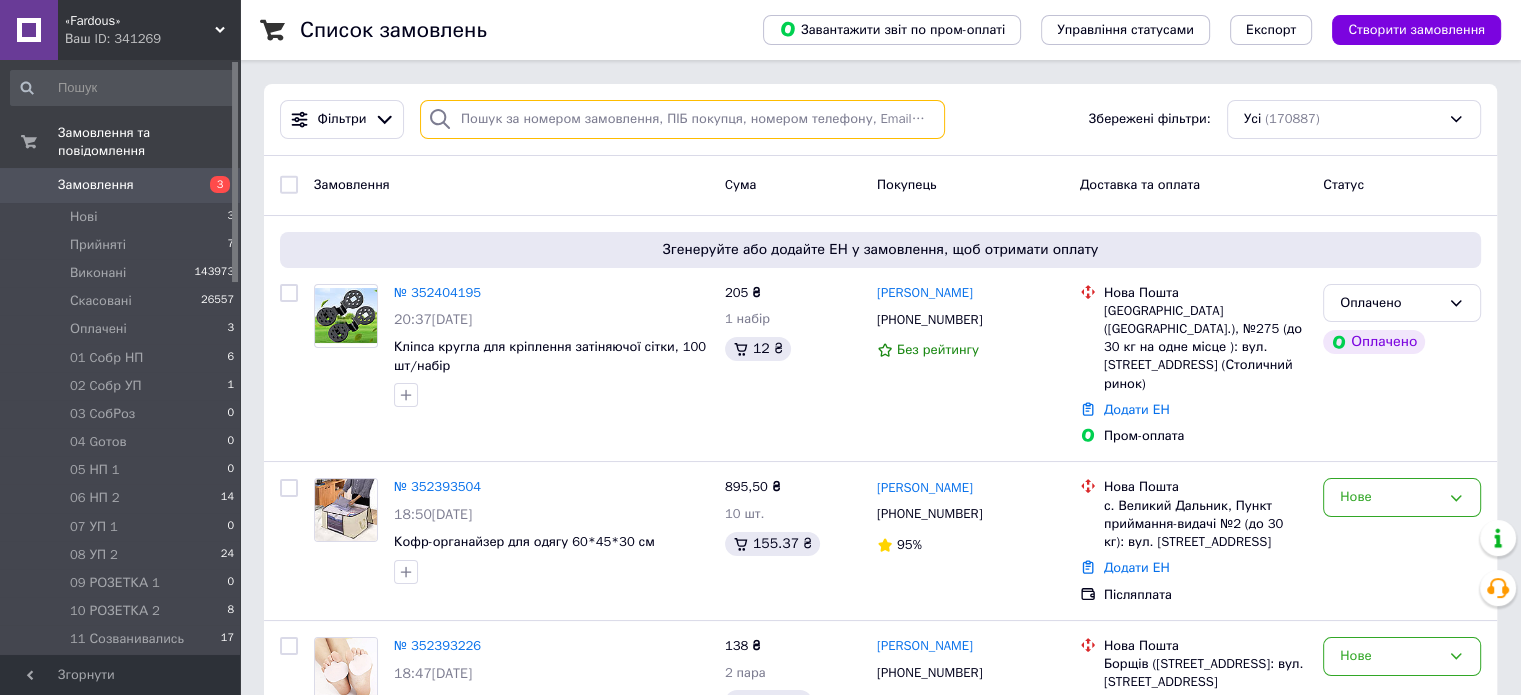 click at bounding box center (682, 119) 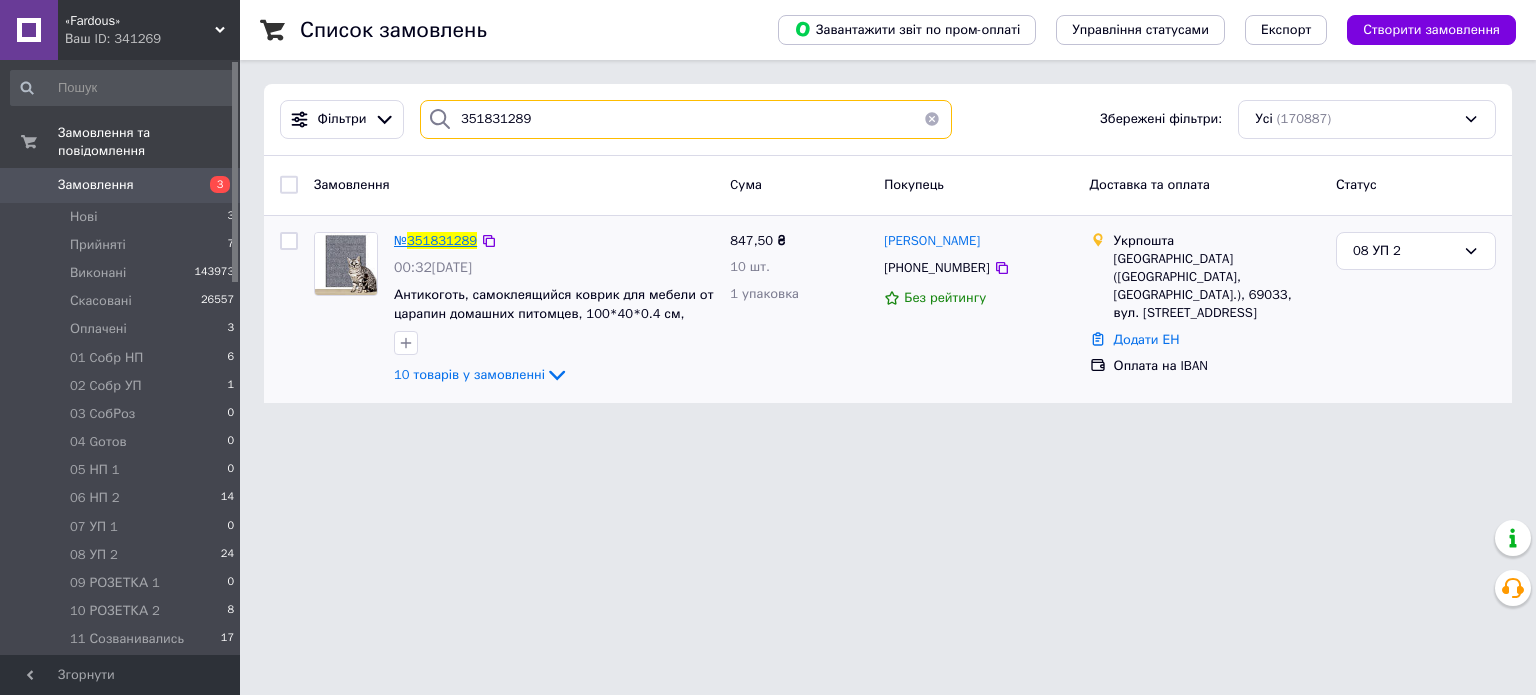 type on "351831289" 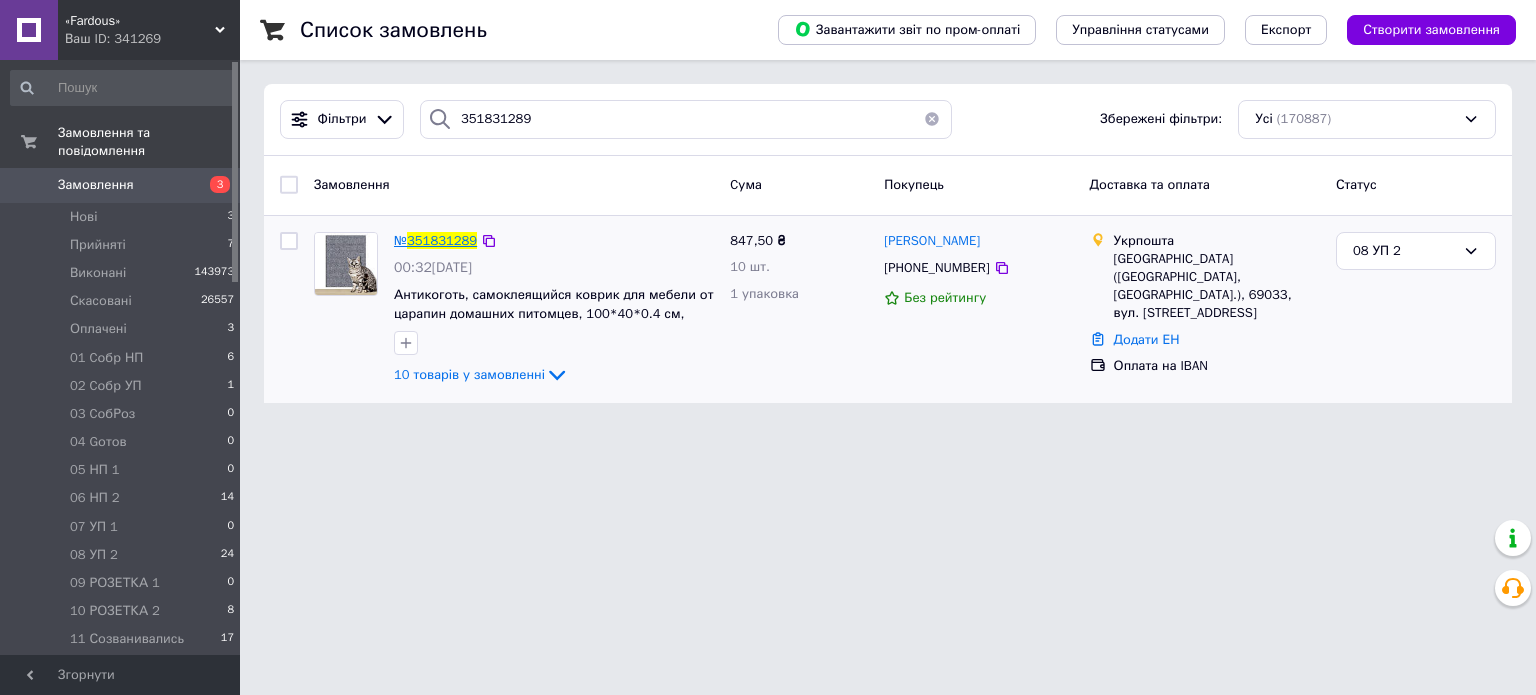 click on "351831289" at bounding box center [442, 240] 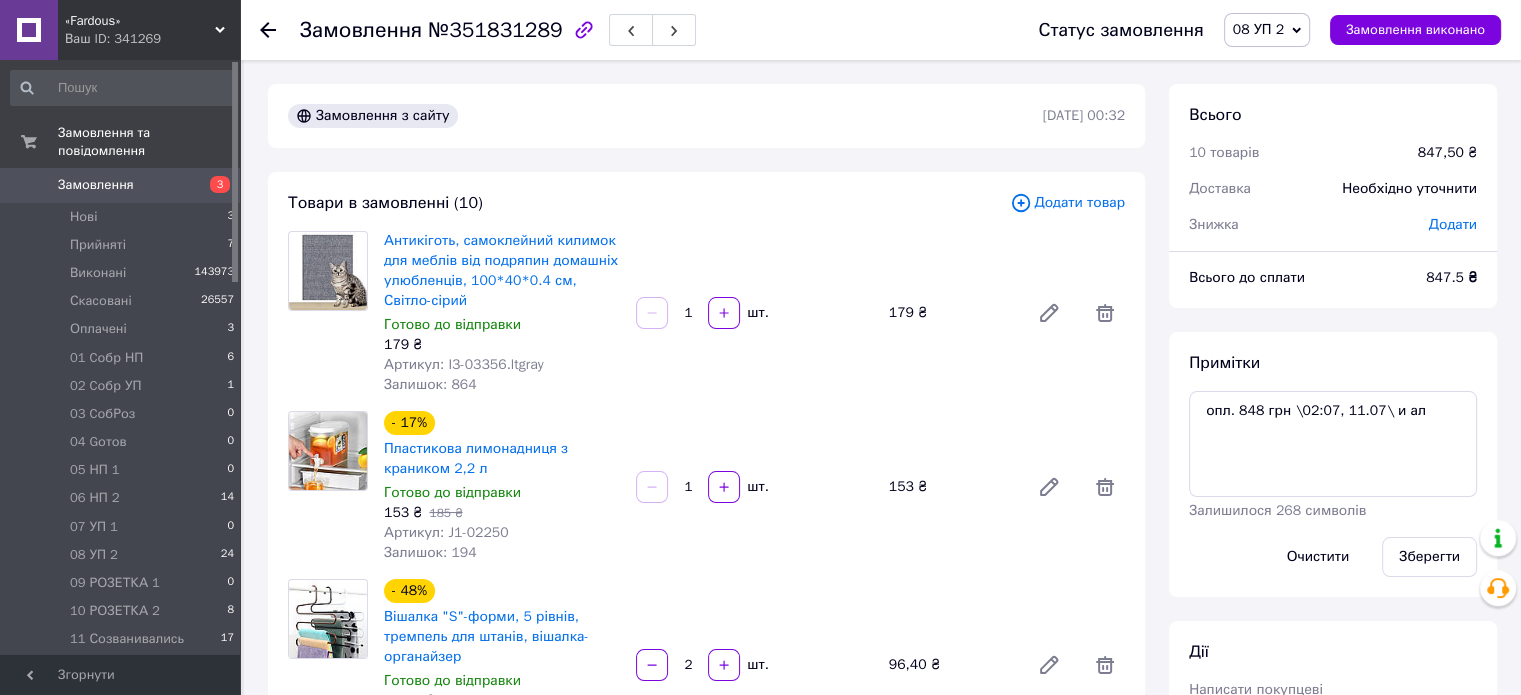 scroll, scrollTop: 137, scrollLeft: 0, axis: vertical 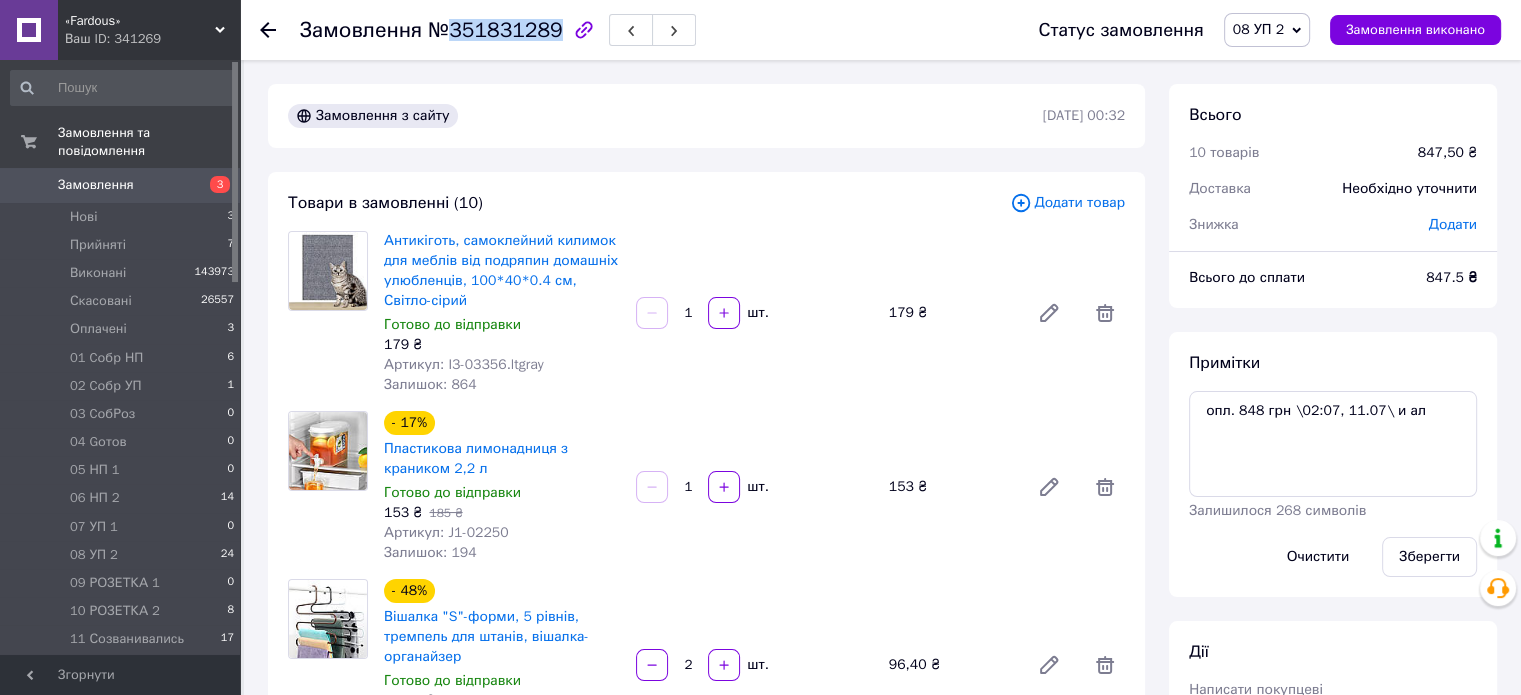 click on "№351831289" at bounding box center [495, 30] 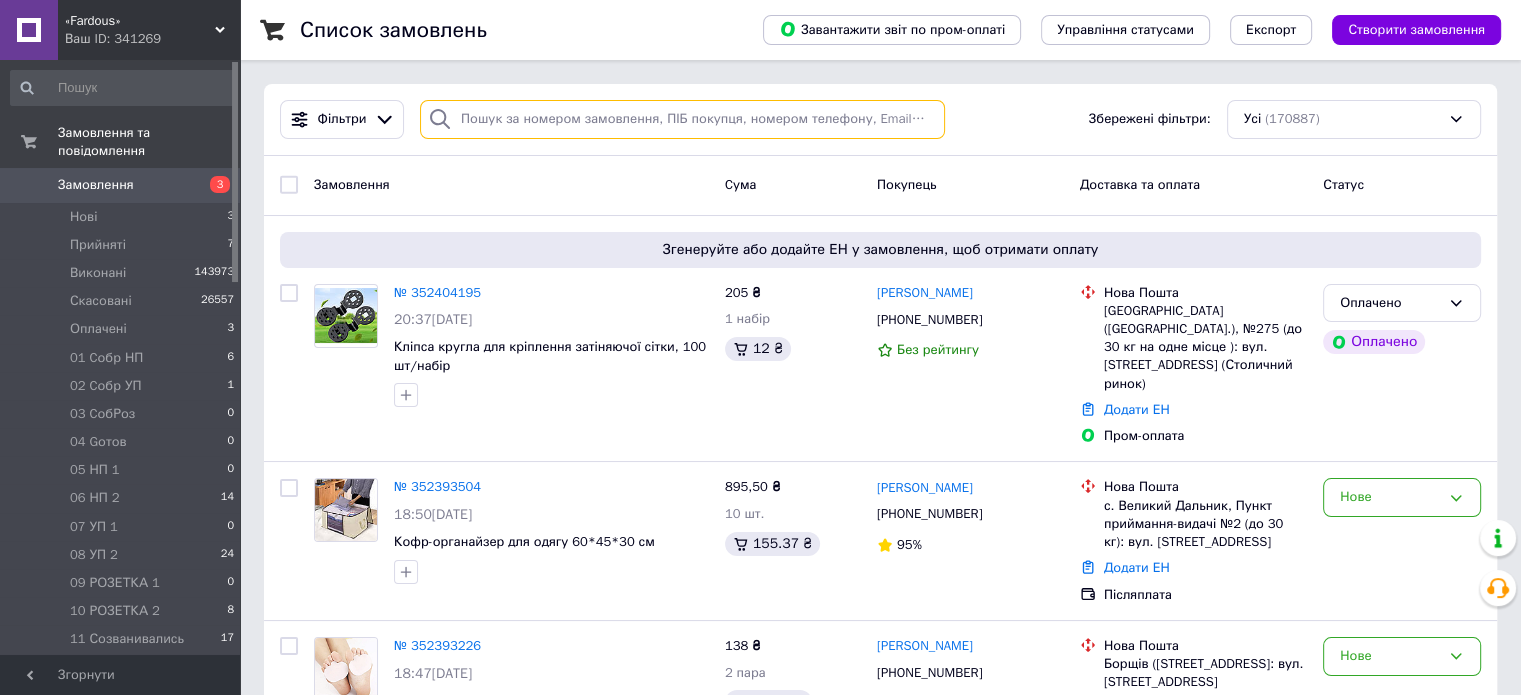 click at bounding box center (682, 119) 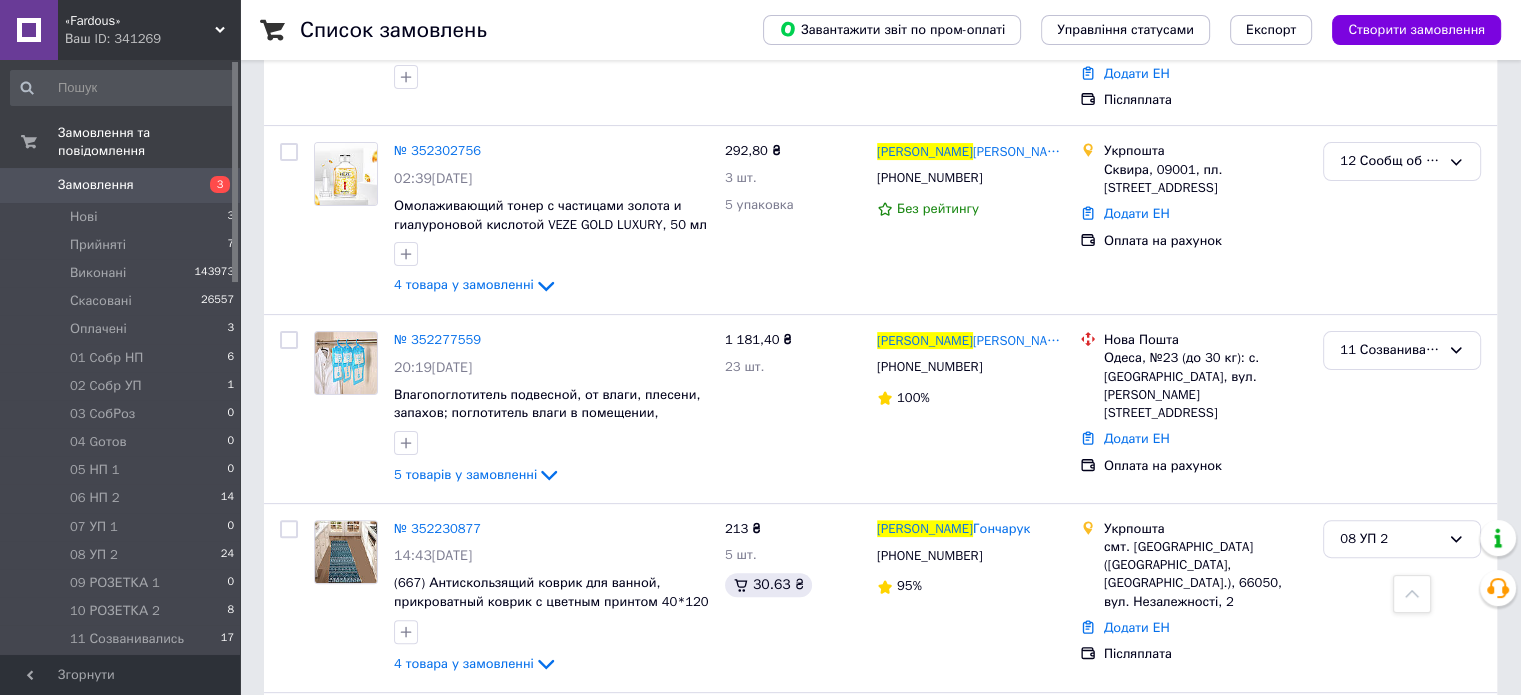 scroll, scrollTop: 484, scrollLeft: 0, axis: vertical 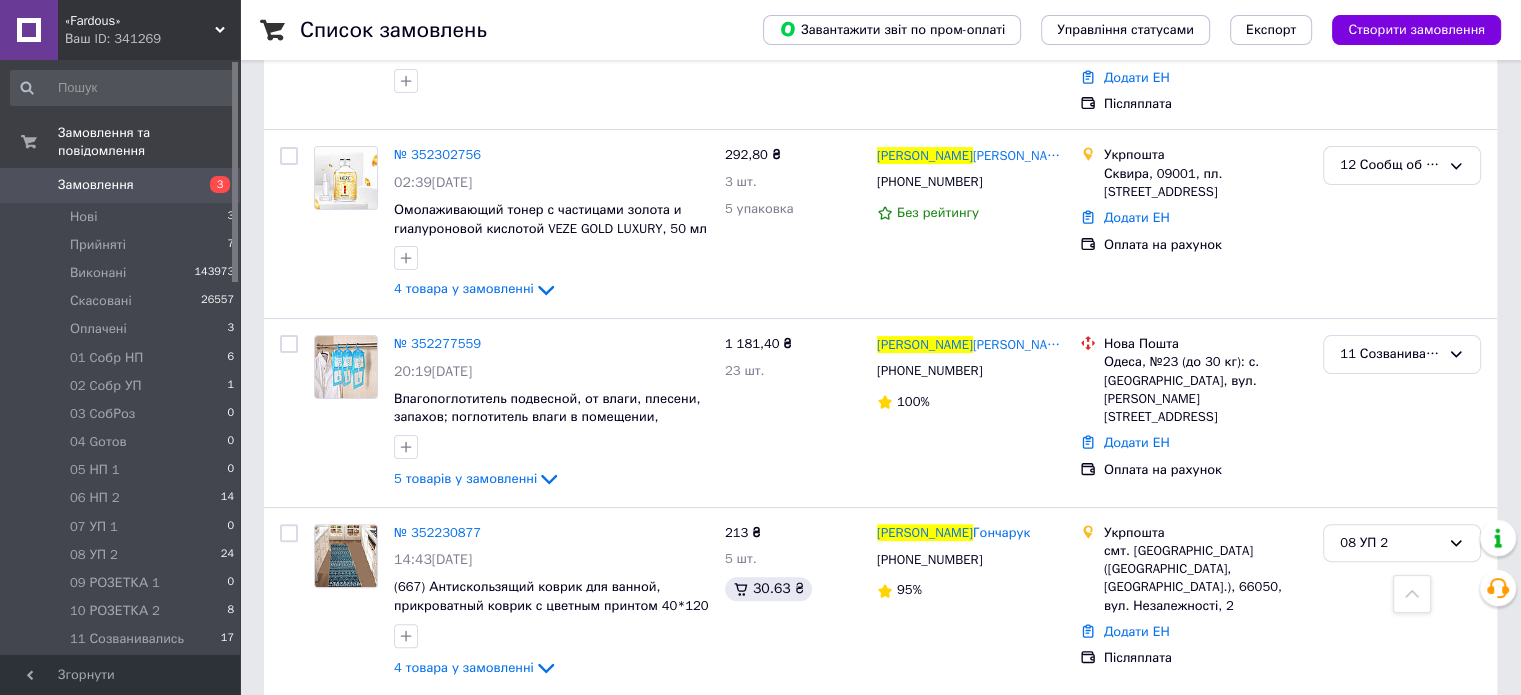 type on "[PERSON_NAME]" 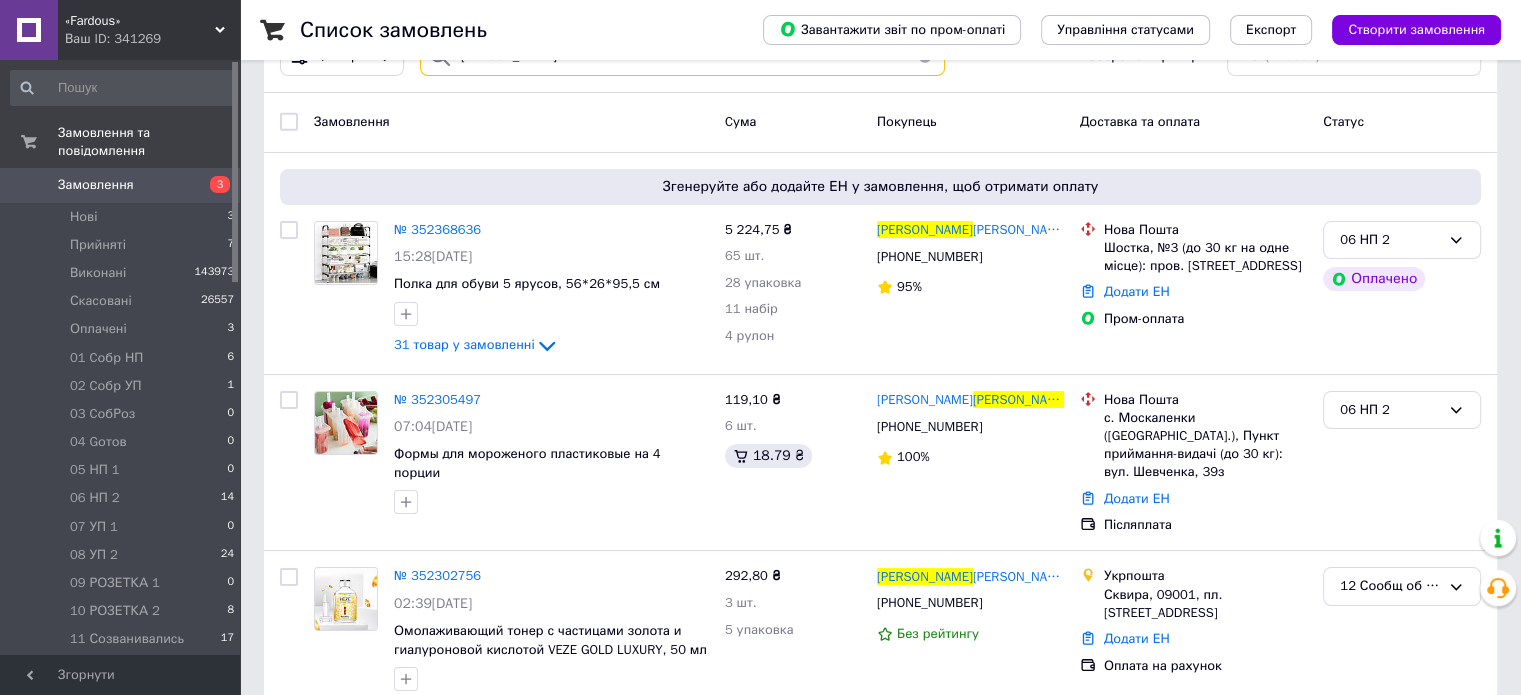 scroll, scrollTop: 0, scrollLeft: 0, axis: both 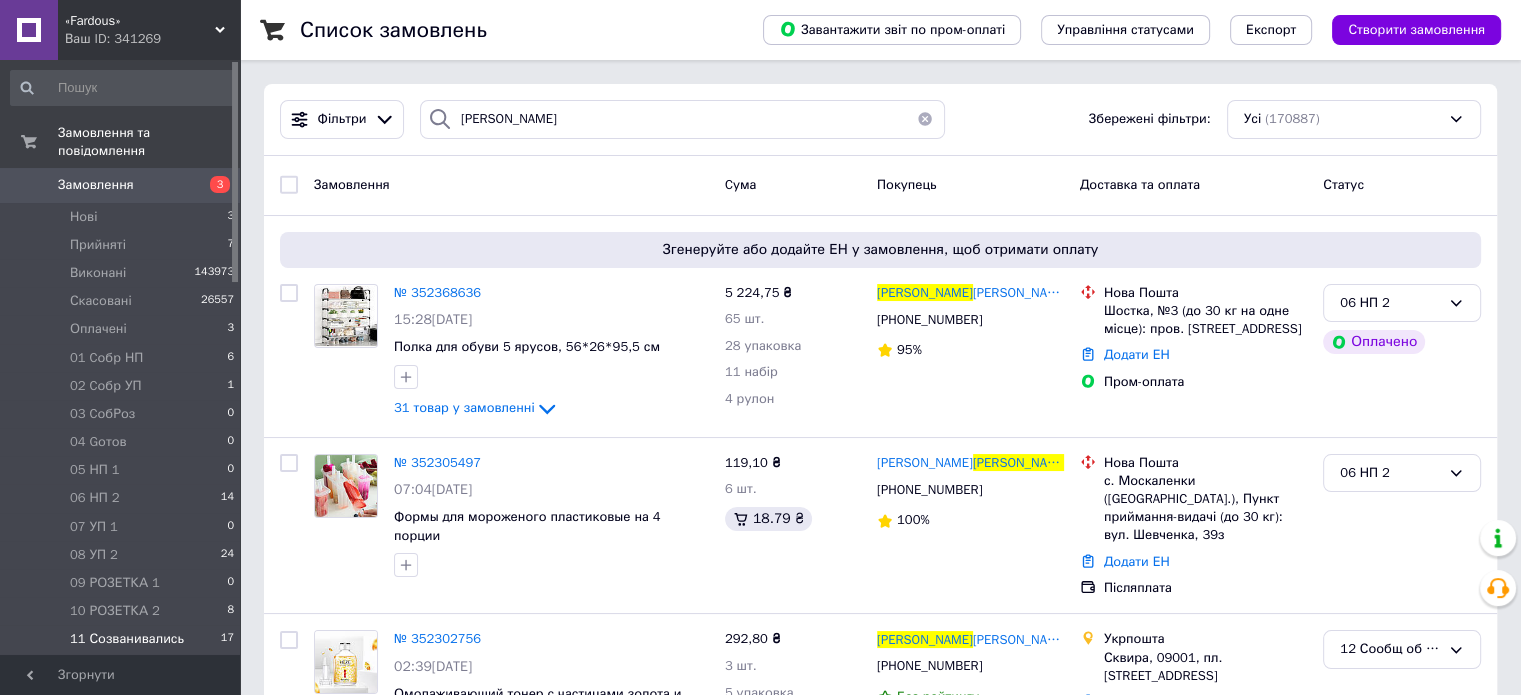 click on "17" at bounding box center (227, 639) 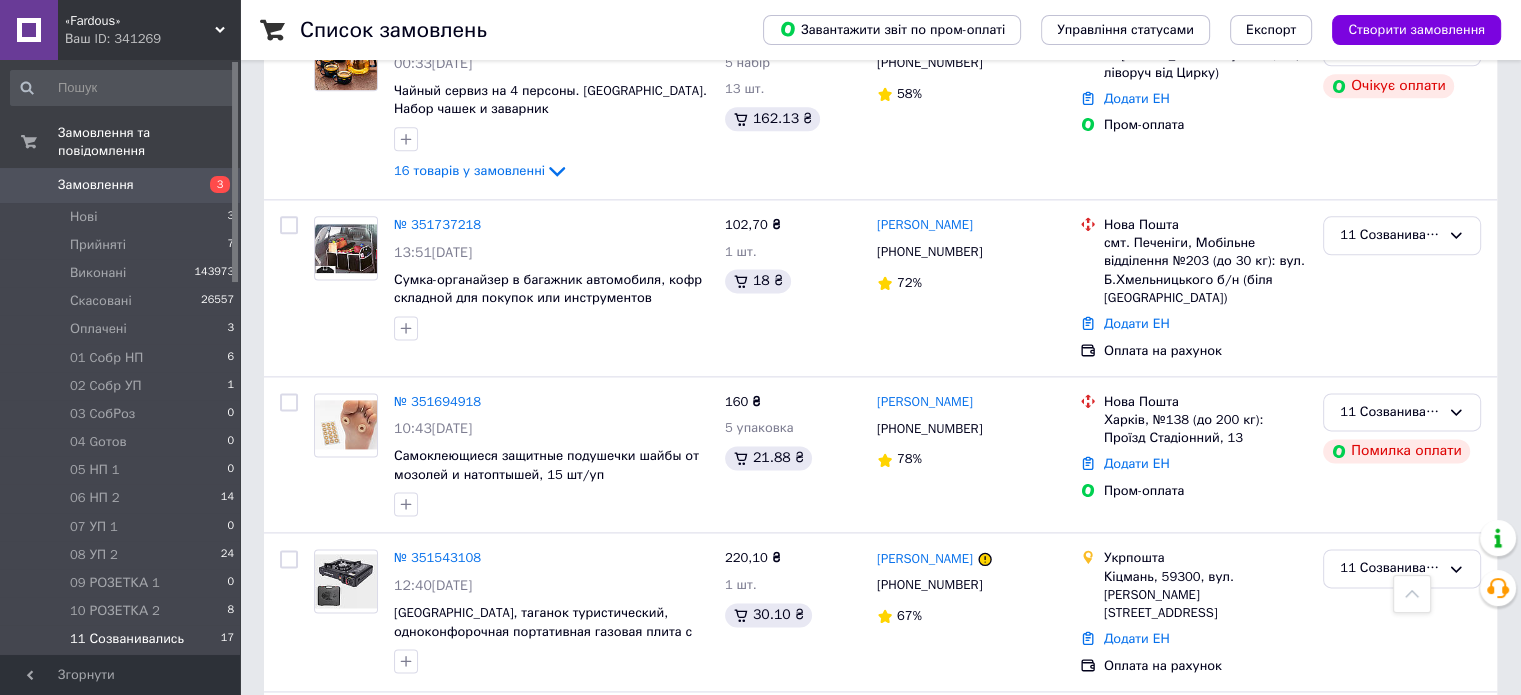 scroll, scrollTop: 2729, scrollLeft: 0, axis: vertical 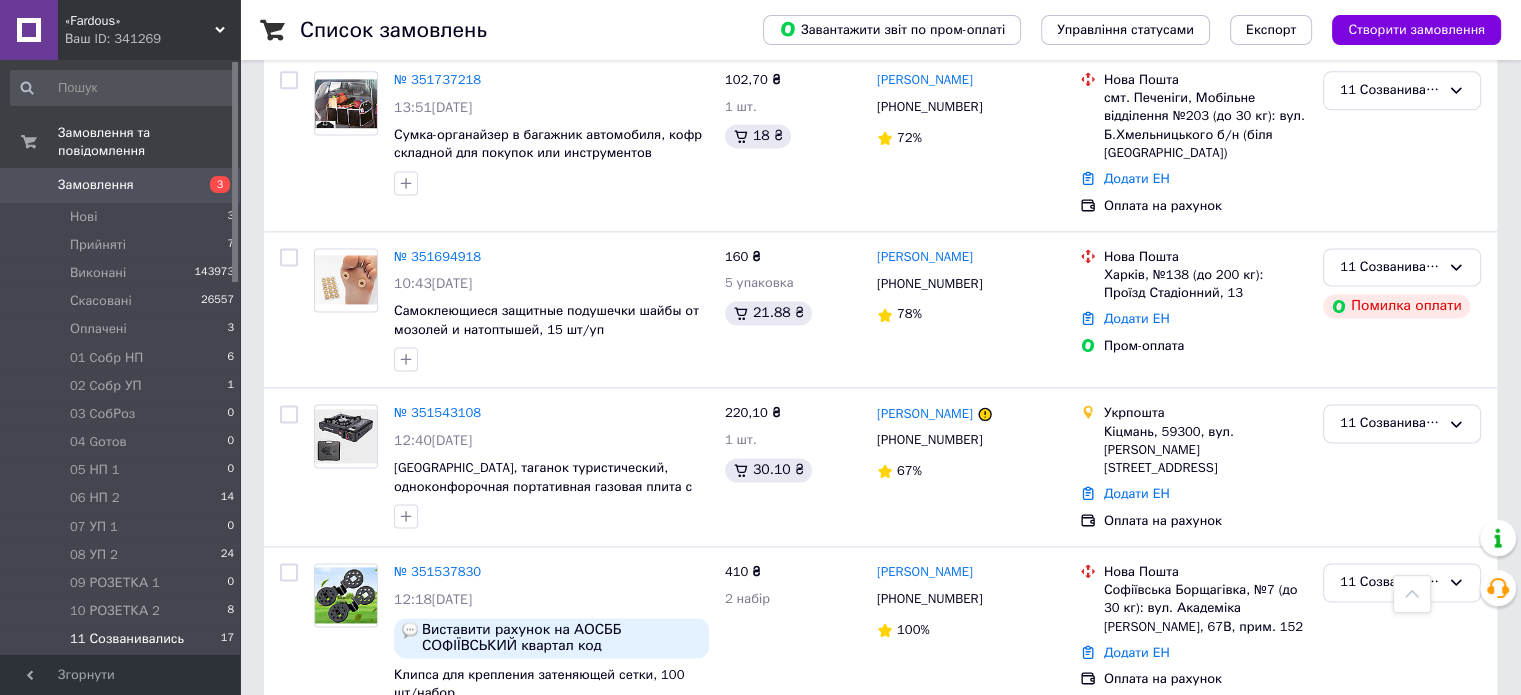 click on "12 Сообщ об ОПЛ 2" at bounding box center (123, 668) 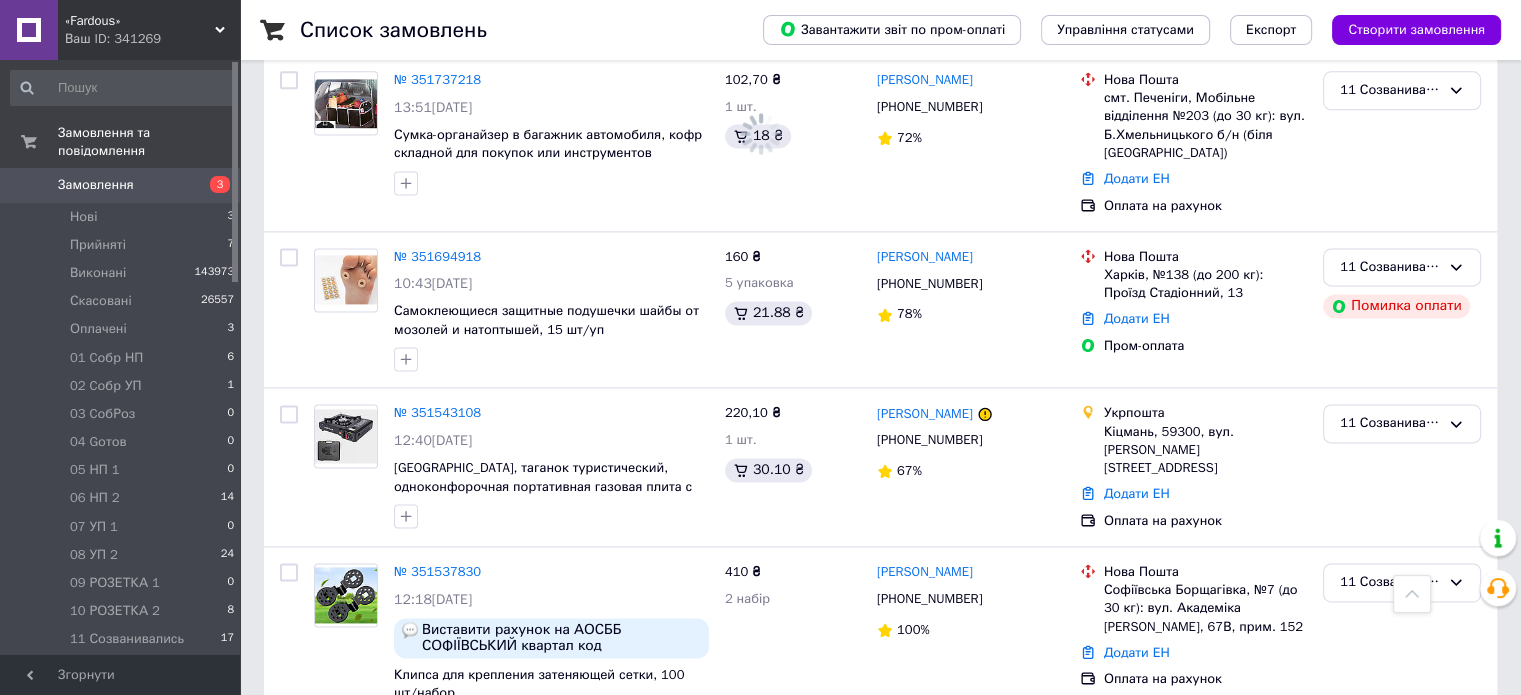 scroll, scrollTop: 0, scrollLeft: 0, axis: both 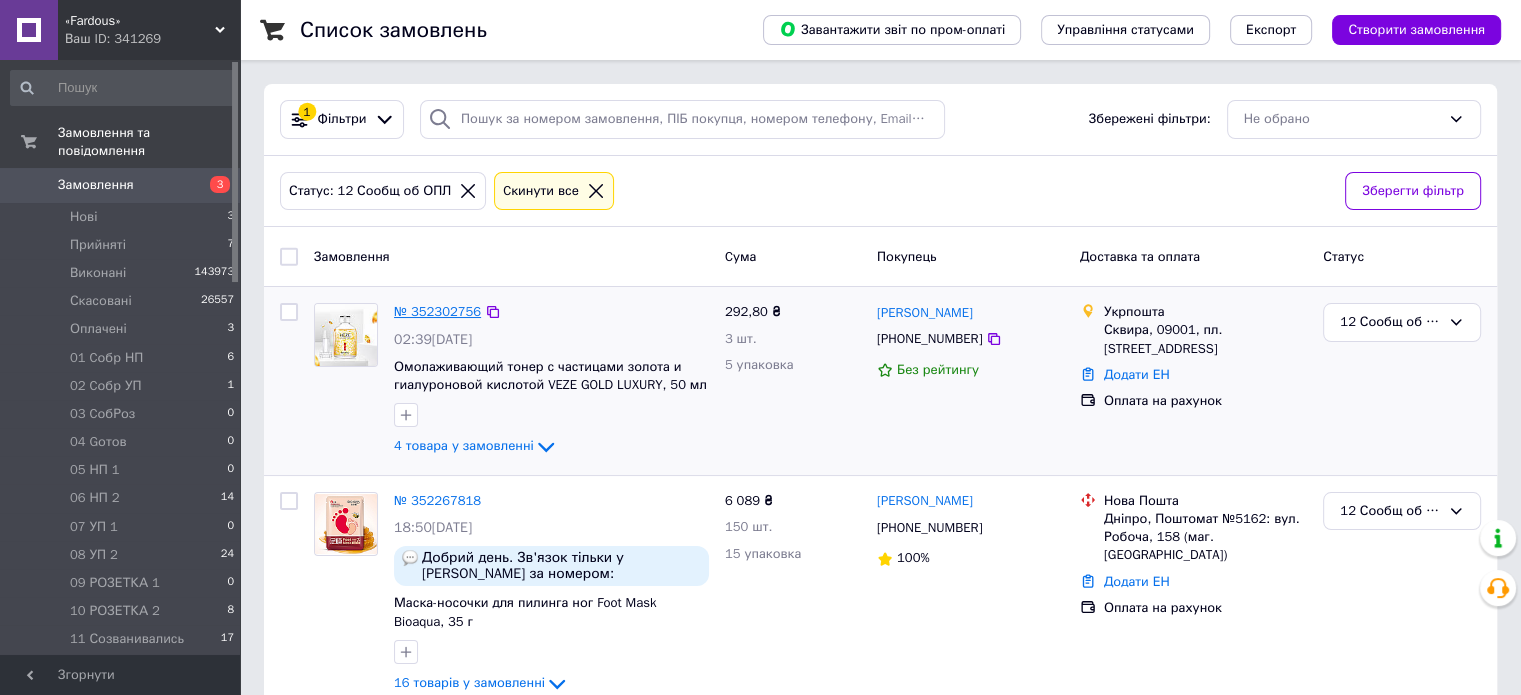 click on "№ 352302756" at bounding box center (437, 311) 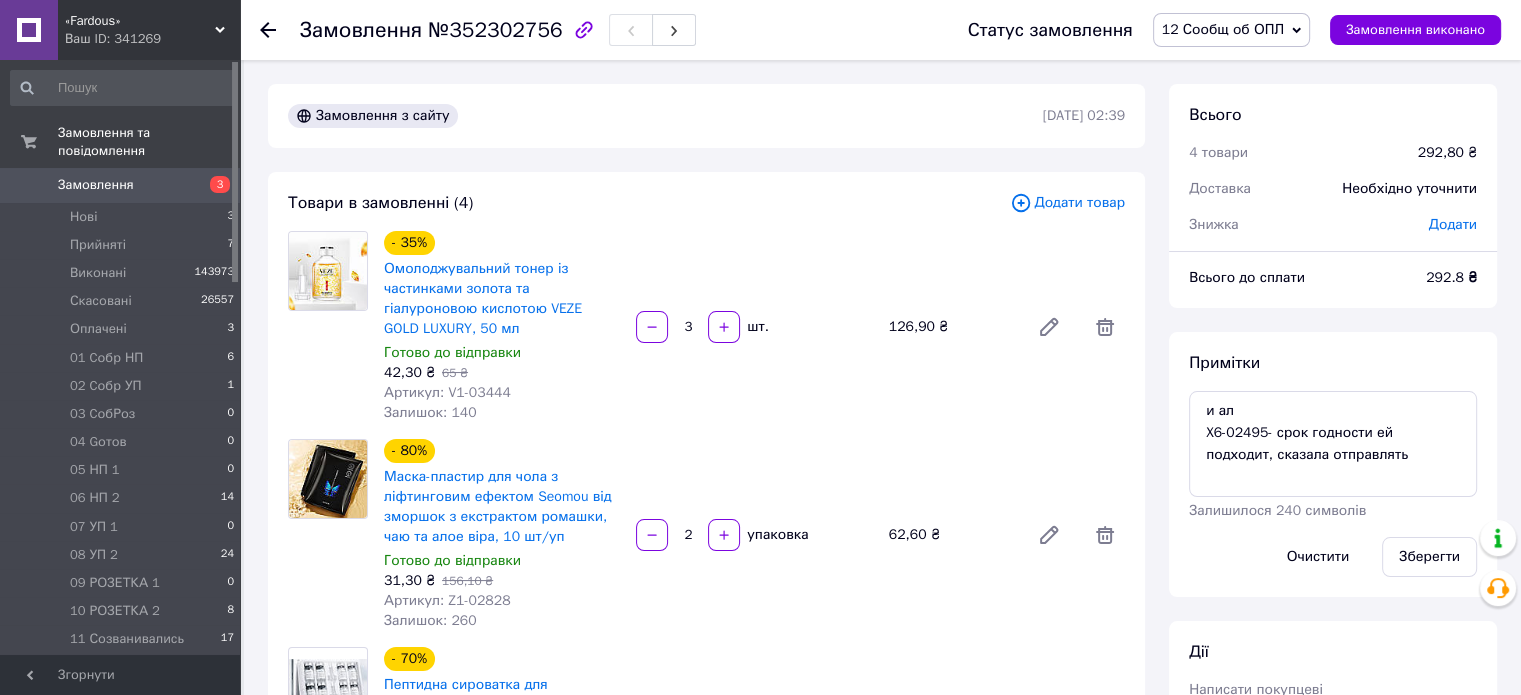 click on "12 Сообщ об ОПЛ" at bounding box center [127, 668] 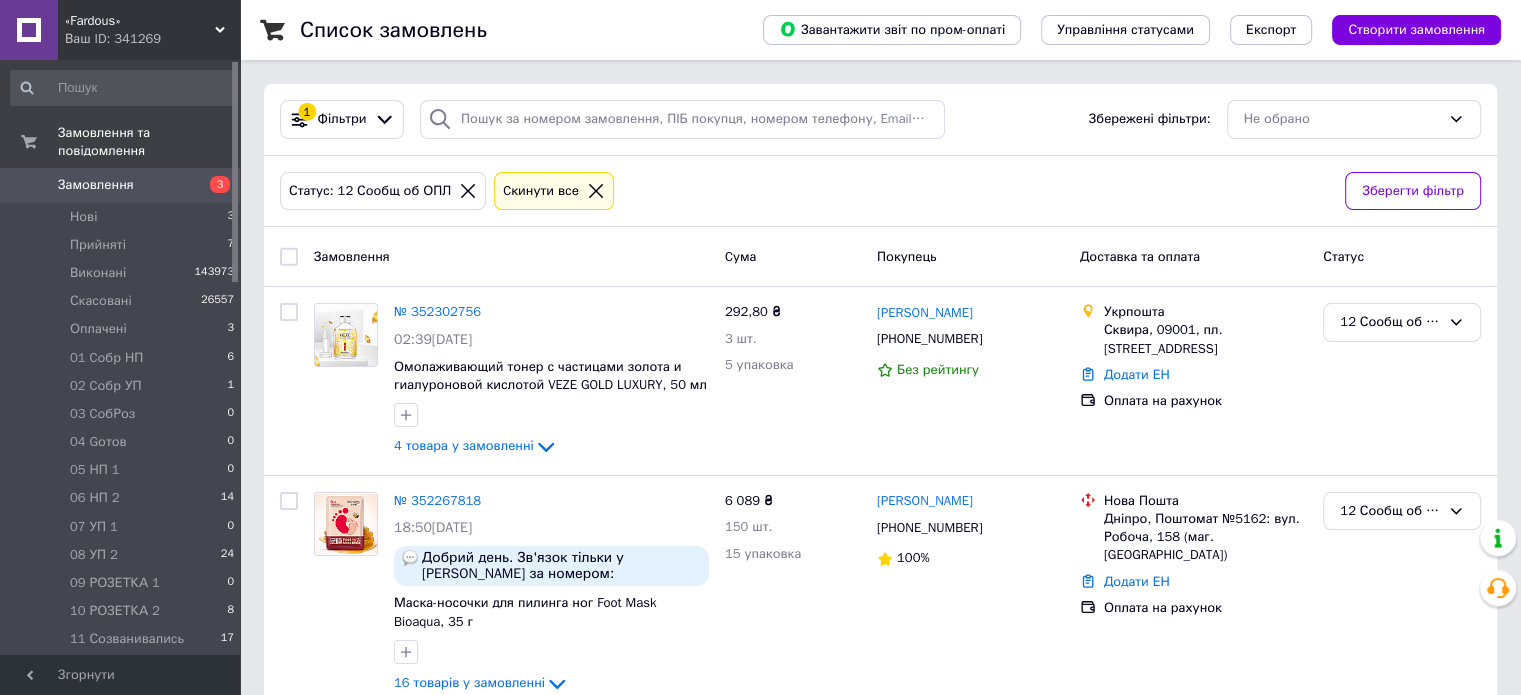 click on "3" at bounding box center [220, 184] 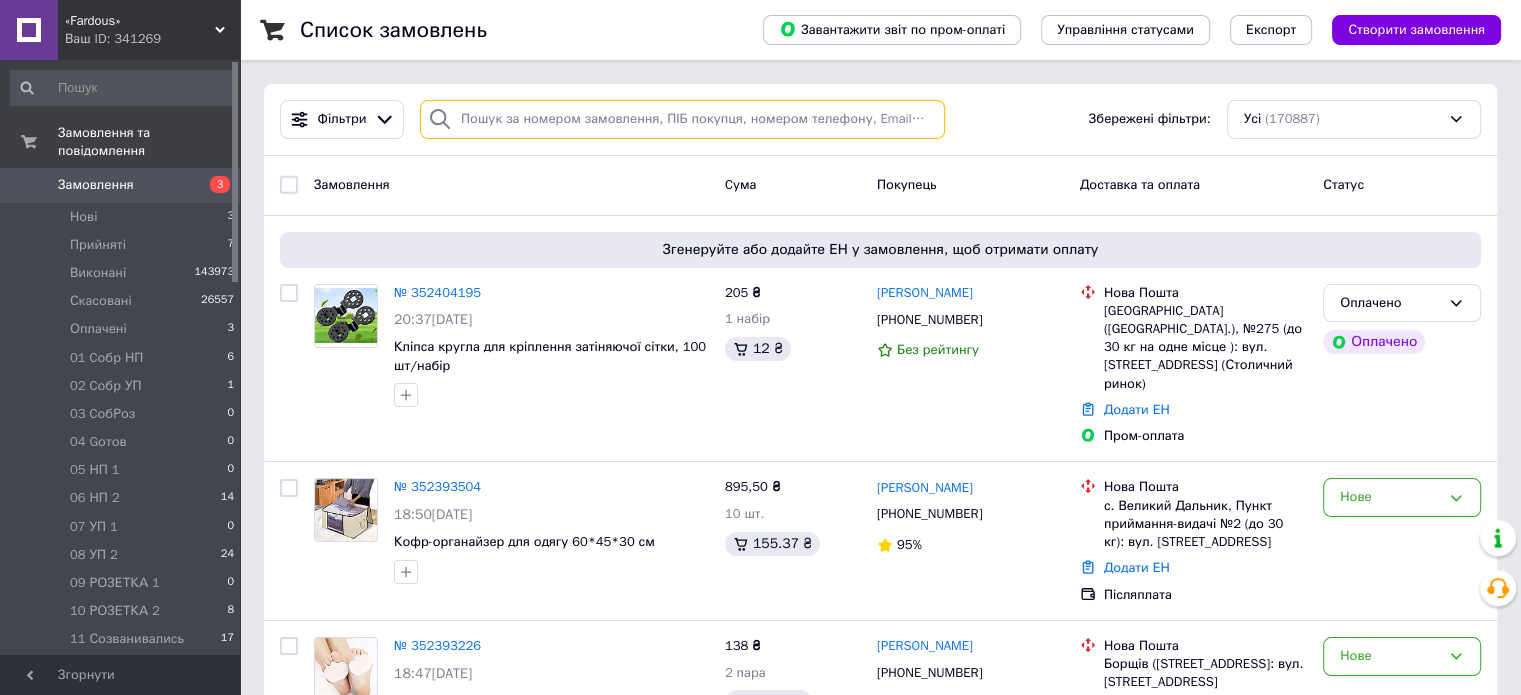 click at bounding box center (682, 119) 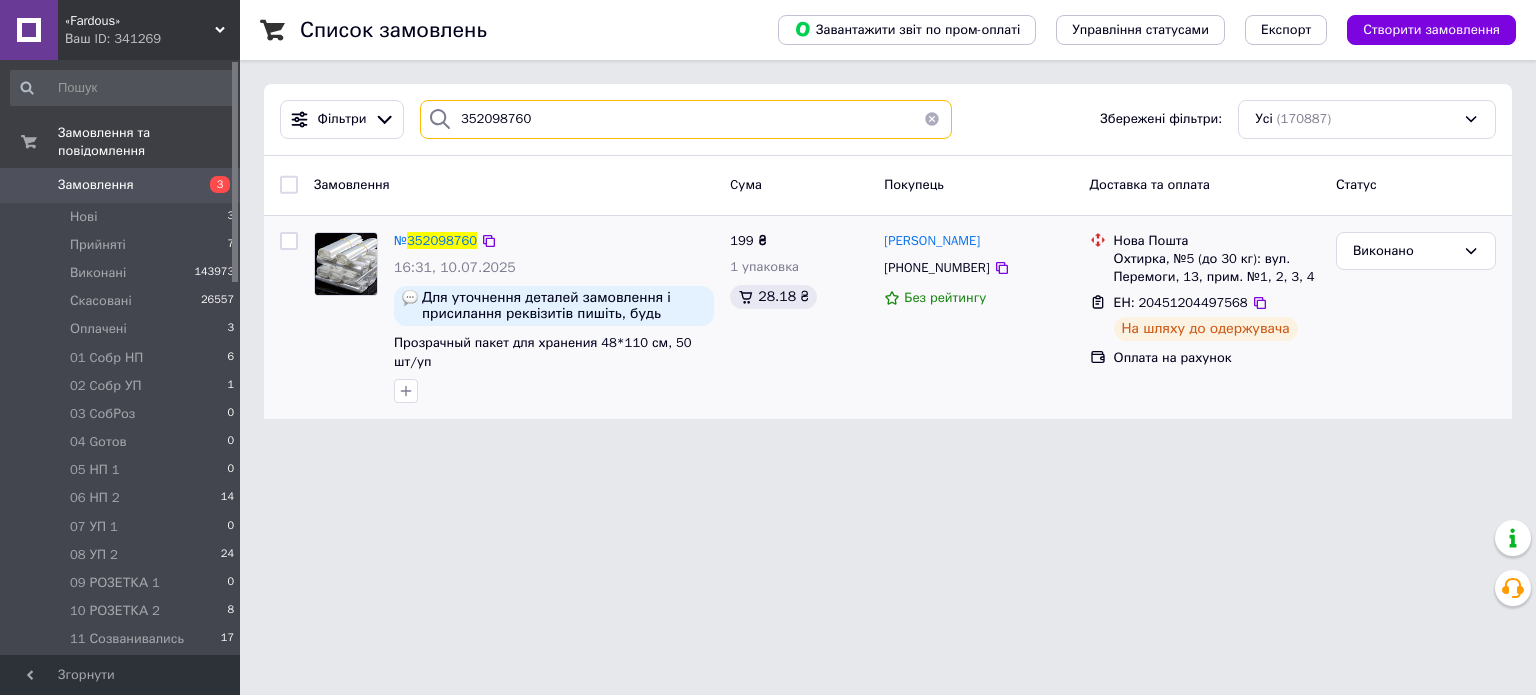 type on "352098760" 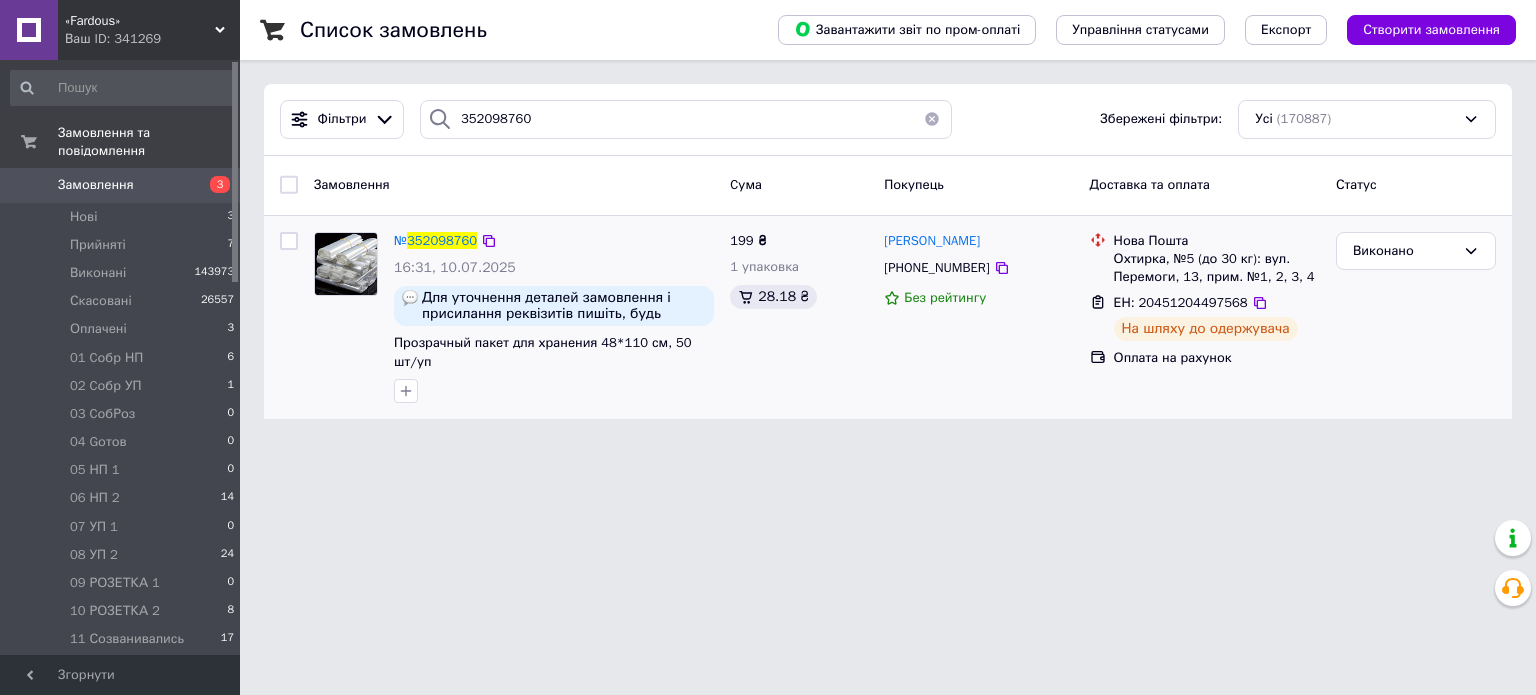 click on "№  352098760" at bounding box center [435, 241] 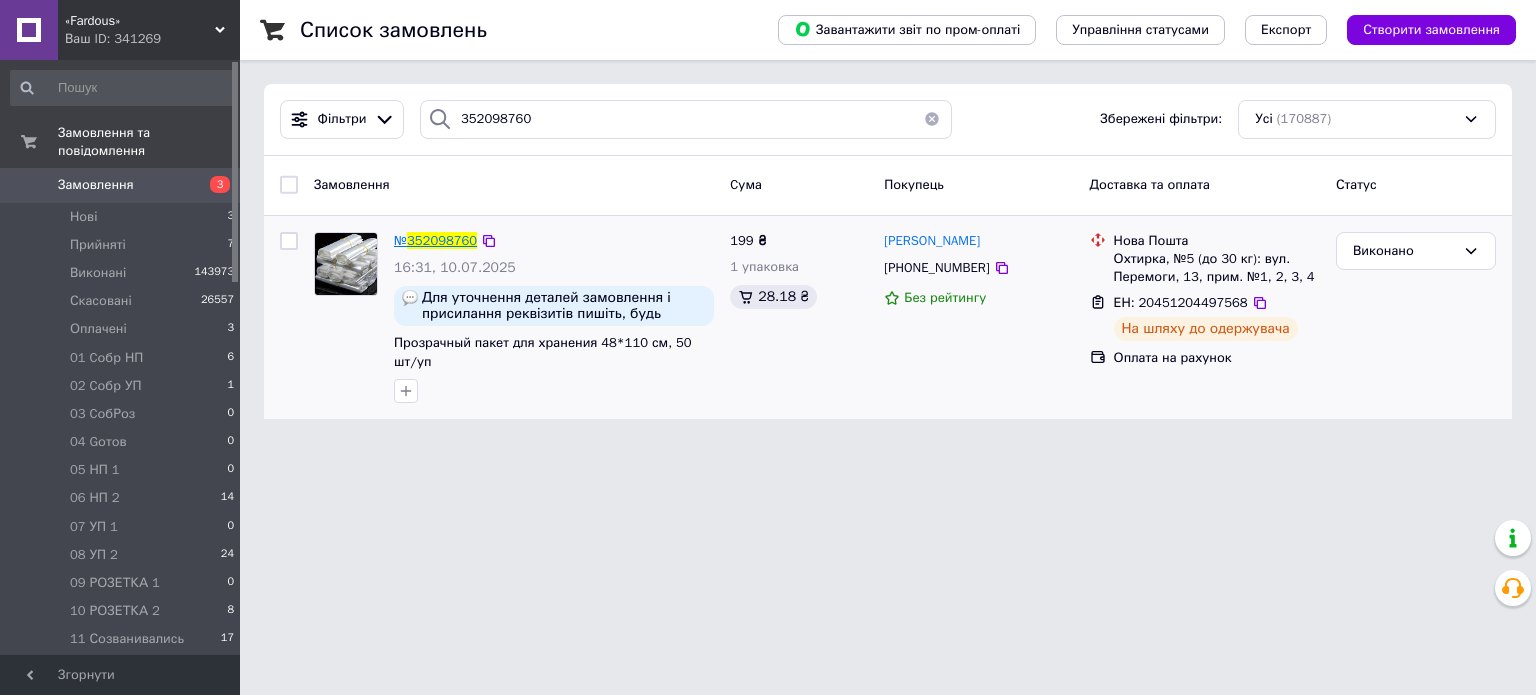 click on "352098760" at bounding box center [442, 240] 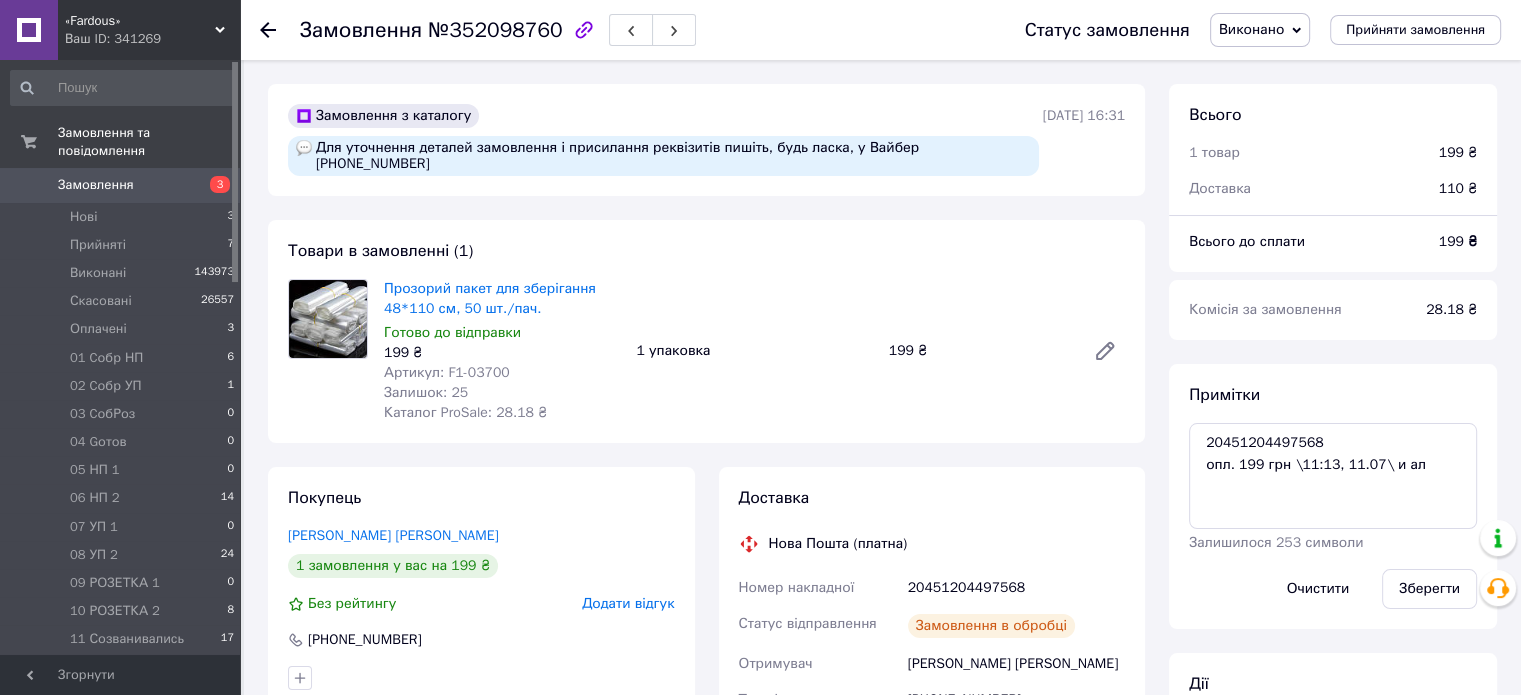 scroll, scrollTop: 624, scrollLeft: 0, axis: vertical 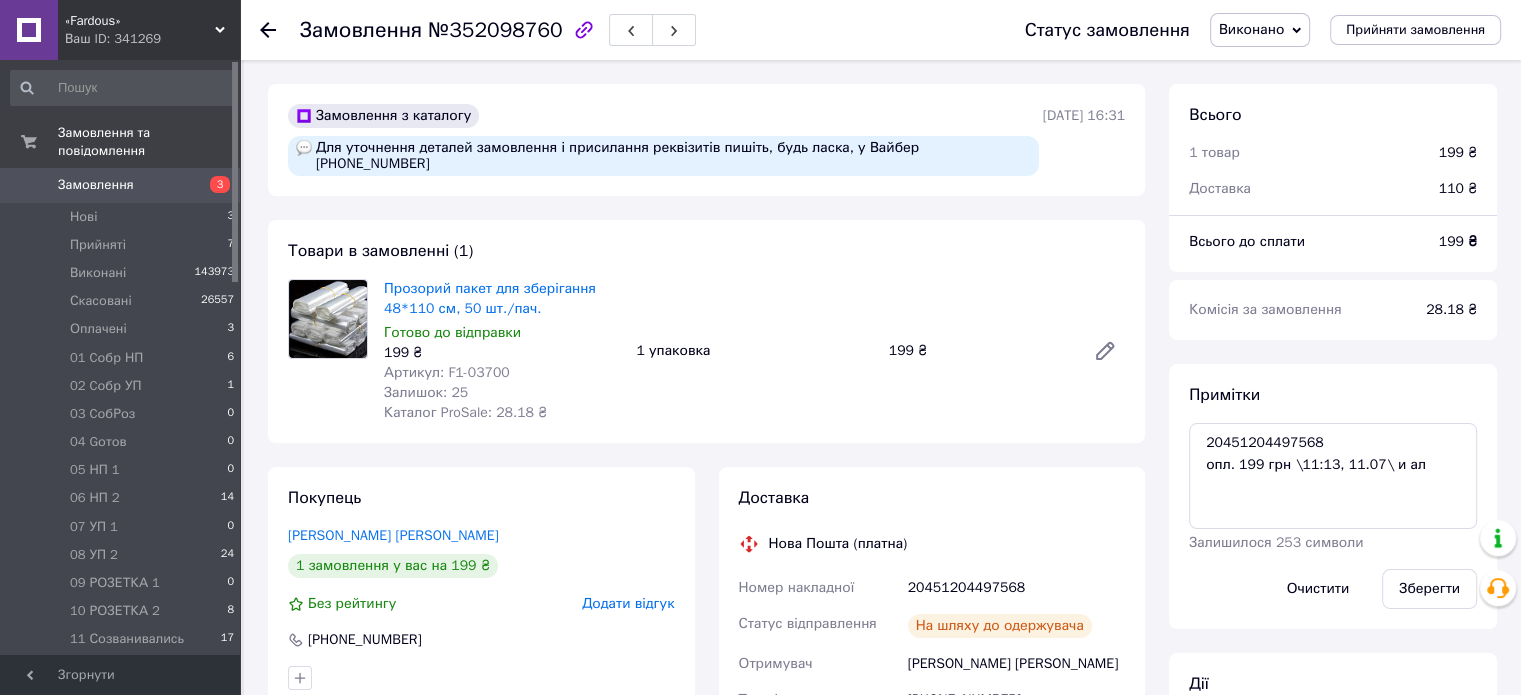 click on "№352098760" at bounding box center [495, 30] 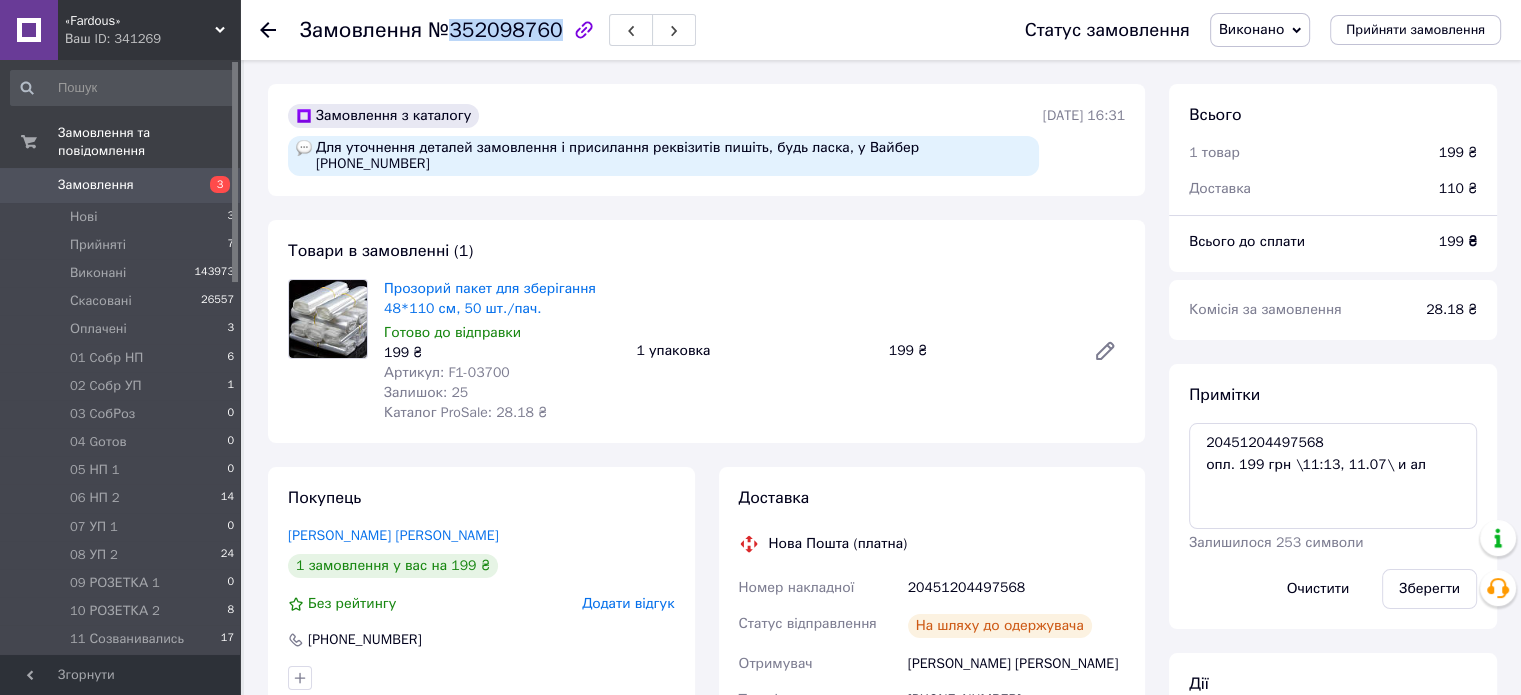 click on "№352098760" at bounding box center [495, 30] 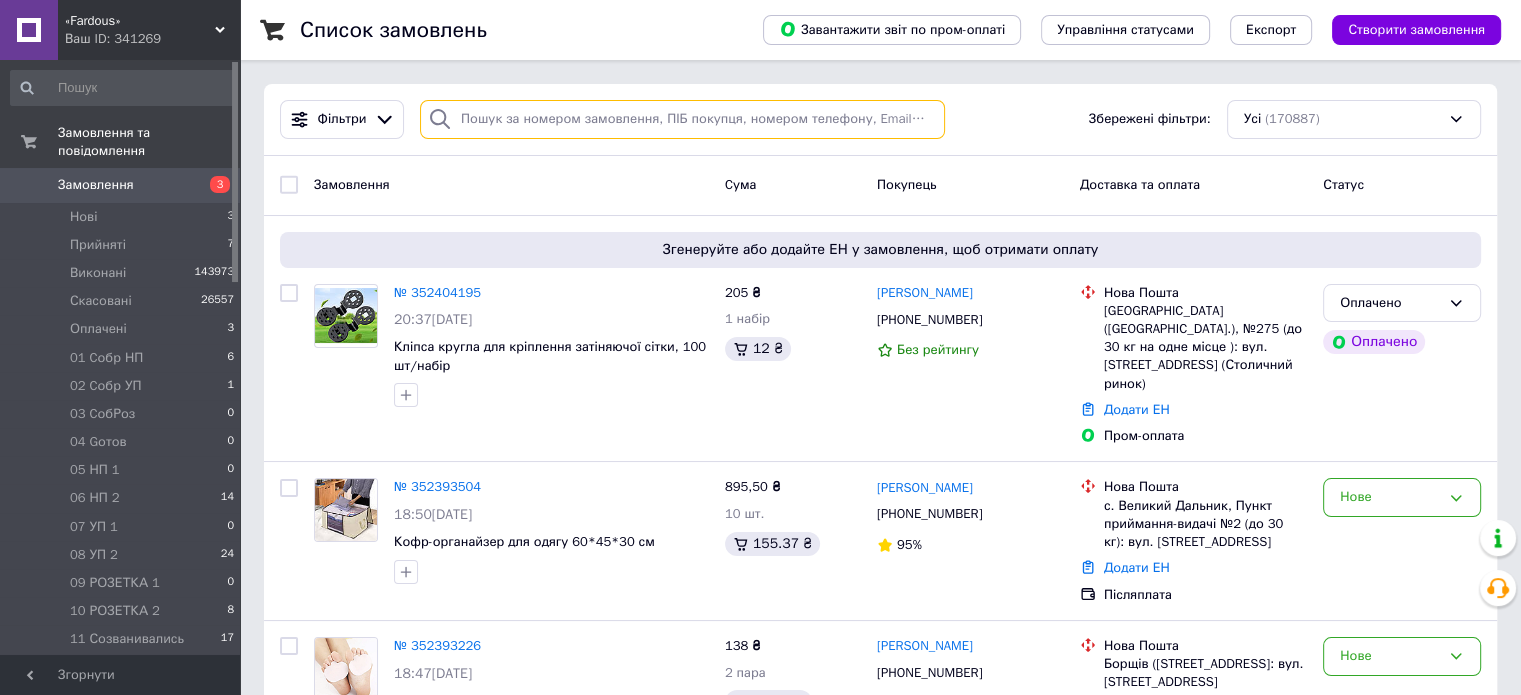 click at bounding box center [682, 119] 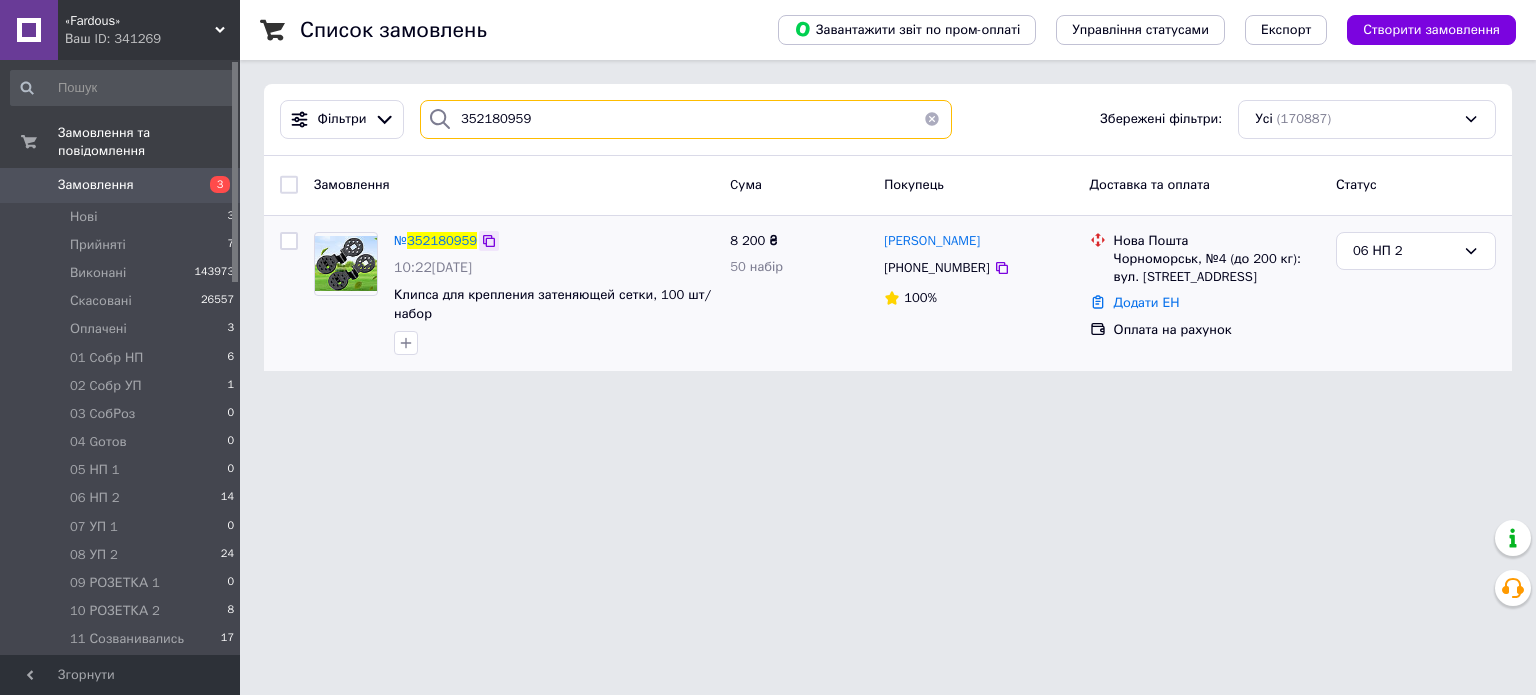 type on "352180959" 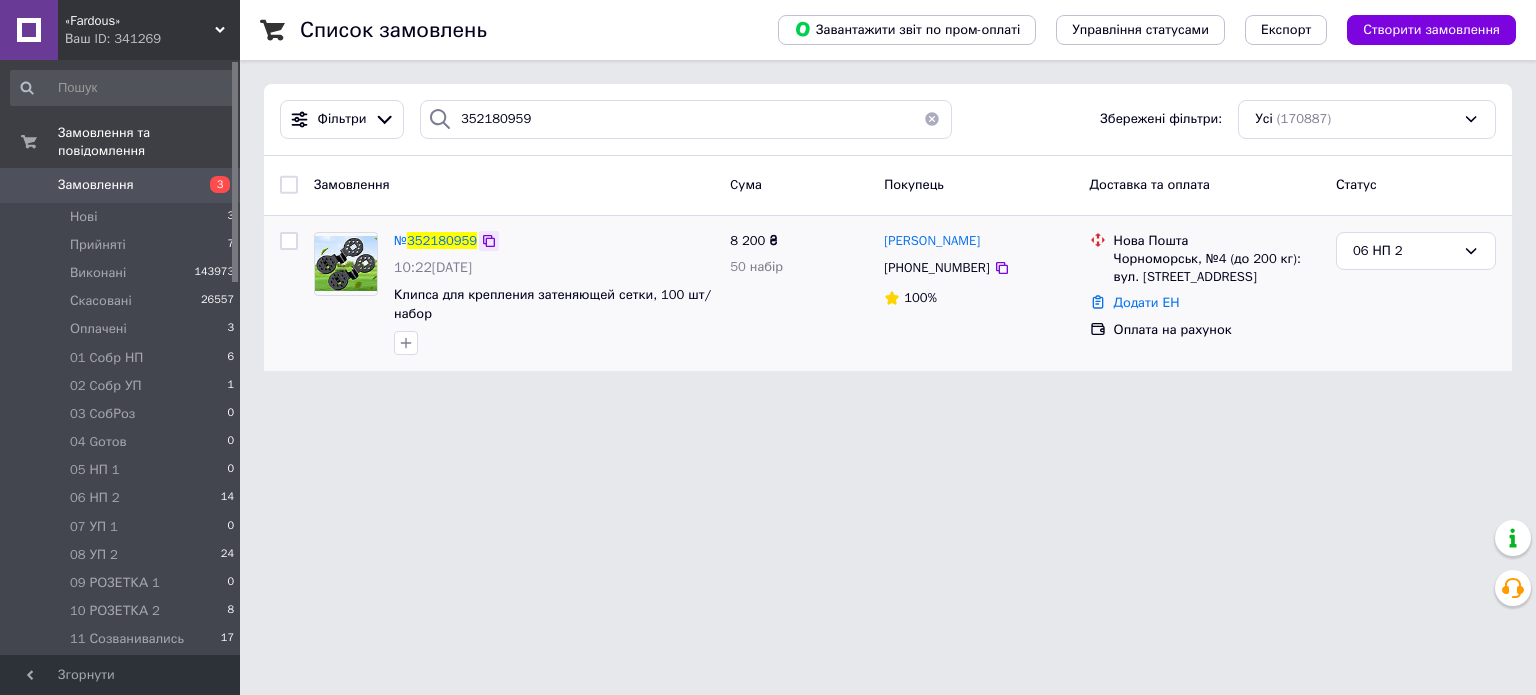 click 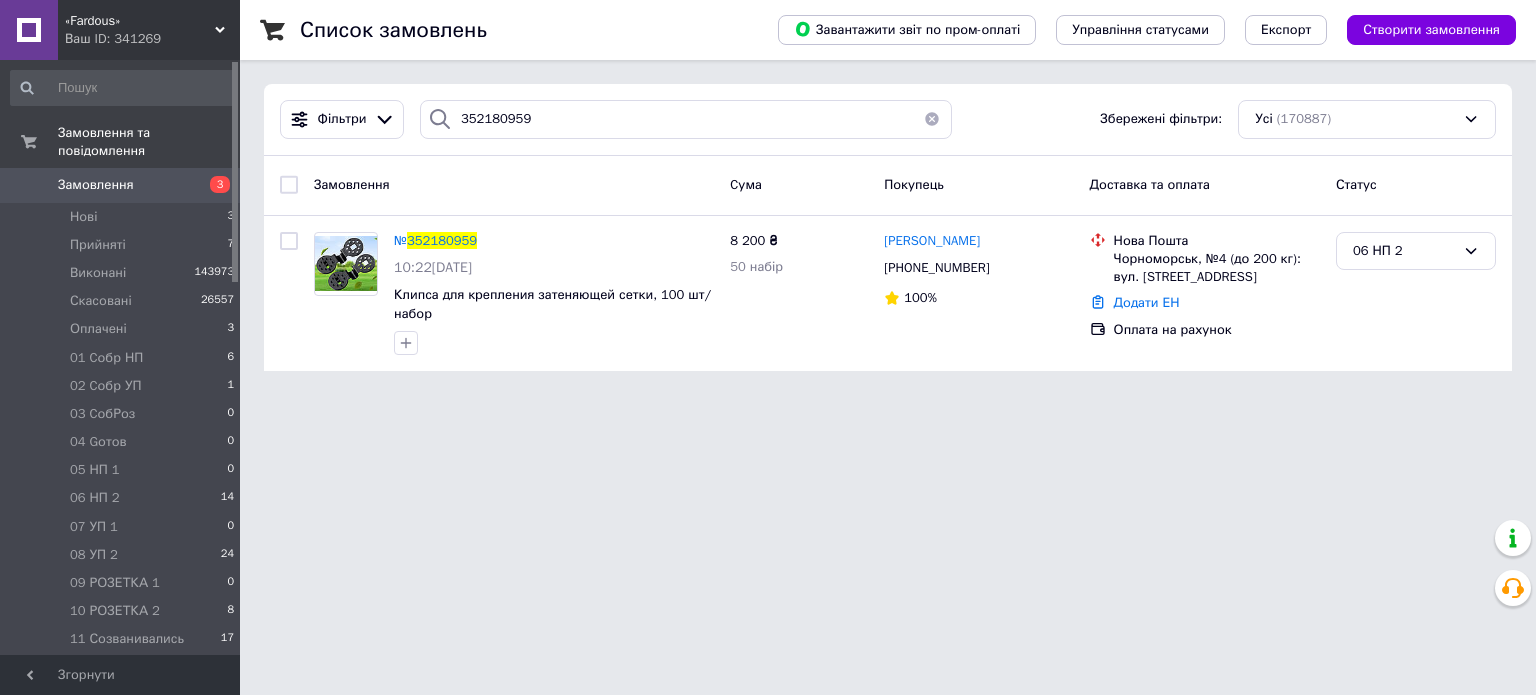 click on "3" at bounding box center (220, 184) 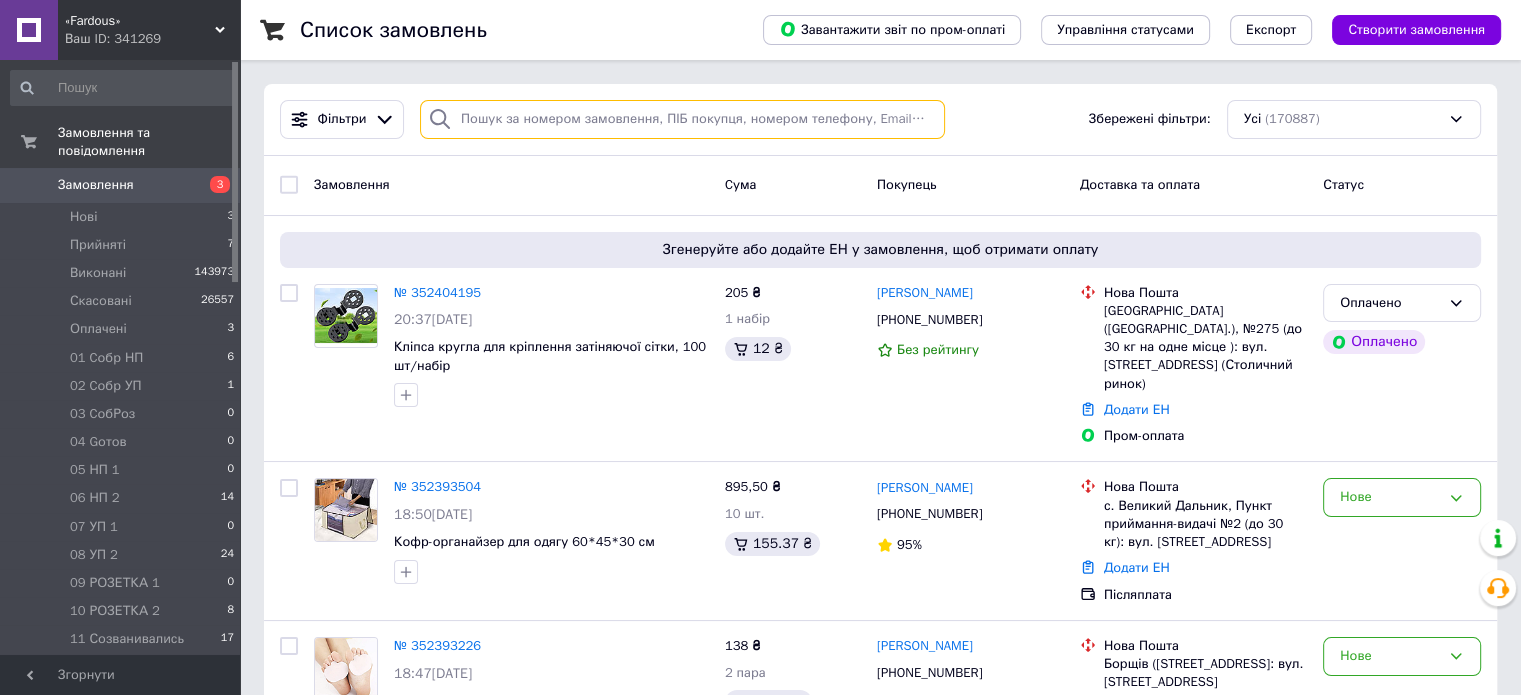 click at bounding box center [682, 119] 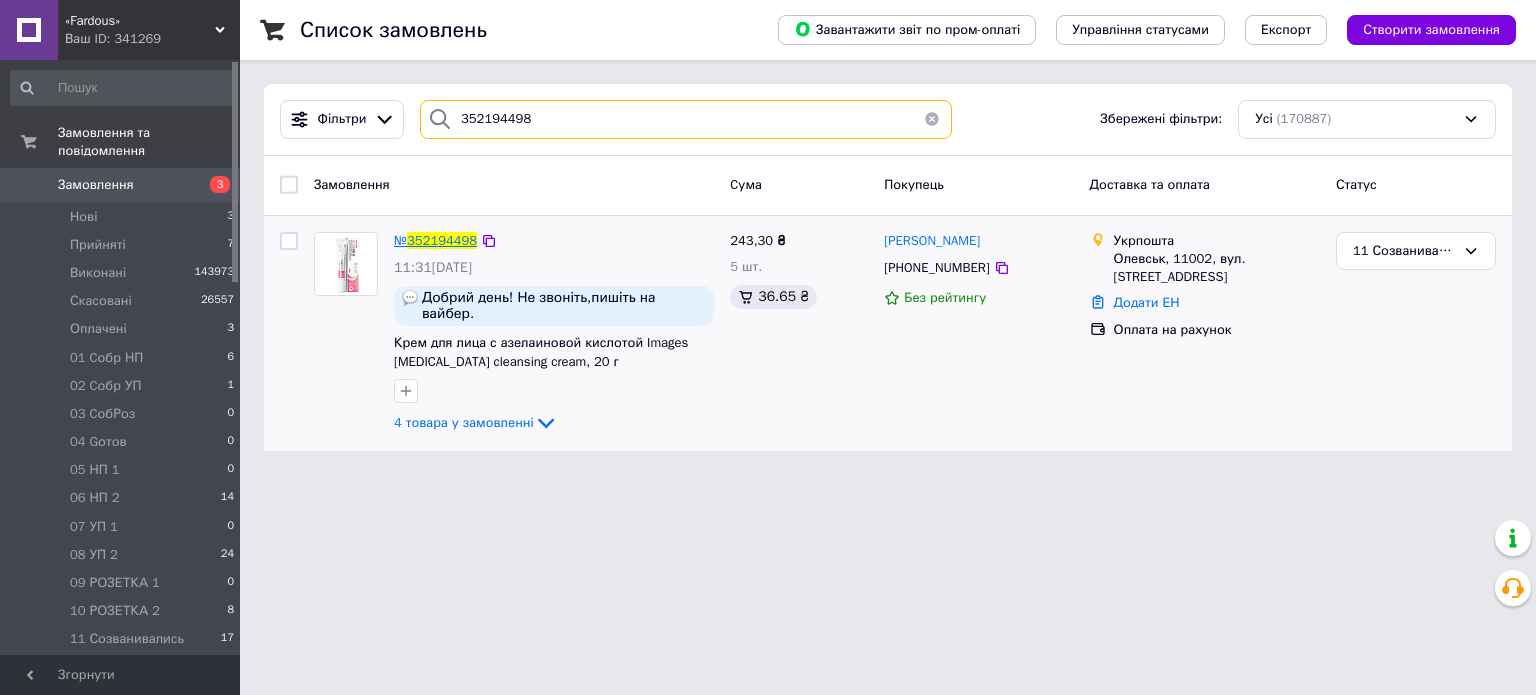 type on "352194498" 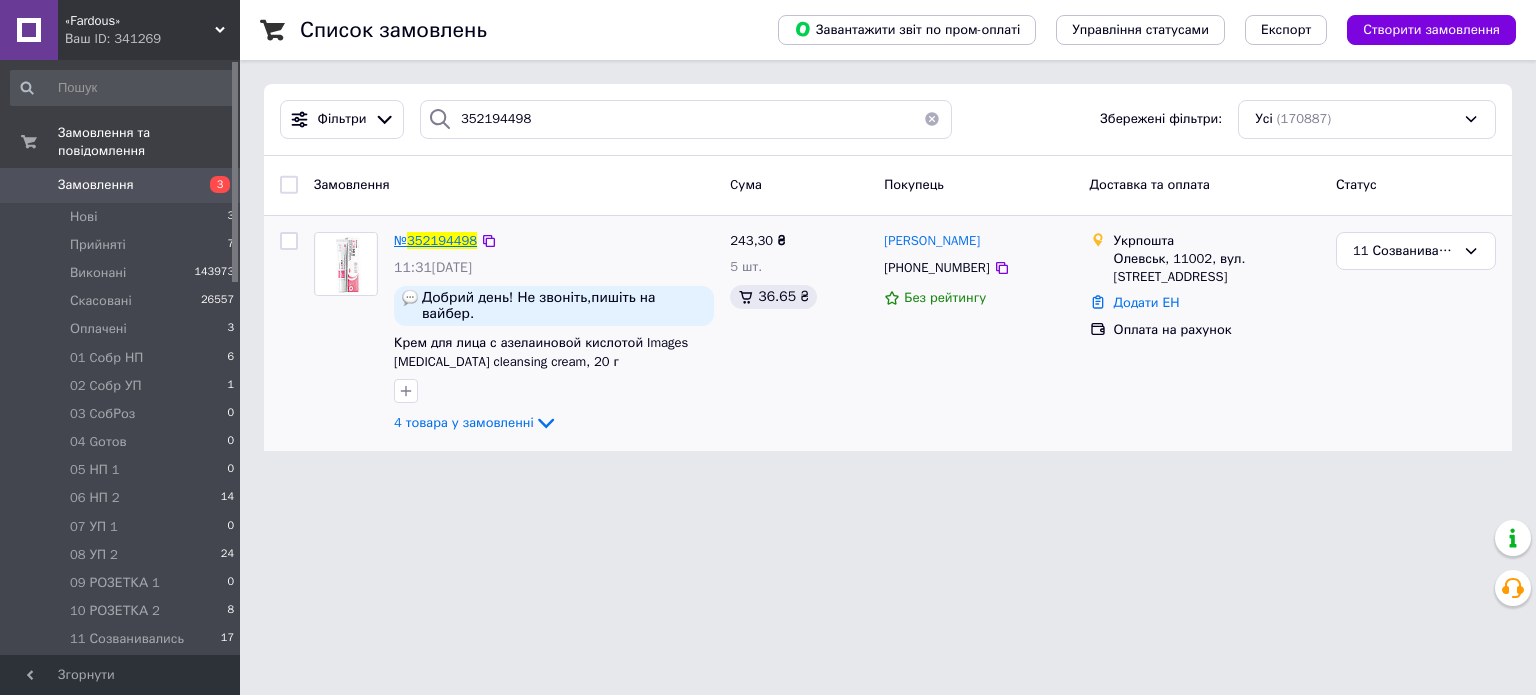 click on "352194498" at bounding box center [442, 240] 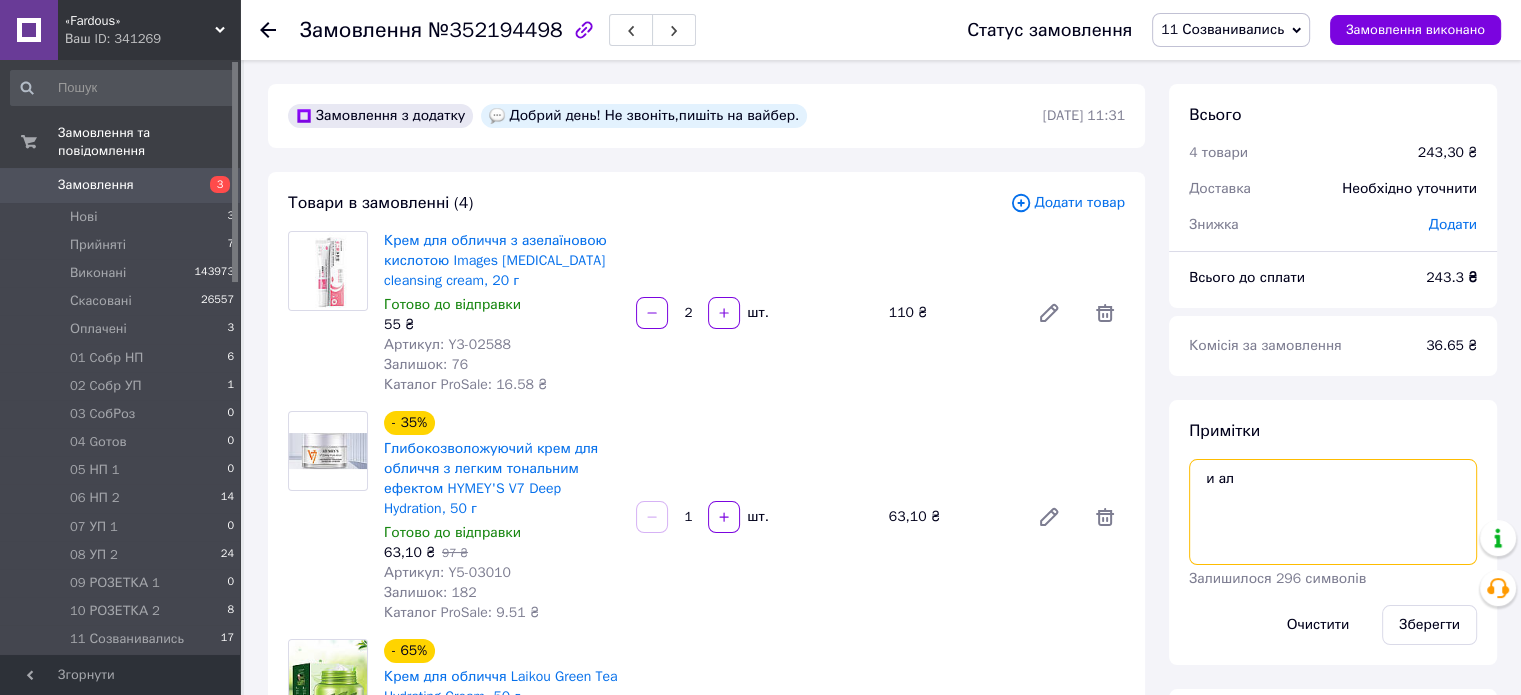 click on "и ал" at bounding box center (1333, 512) 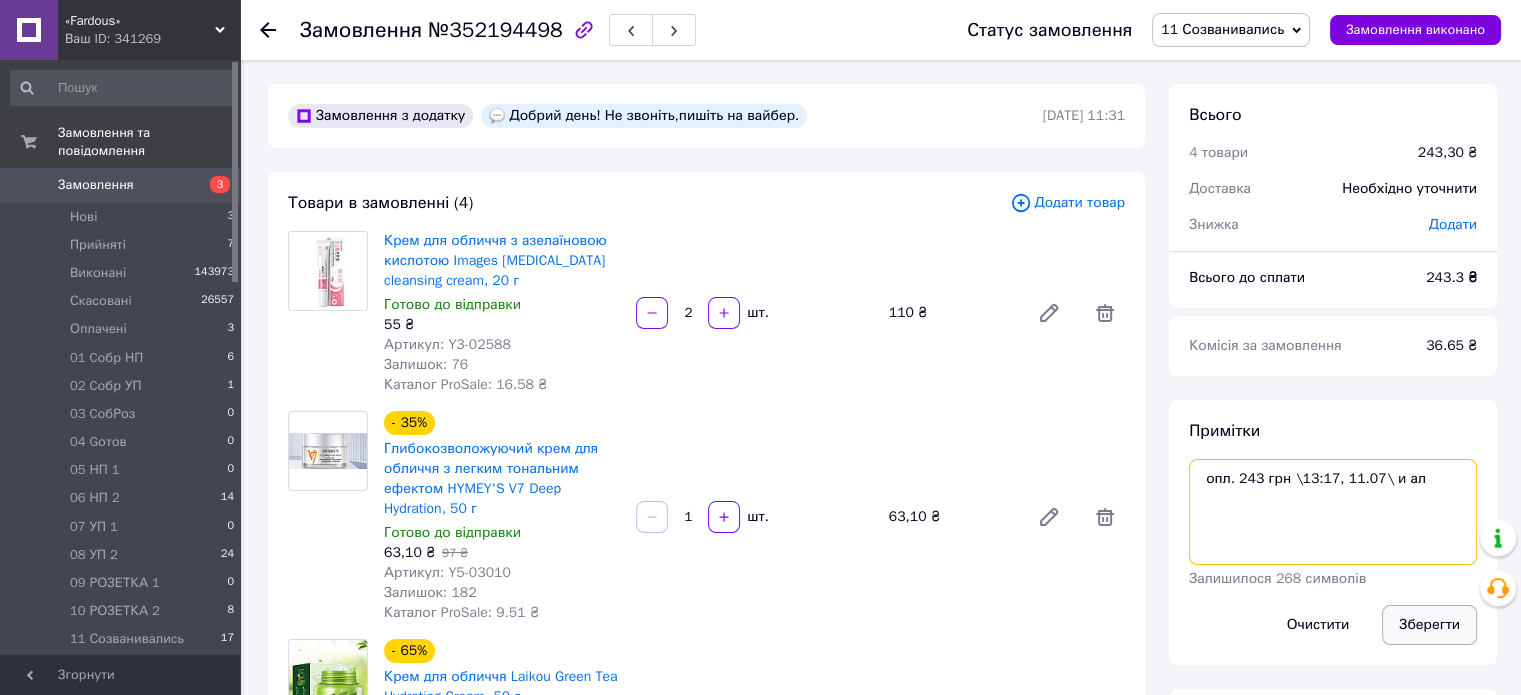 type on "опл. 243 грн \13:17, 11.07\ и ал" 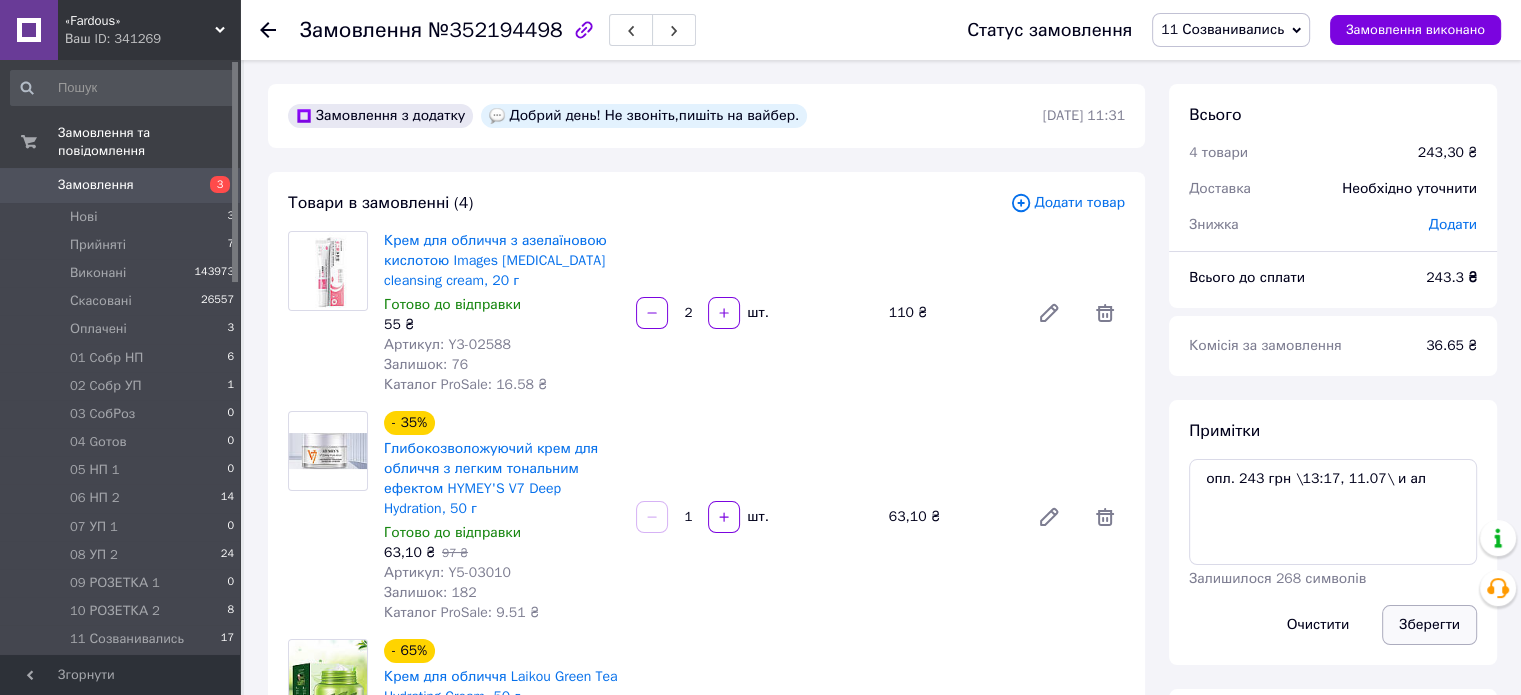 click on "Зберегти" at bounding box center (1429, 625) 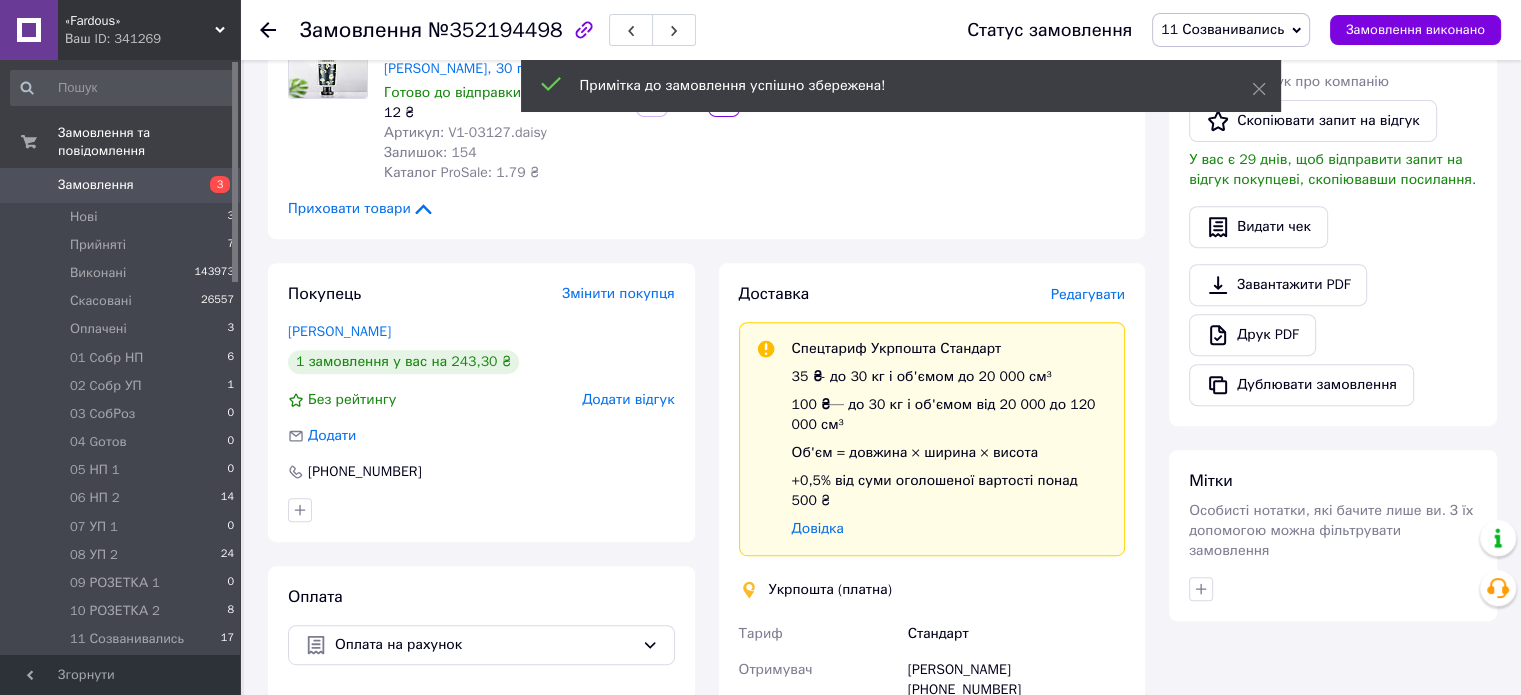 scroll, scrollTop: 814, scrollLeft: 0, axis: vertical 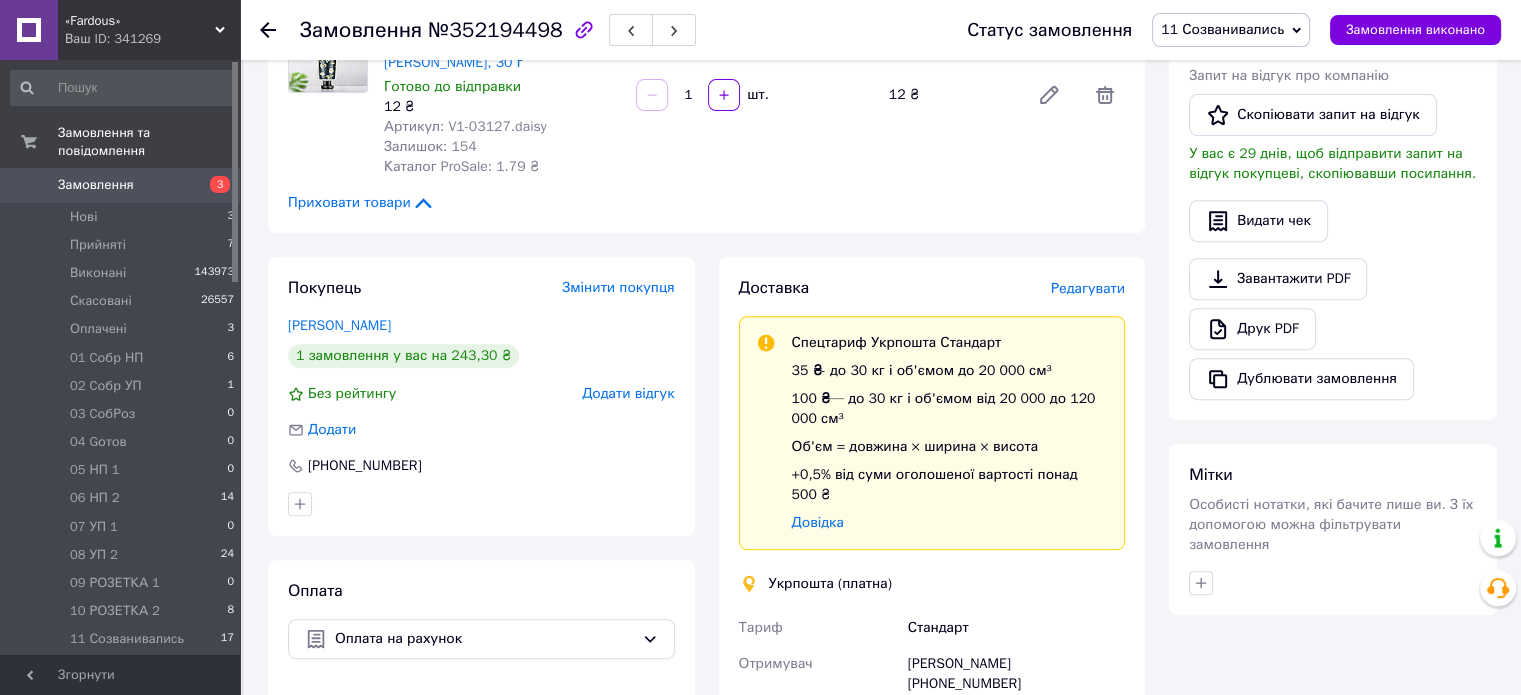 click 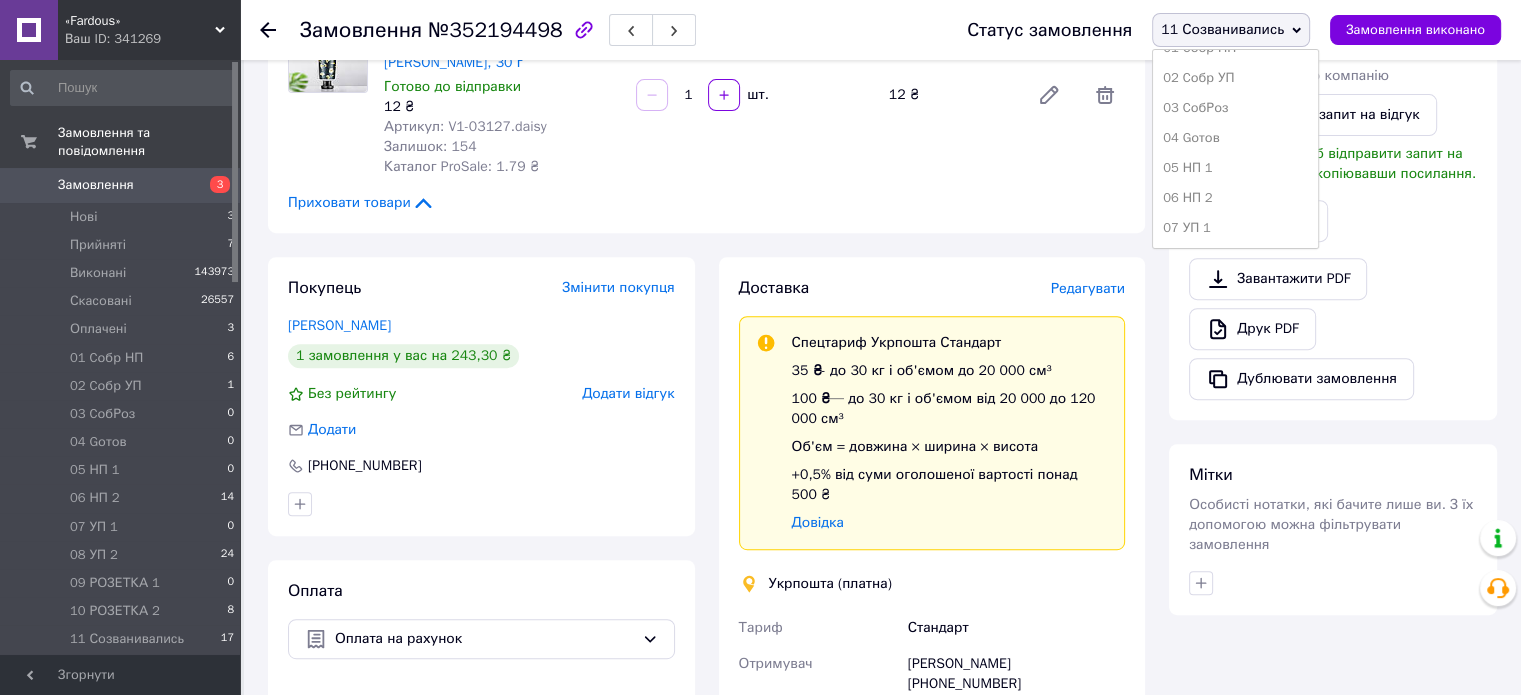 scroll, scrollTop: 173, scrollLeft: 0, axis: vertical 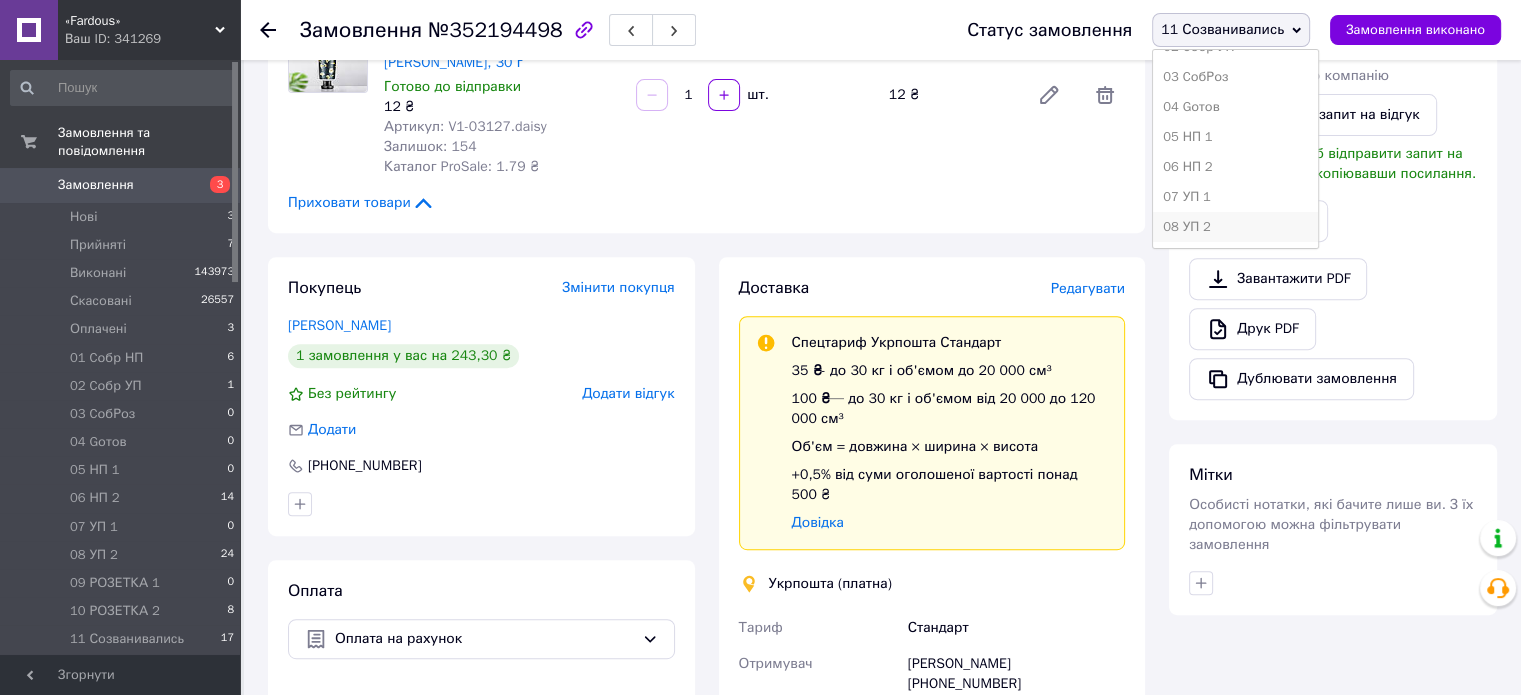 click on "08 УП 2" at bounding box center (1235, 227) 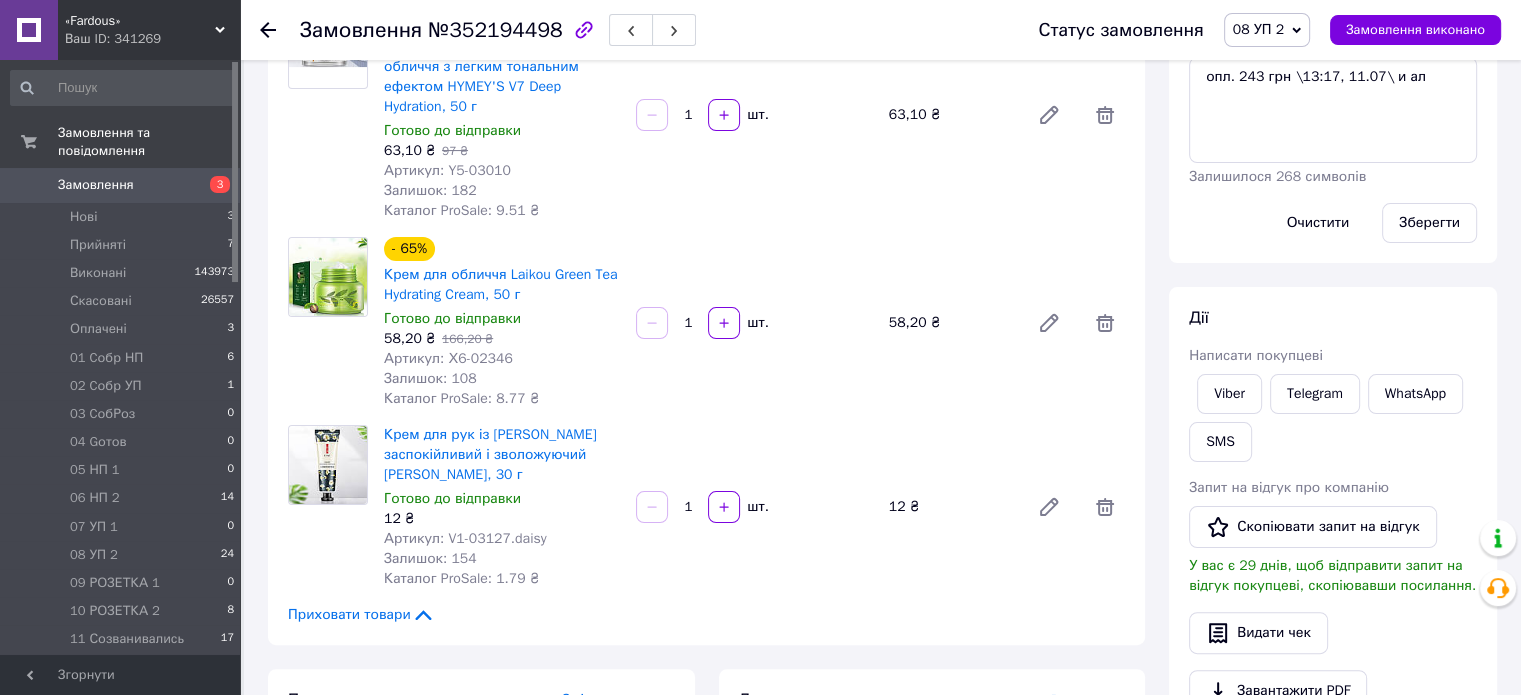 scroll, scrollTop: 450, scrollLeft: 0, axis: vertical 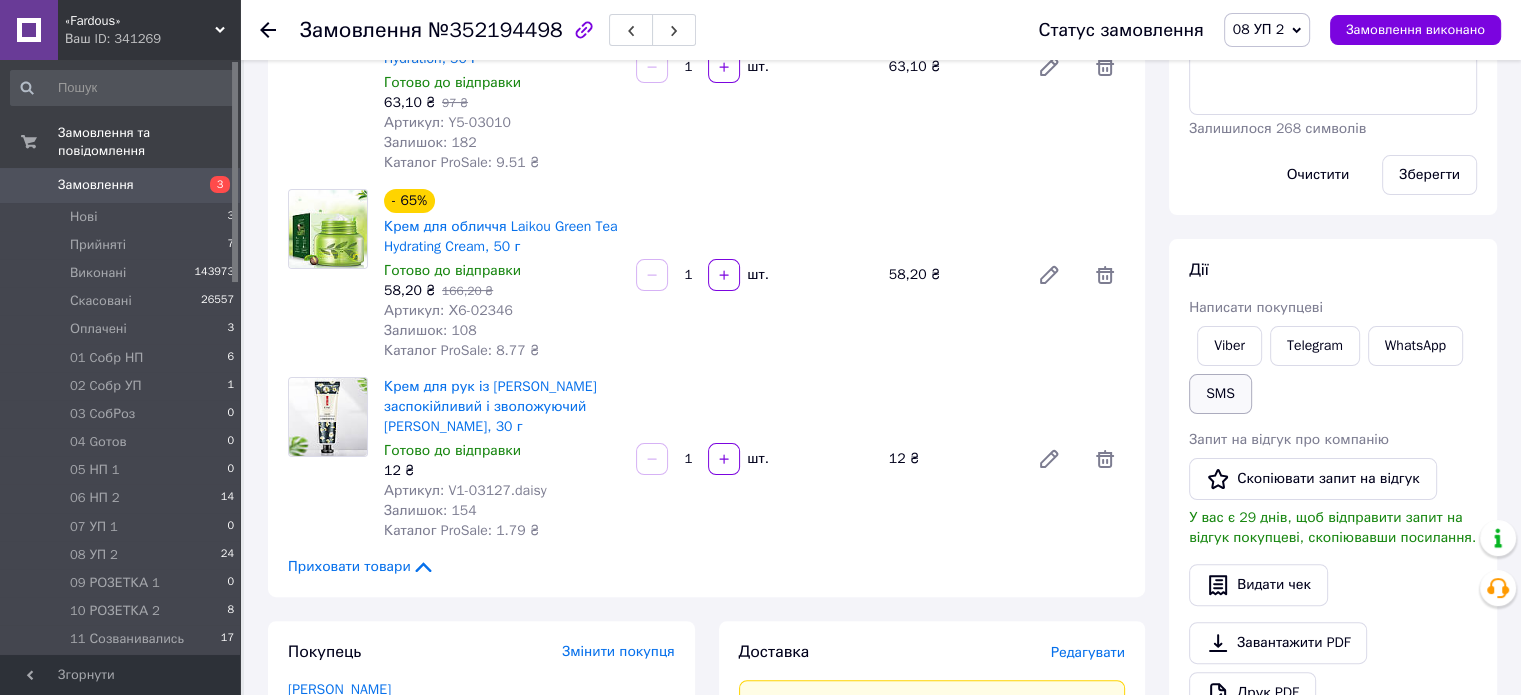 click on "SMS" at bounding box center (1220, 394) 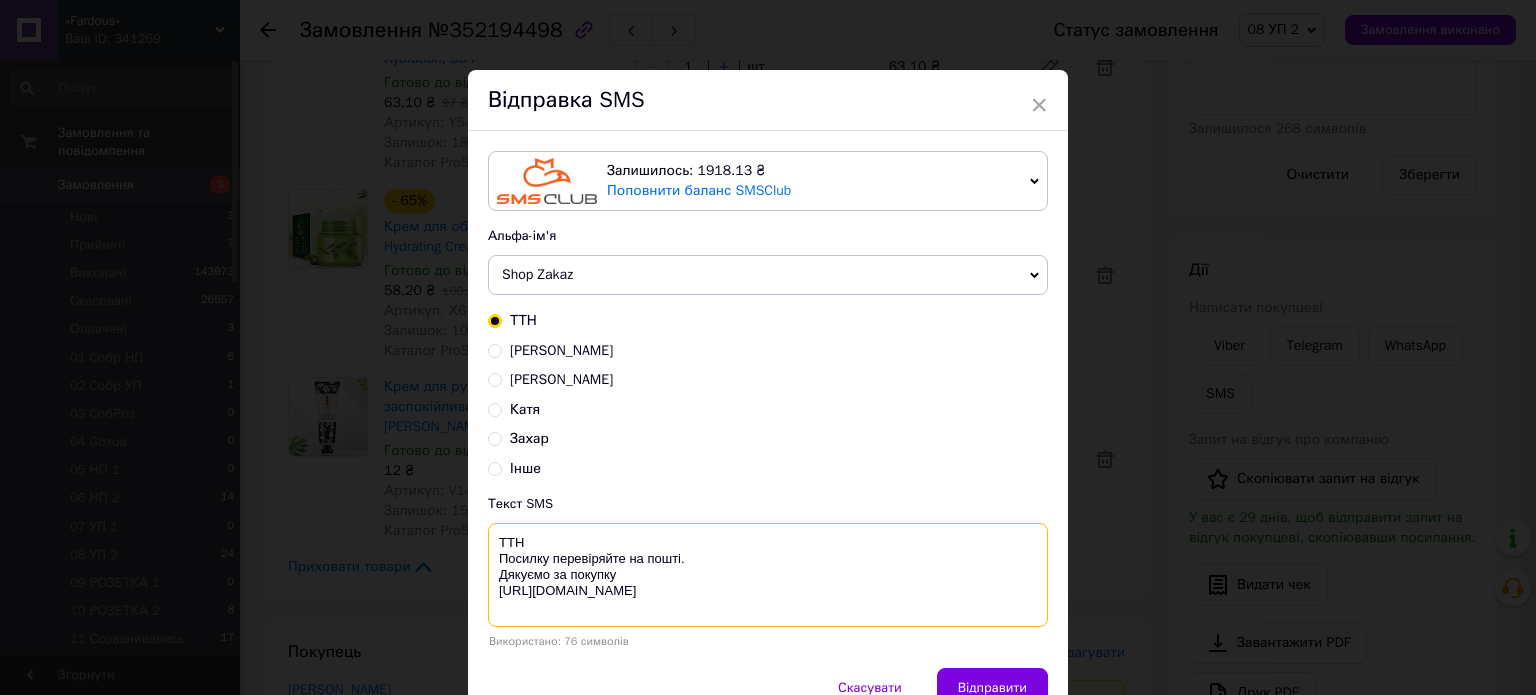 drag, startPoint x: 682, startPoint y: 558, endPoint x: 497, endPoint y: 540, distance: 185.87361 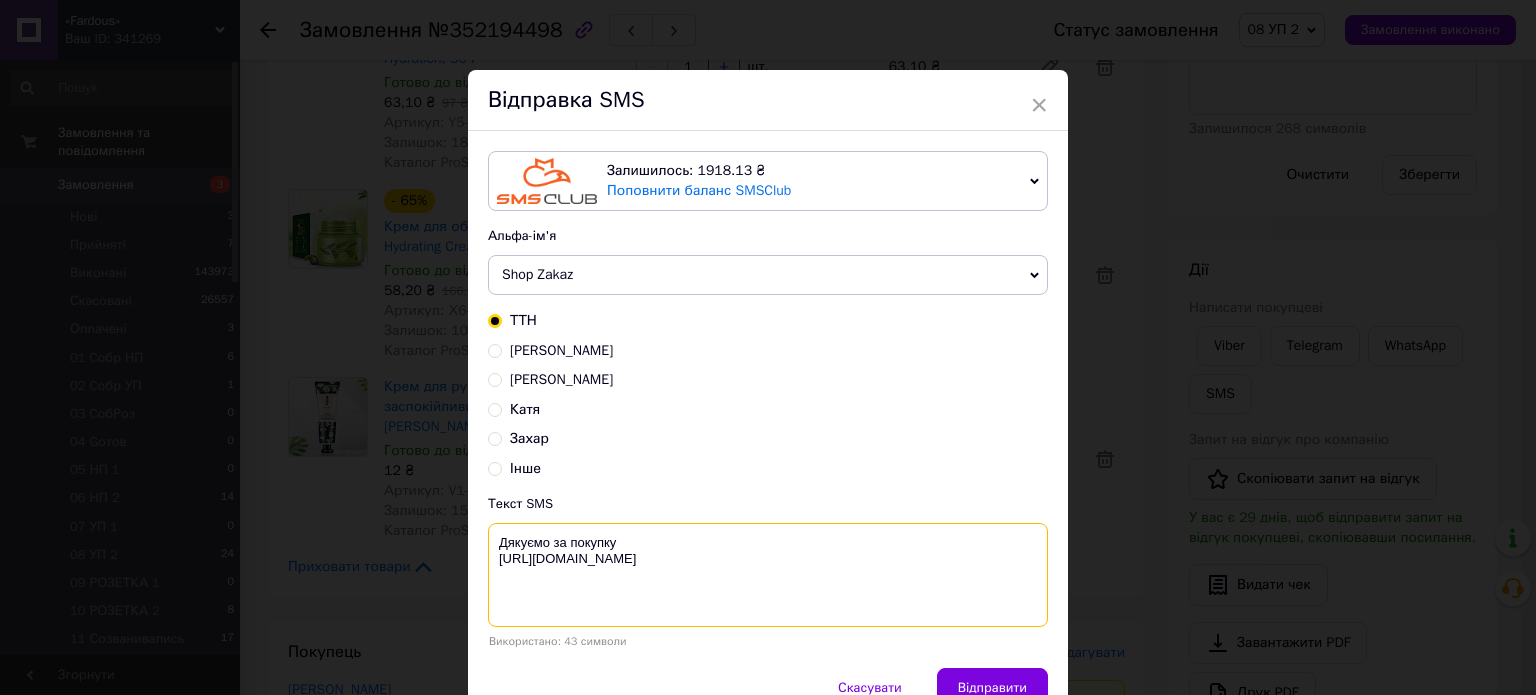 paste on "Ваша оплата зарахована.
Очікуйте номер ТТН у день відправки Вашого товару." 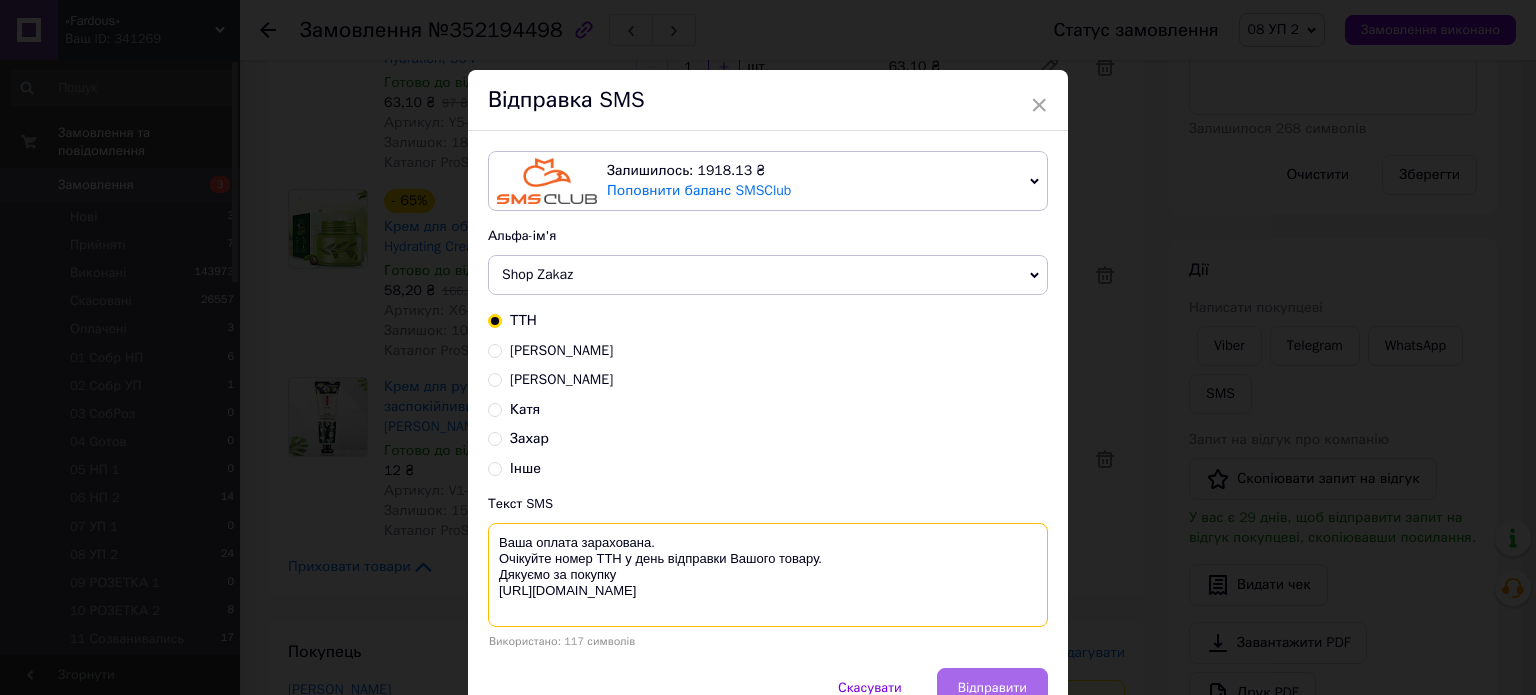 type on "Ваша оплата зарахована.
Очікуйте номер ТТН у день відправки Вашого товару.
Дякуємо за покупку
[URL][DOMAIN_NAME]" 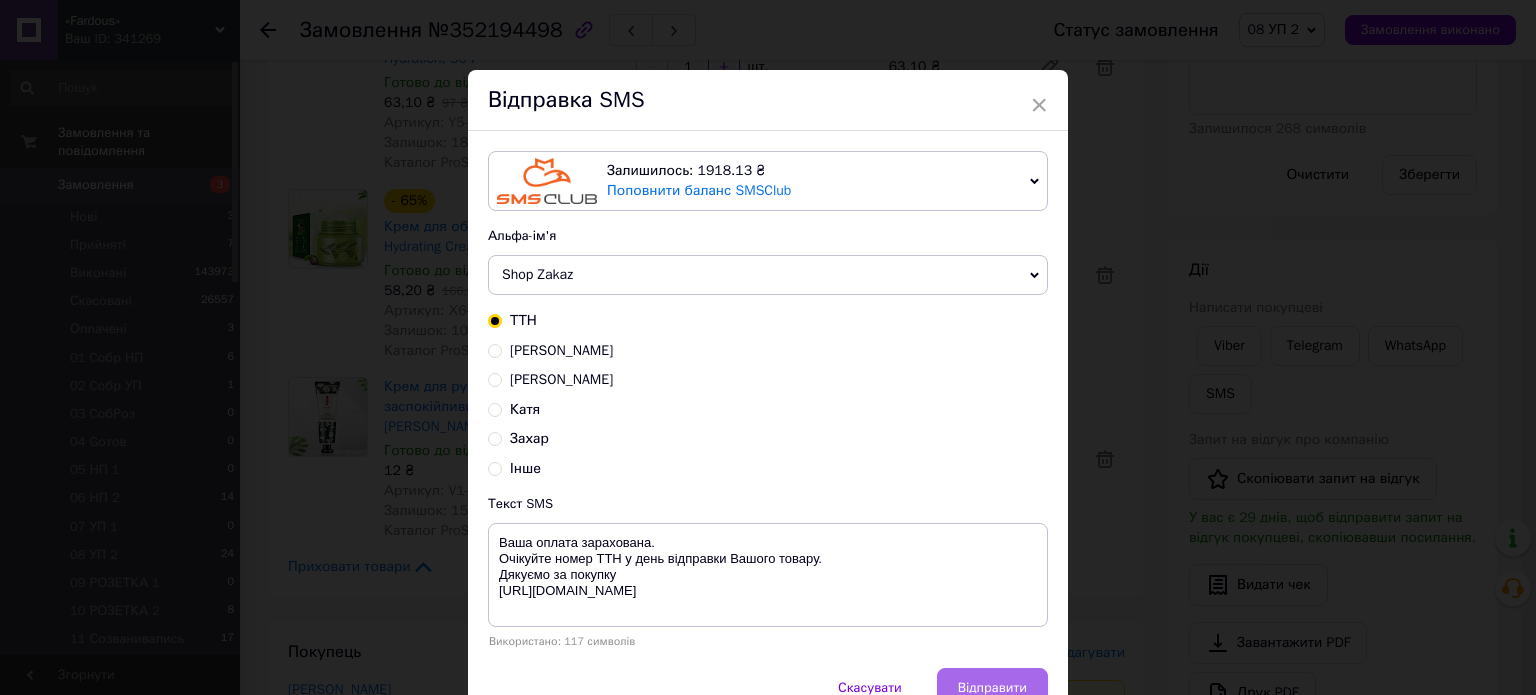 click on "Відправити" at bounding box center [992, 688] 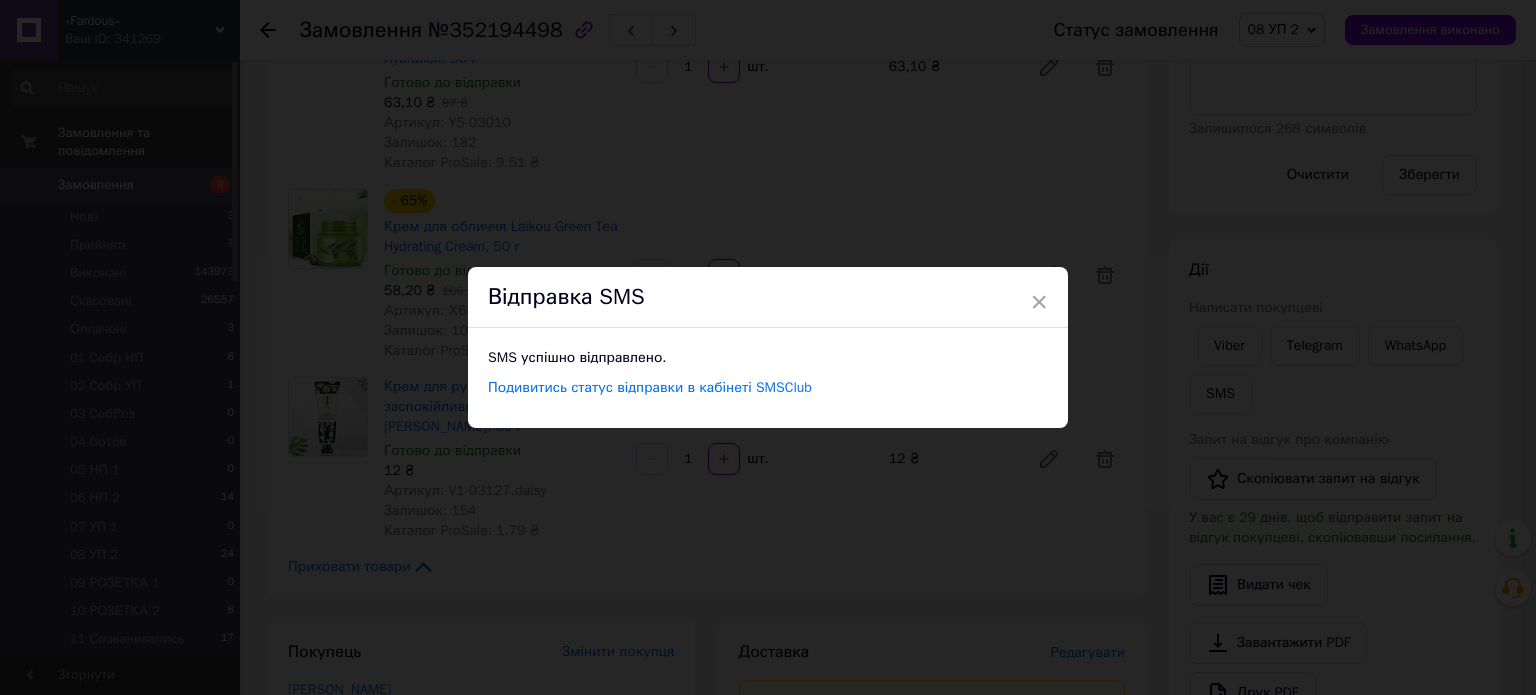 click on "× Відправка SMS SMS успішно відправлено. Подивитись статус відправки в кабінеті SMSClub" at bounding box center (768, 347) 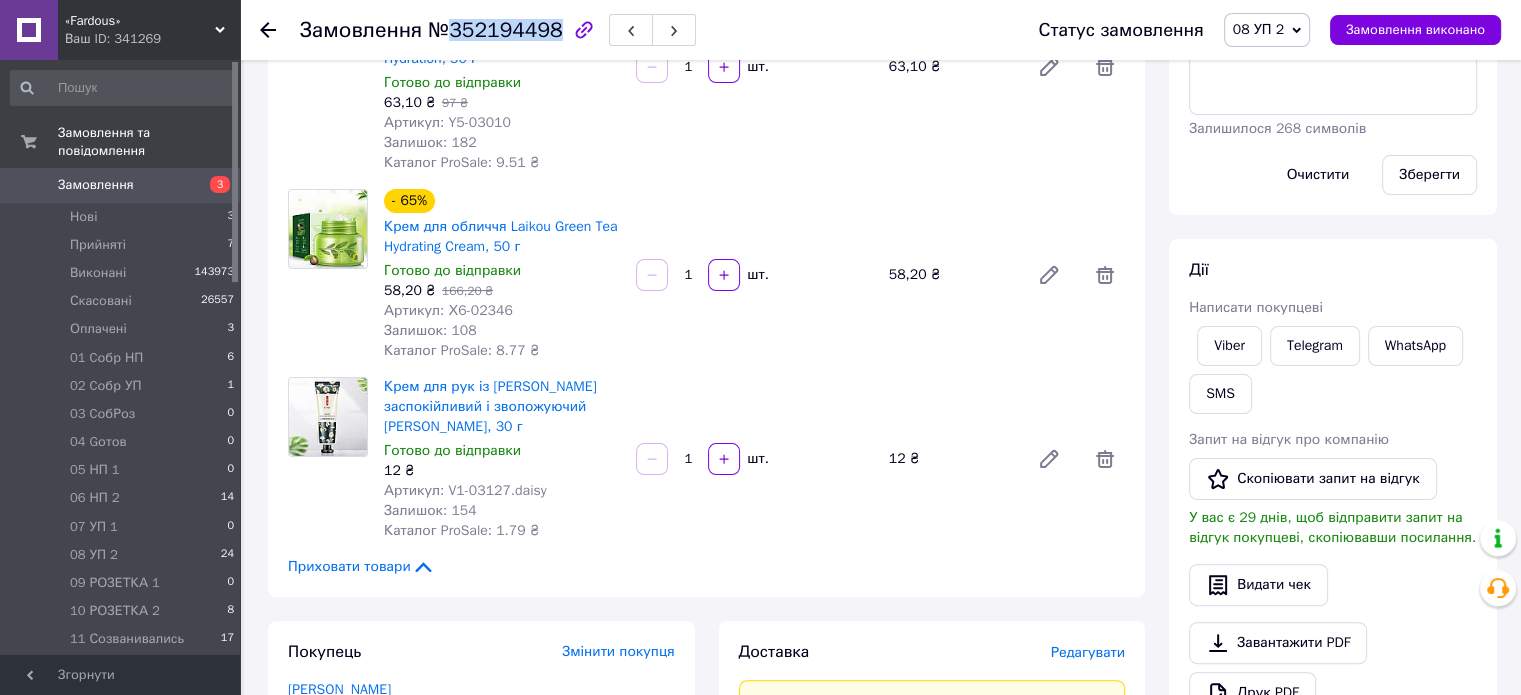 click on "№352194498" at bounding box center [495, 30] 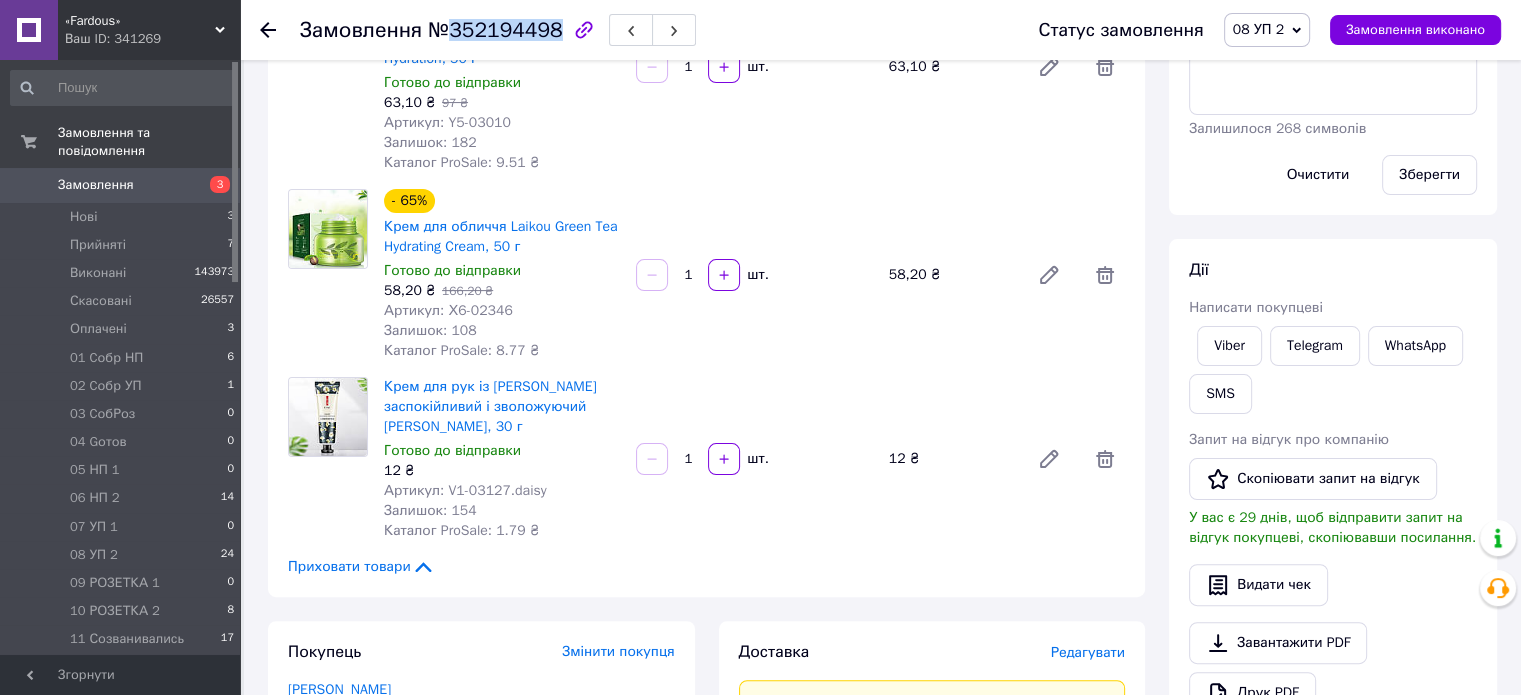 click on "3" at bounding box center (212, 185) 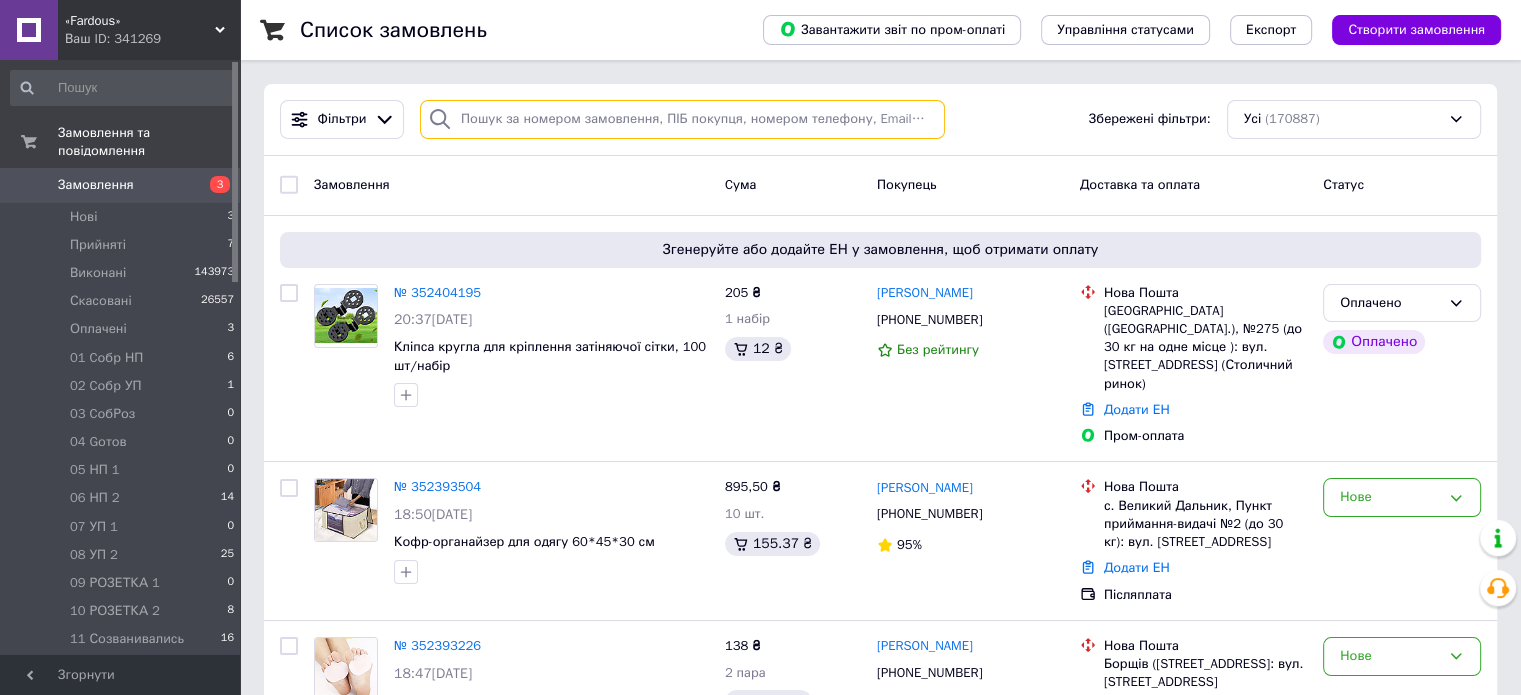click at bounding box center (682, 119) 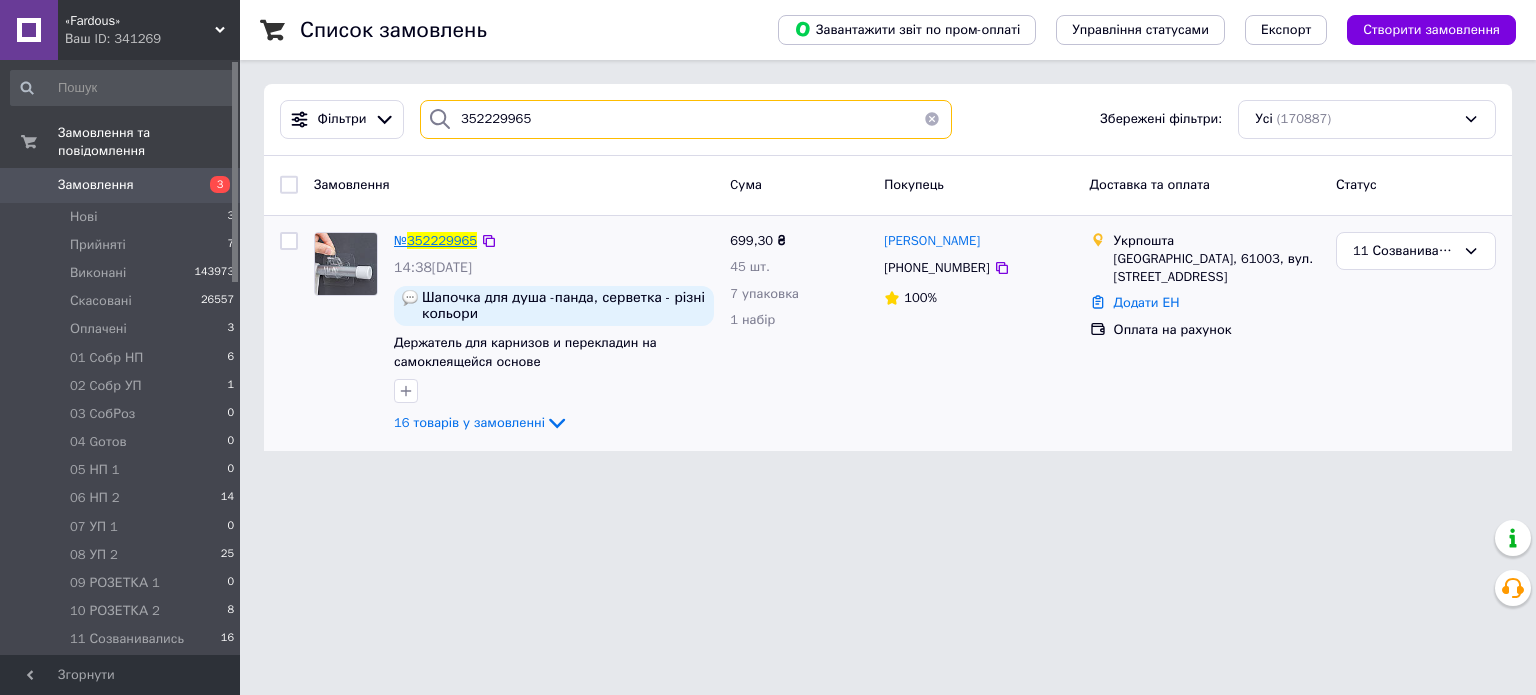 type on "352229965" 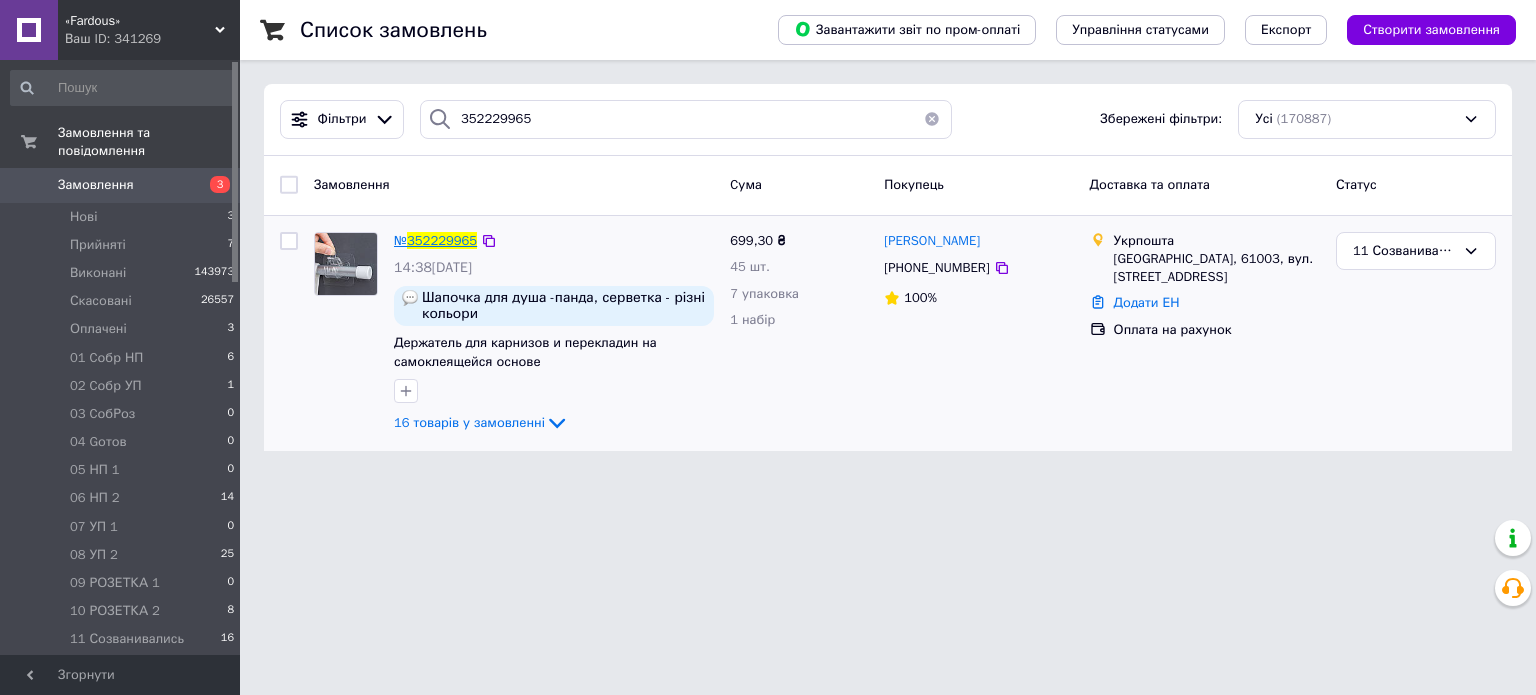 click on "352229965" at bounding box center (442, 240) 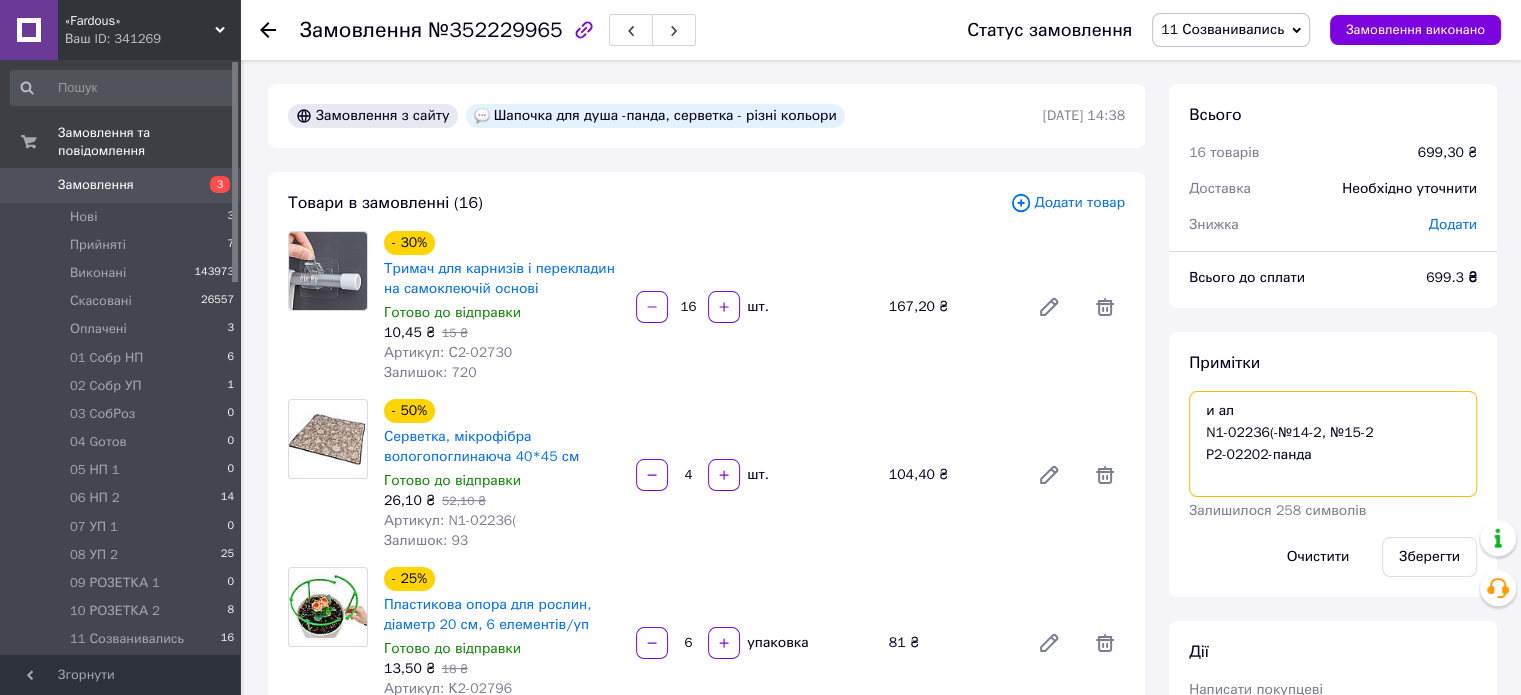 click on "и ал
N1-02236(-№14-2, №15-2
P2-02202-панда" at bounding box center [1333, 444] 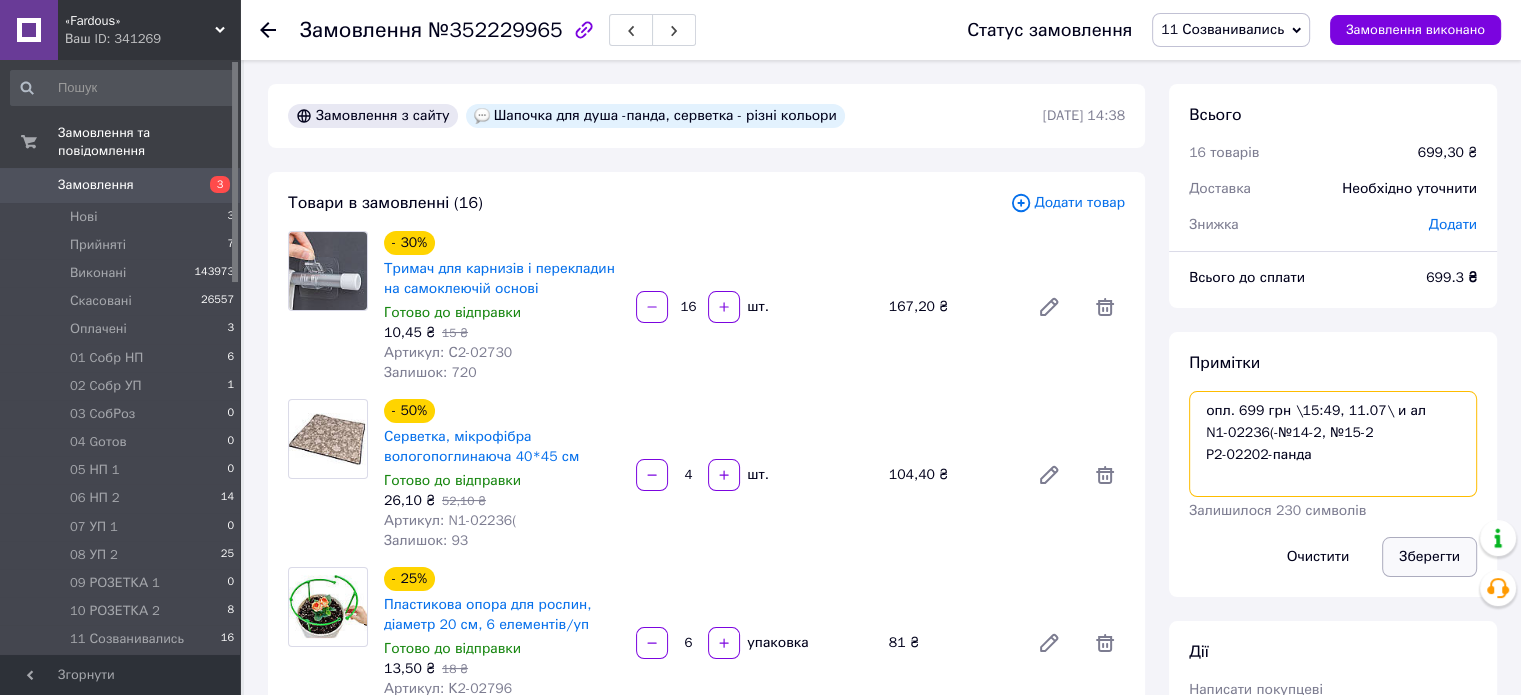 type on "опл. 699 грн \15:49, 11.07\ и ал
N1-02236(-№14-2, №15-2
P2-02202-панда" 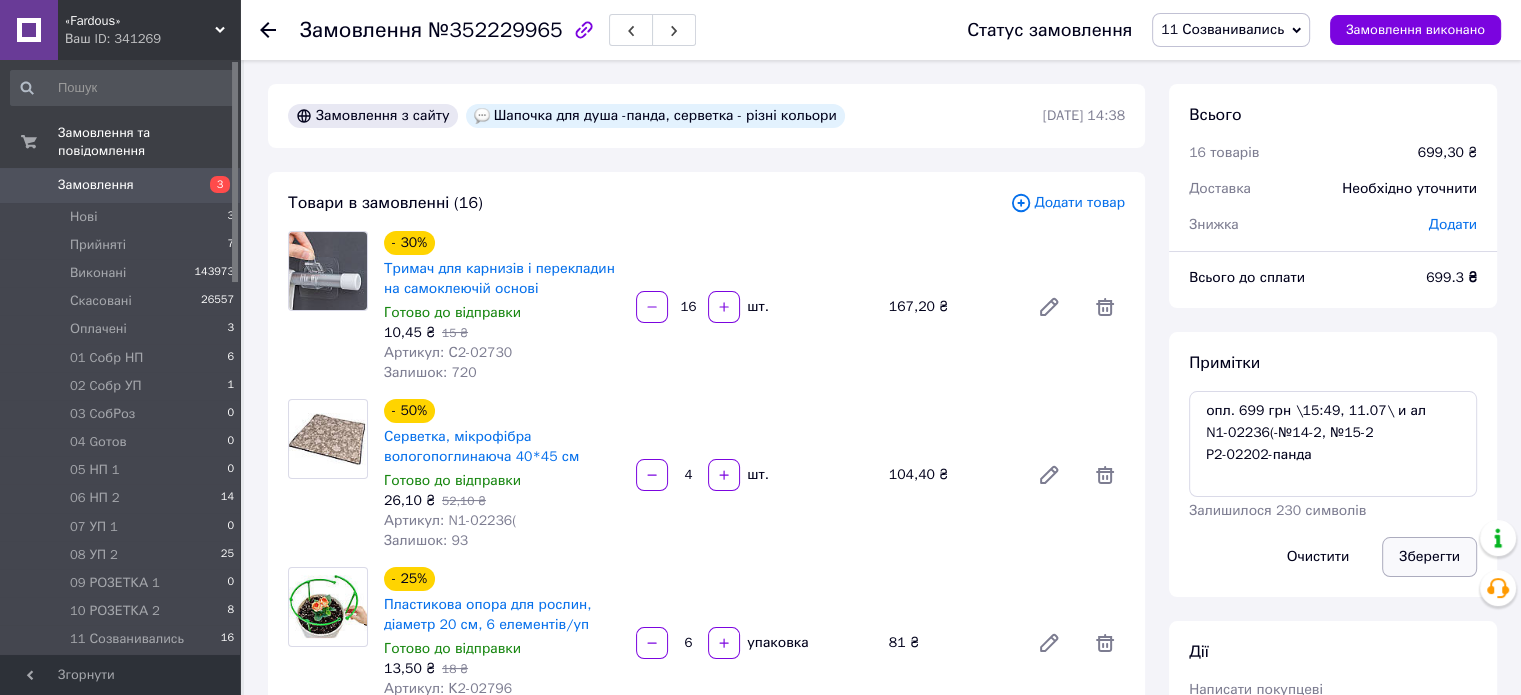 click on "Зберегти" at bounding box center (1429, 557) 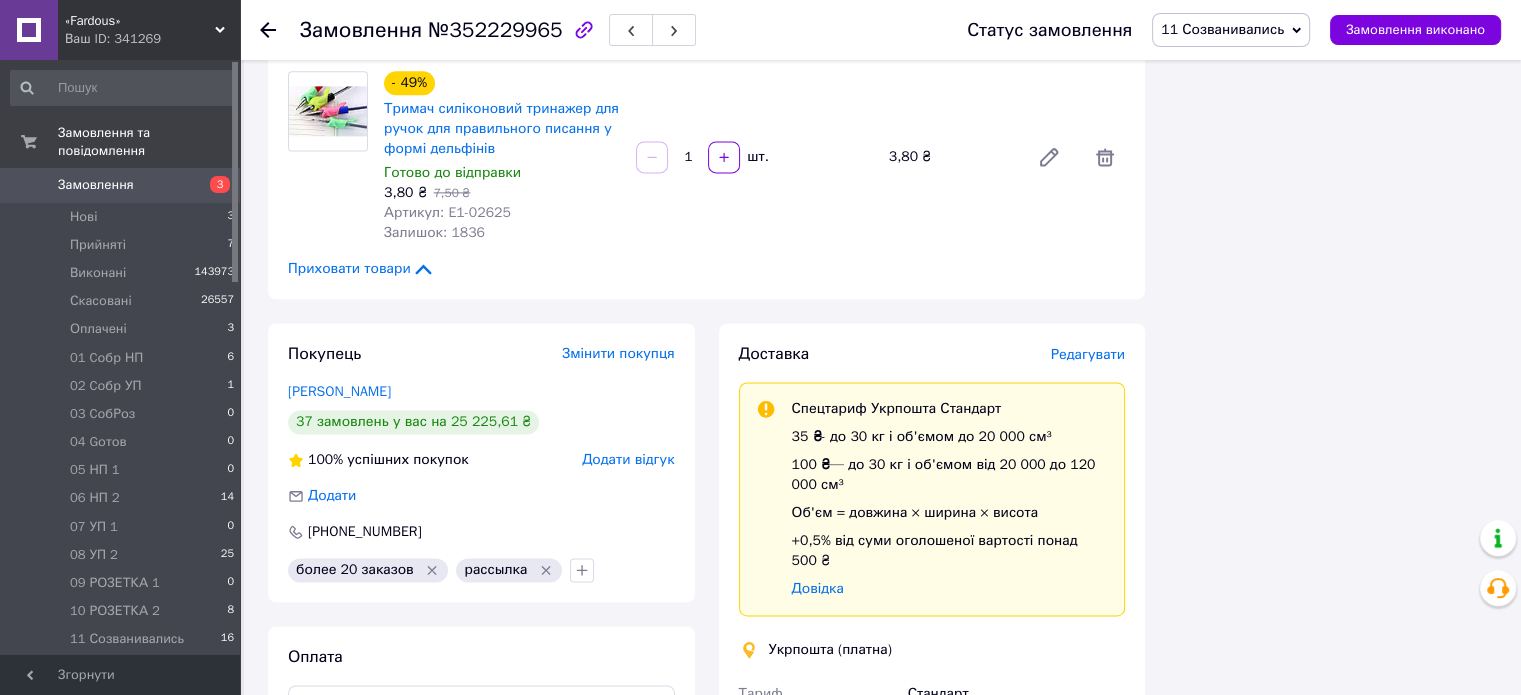 scroll, scrollTop: 2739, scrollLeft: 0, axis: vertical 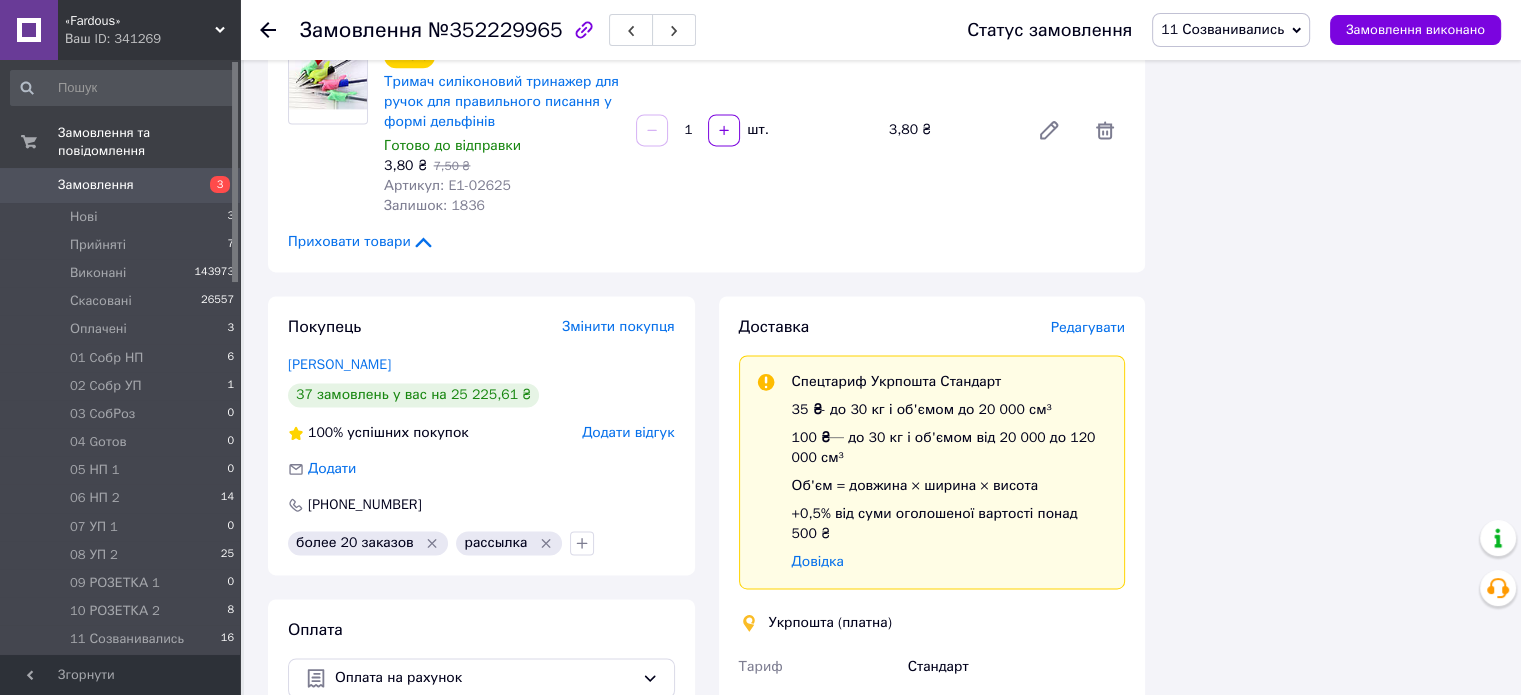 click on "Статус замовлення 11 Созванивались Прийнято Виконано Скасовано Оплачено 01 Cобр НП 02 Cобр УП 03 CобРоз 04 Gотов 05 НП 1 06 НП 2 07 УП 1 08 УП 2 09 РОЗЕТКА 1 10 РОЗЕТКА 2 12 Сообщ об ОПЛ 13 БУХ 1 14 НАЛОЖКА 15 Наложка ОПЛ 16 Problem 17 Возврат 18 Дропп / Самовывоз 19 Ожидающие 20 БУХ 2 21 Самовывоз 1 22 В работе БУХ3 БУХ4 Бух5 БУХ6 БУХ7 Замовлення виконано" at bounding box center [1224, 30] 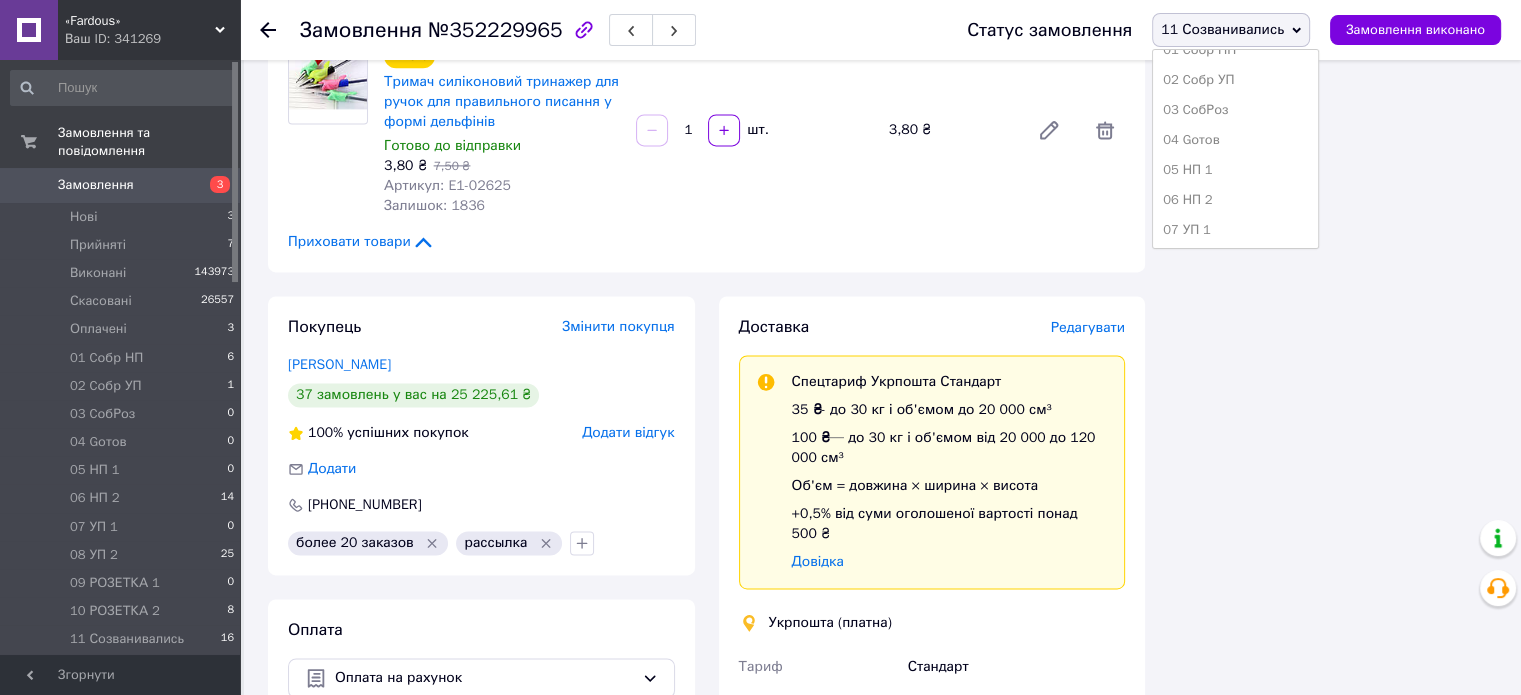 scroll, scrollTop: 173, scrollLeft: 0, axis: vertical 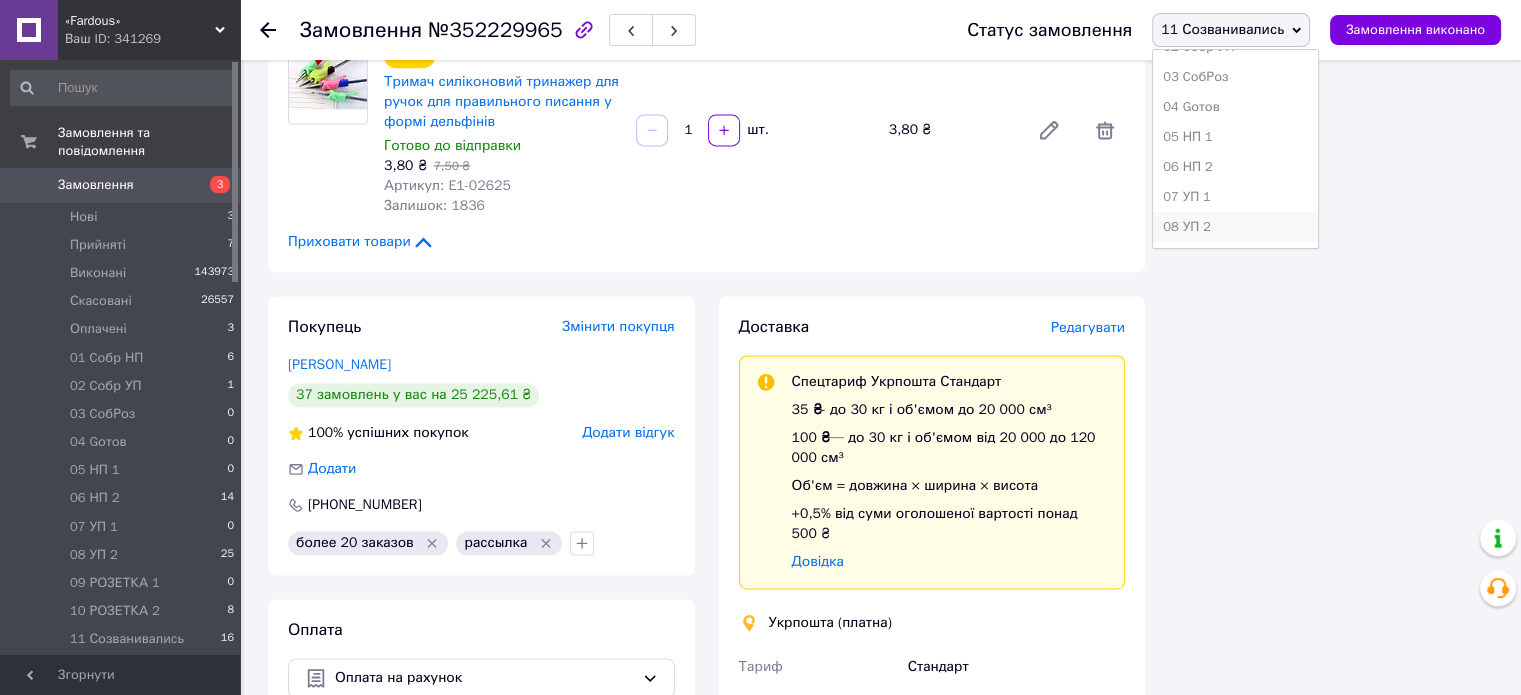 click on "08 УП 2" at bounding box center (1235, 227) 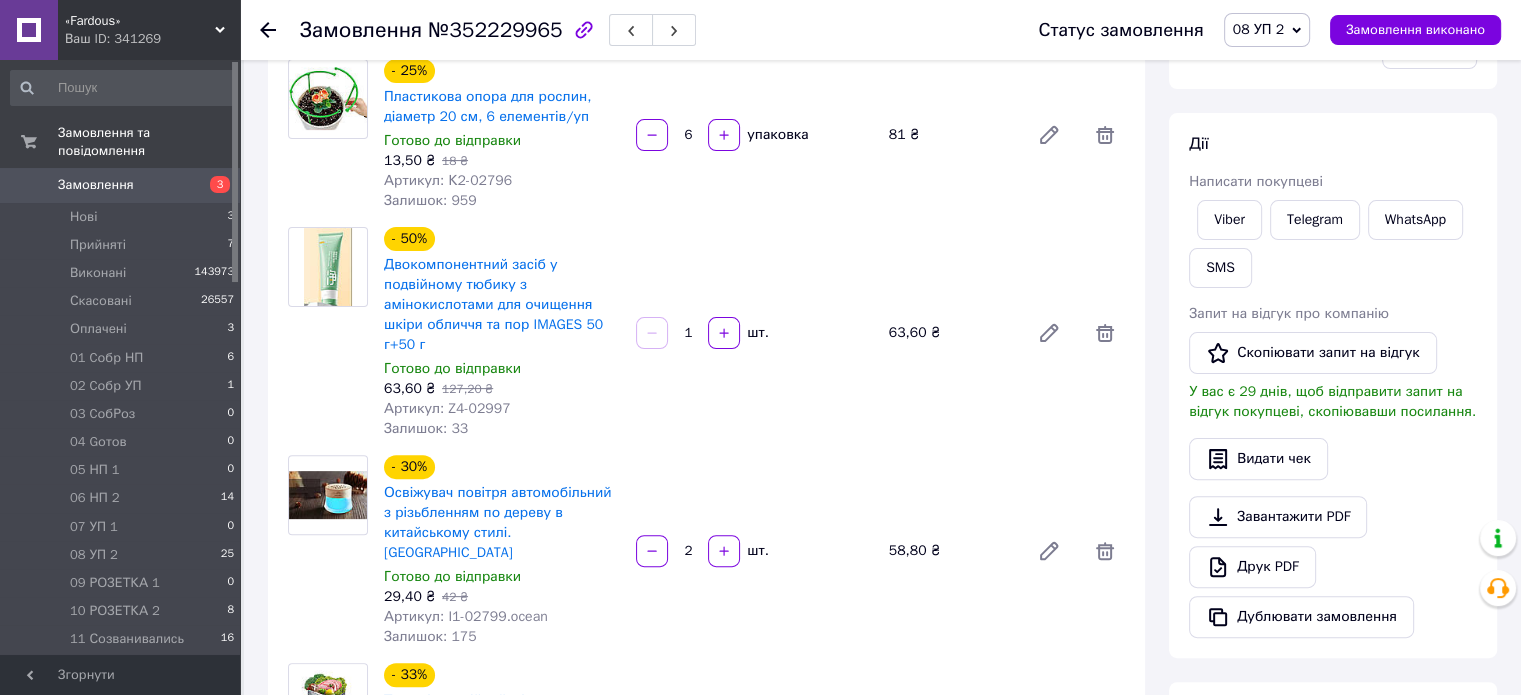scroll, scrollTop: 524, scrollLeft: 0, axis: vertical 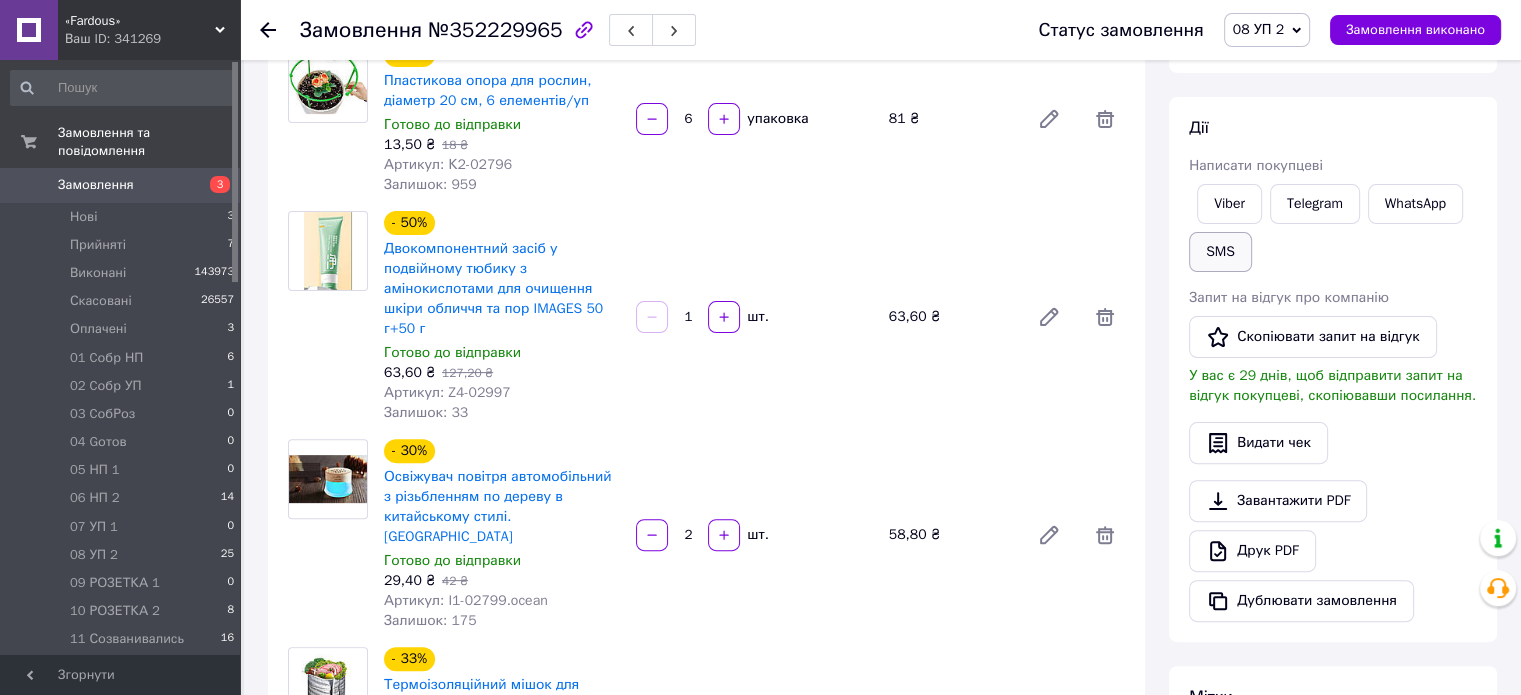 click on "SMS" at bounding box center [1220, 252] 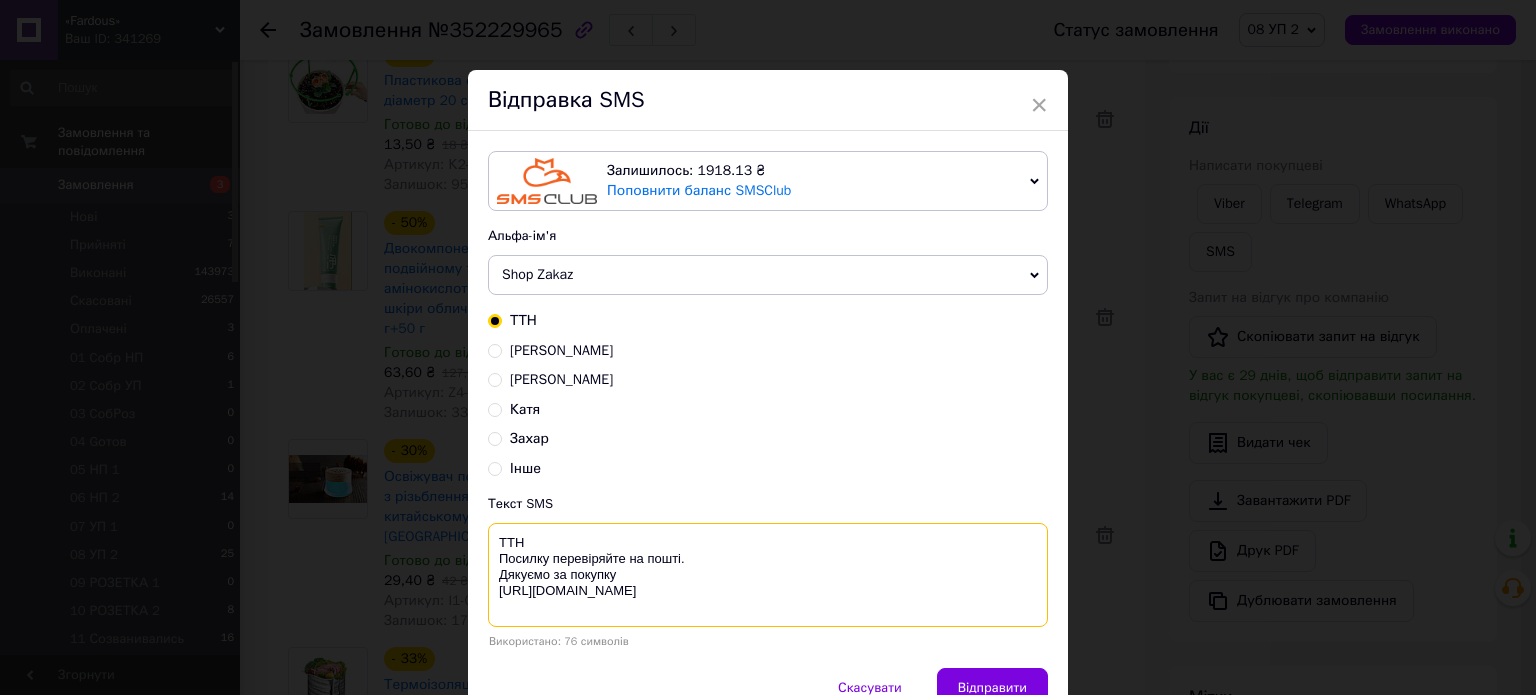 drag, startPoint x: 691, startPoint y: 555, endPoint x: 504, endPoint y: 539, distance: 187.68324 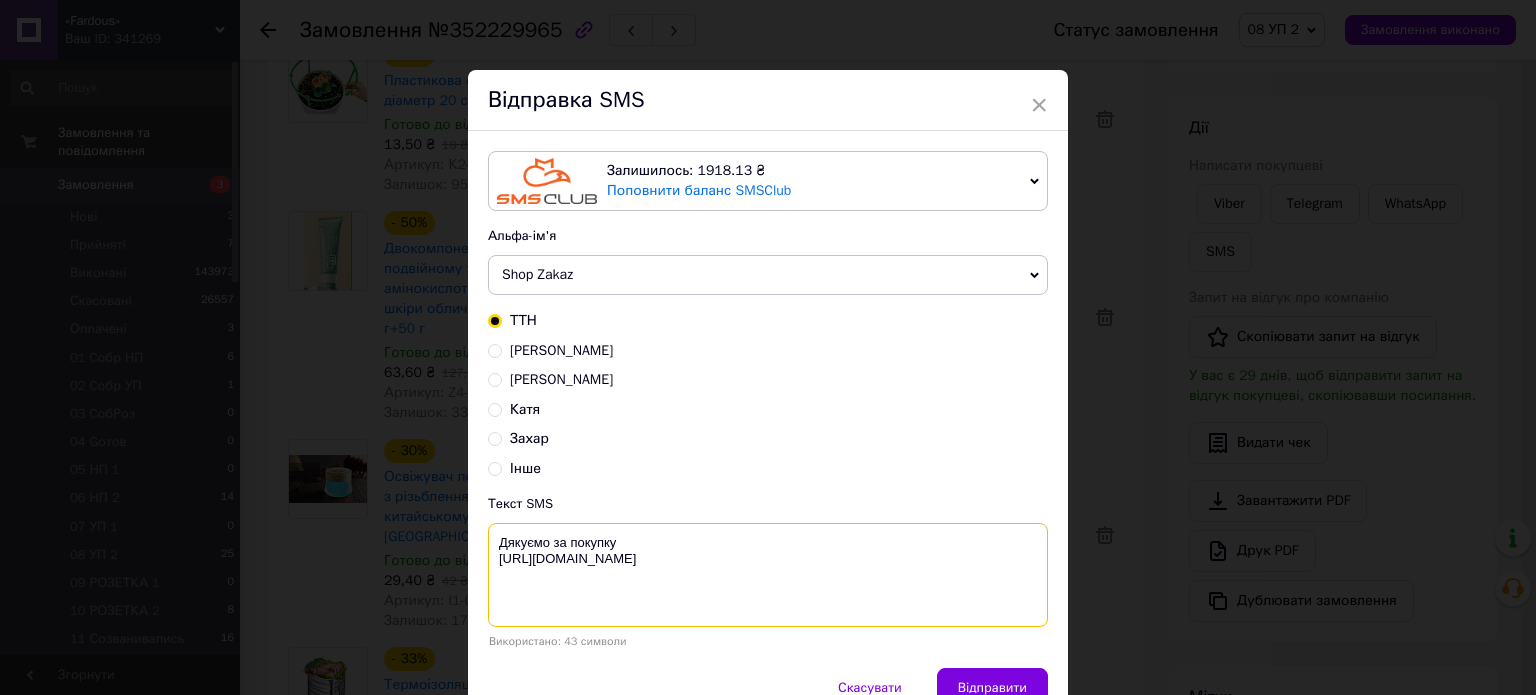 paste on "Ваша оплата зарахована.
Очікуйте номер ТТН у день відправки Вашого товару." 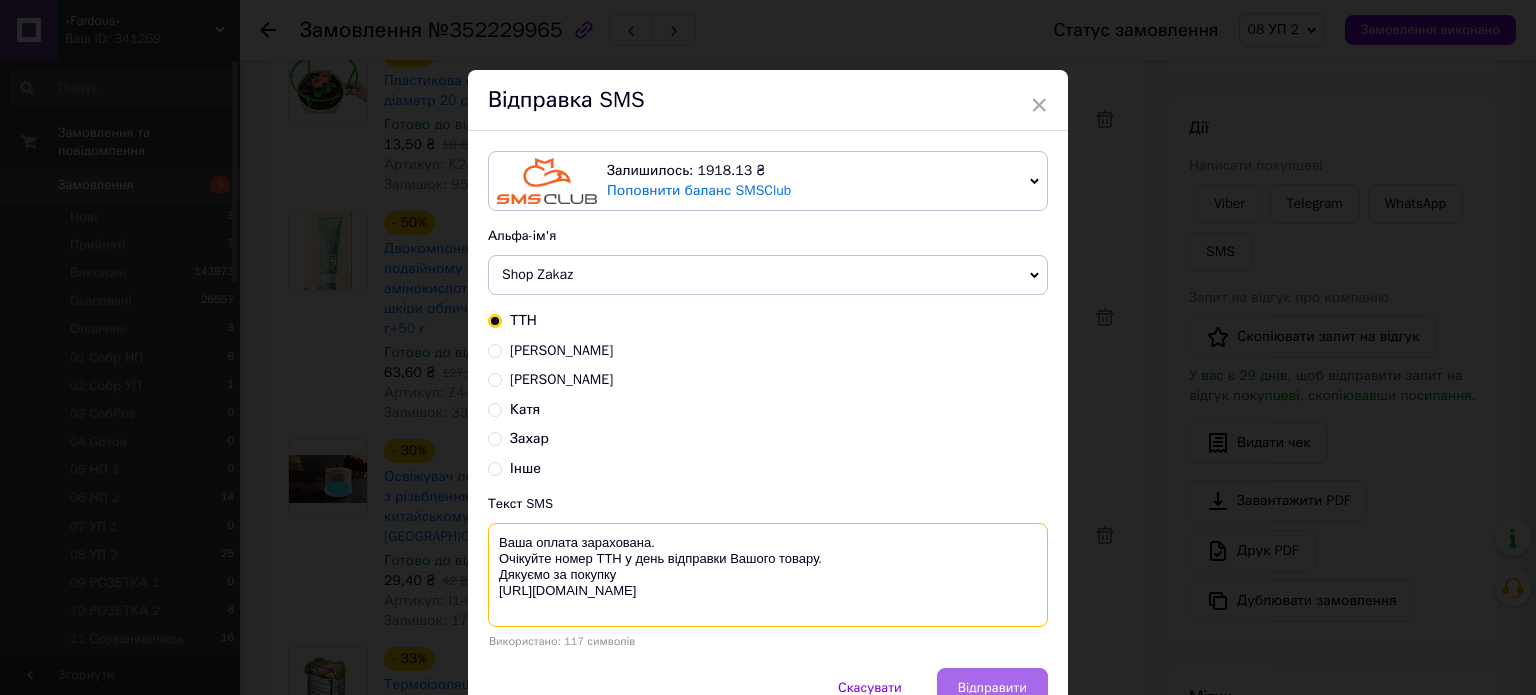 type on "Ваша оплата зарахована.
Очікуйте номер ТТН у день відправки Вашого товару.
Дякуємо за покупку
[URL][DOMAIN_NAME]" 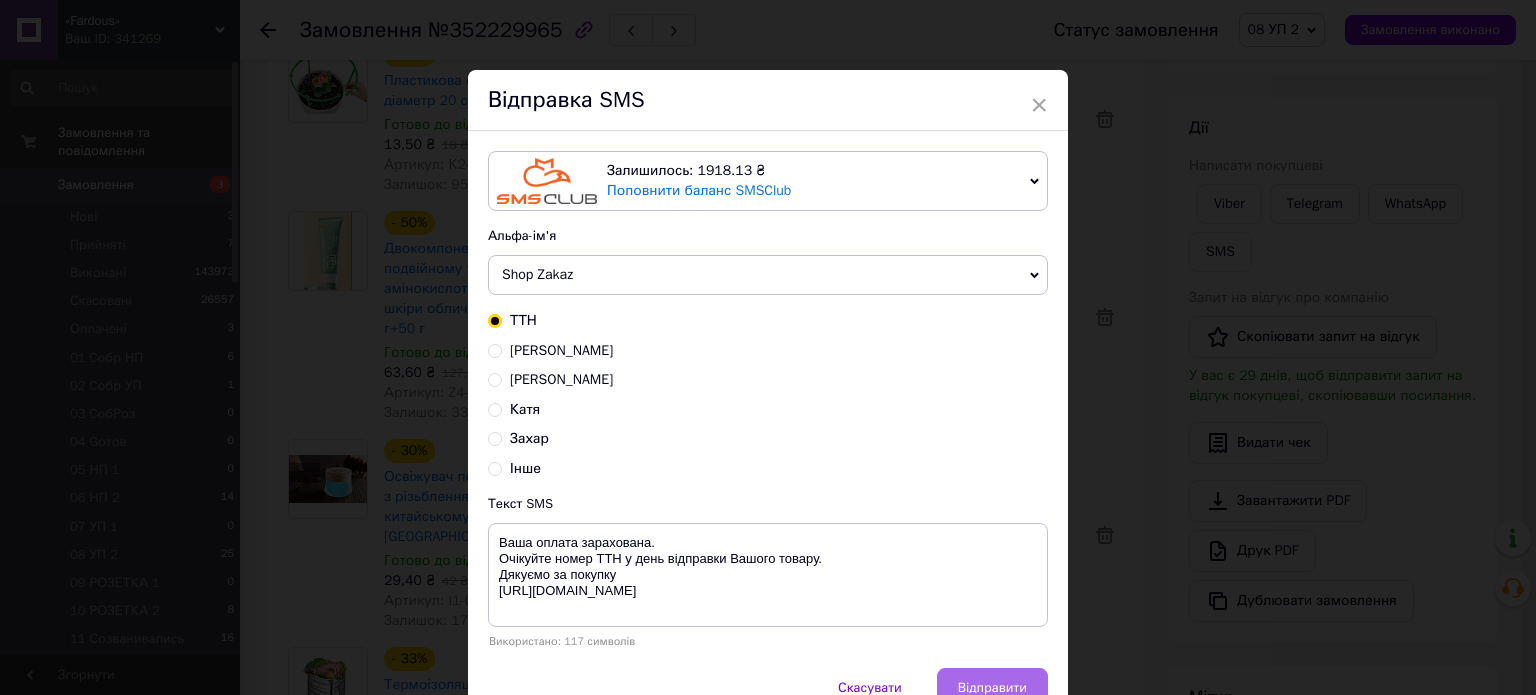 click on "Відправити" at bounding box center [992, 688] 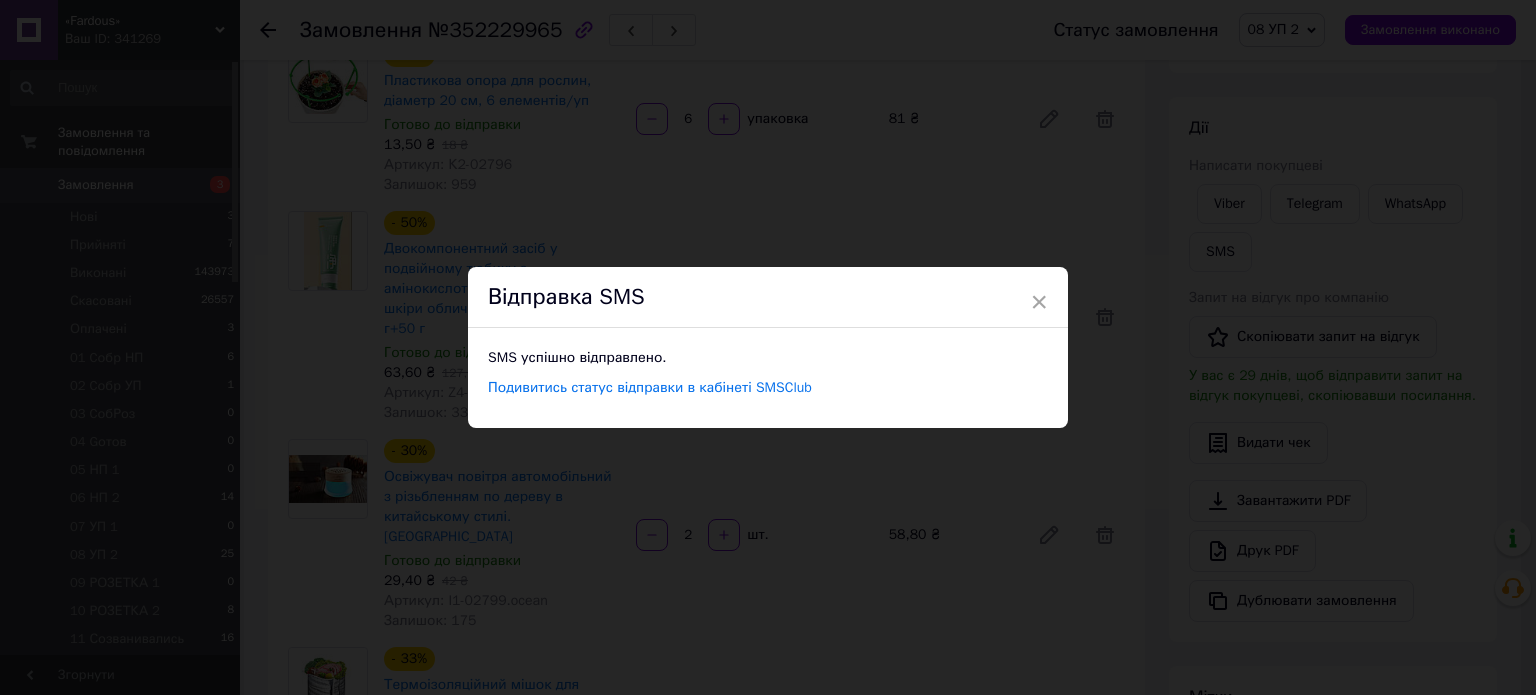 click on "× Відправка SMS SMS успішно відправлено. Подивитись статус відправки в кабінеті SMSClub" at bounding box center (768, 347) 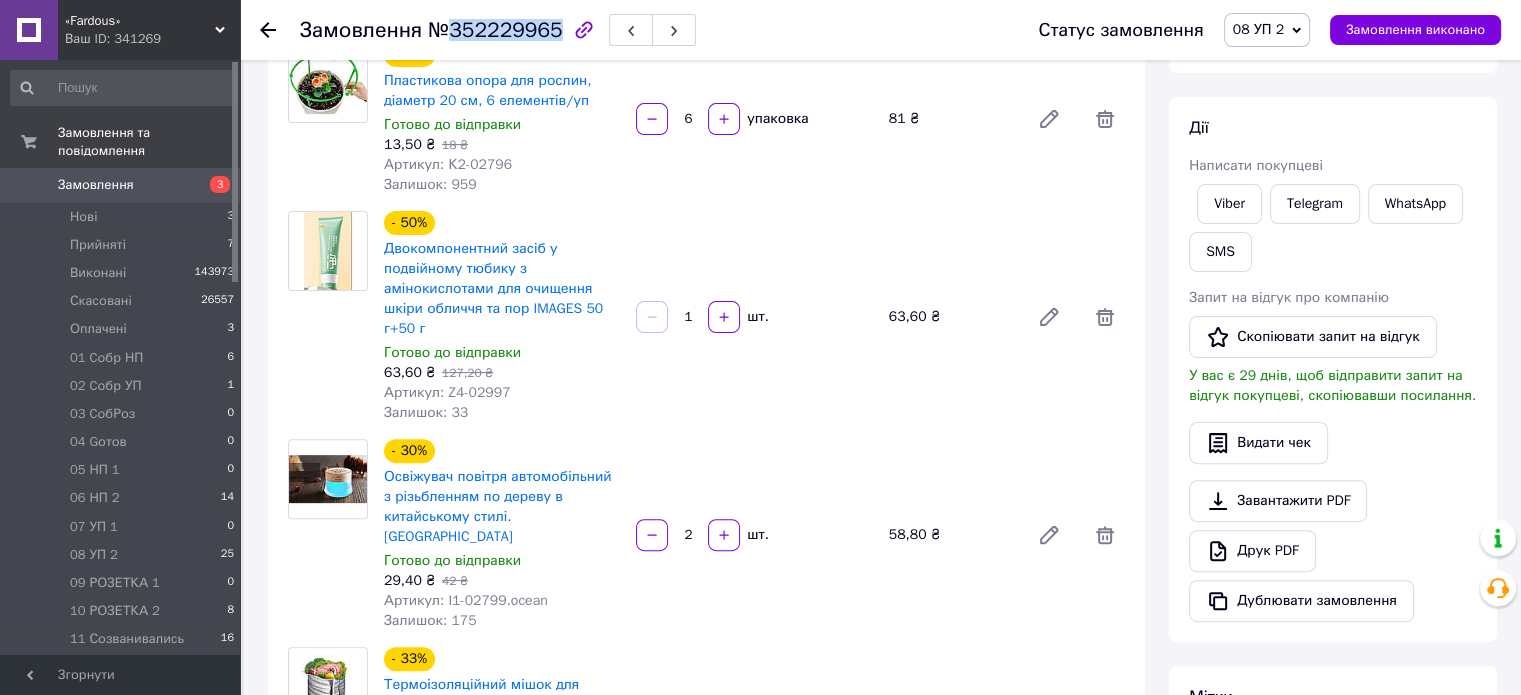 click on "№352229965" at bounding box center (495, 30) 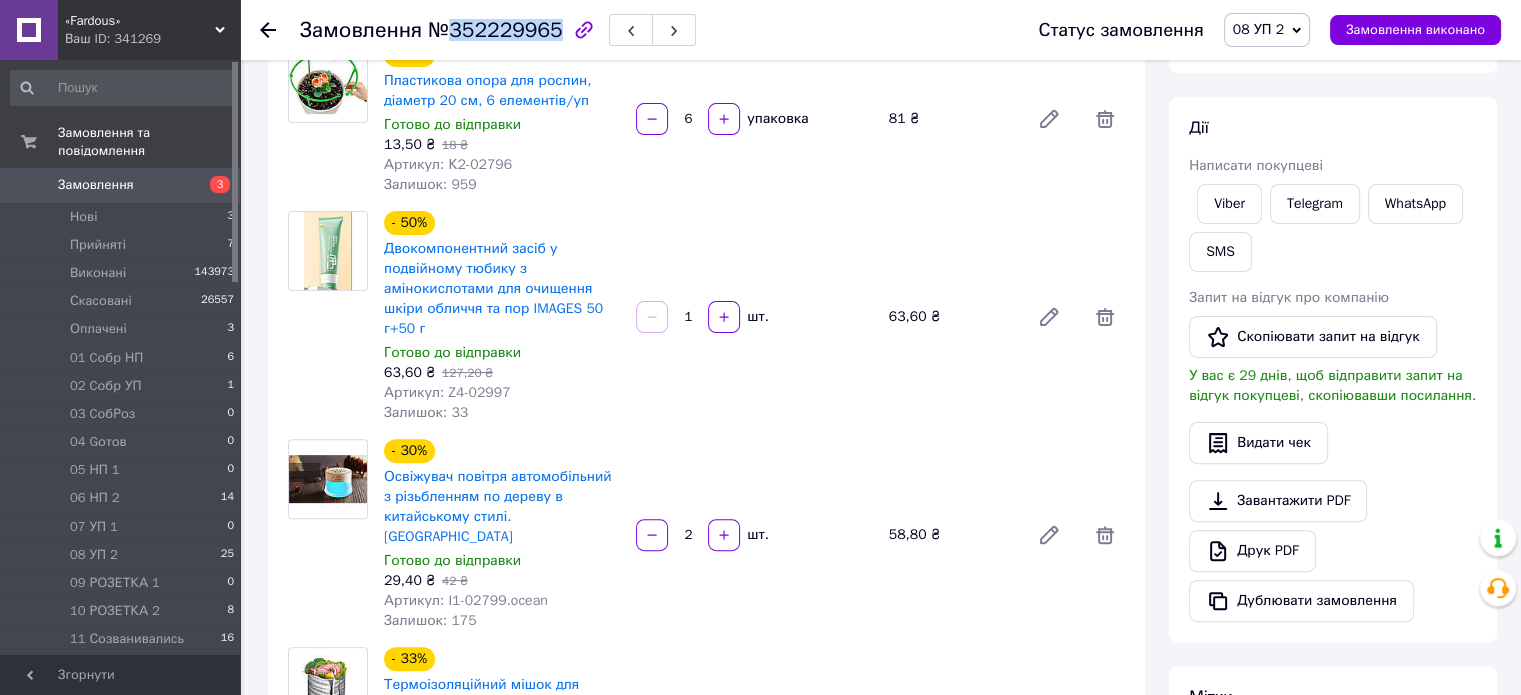 click on "3" at bounding box center (220, 184) 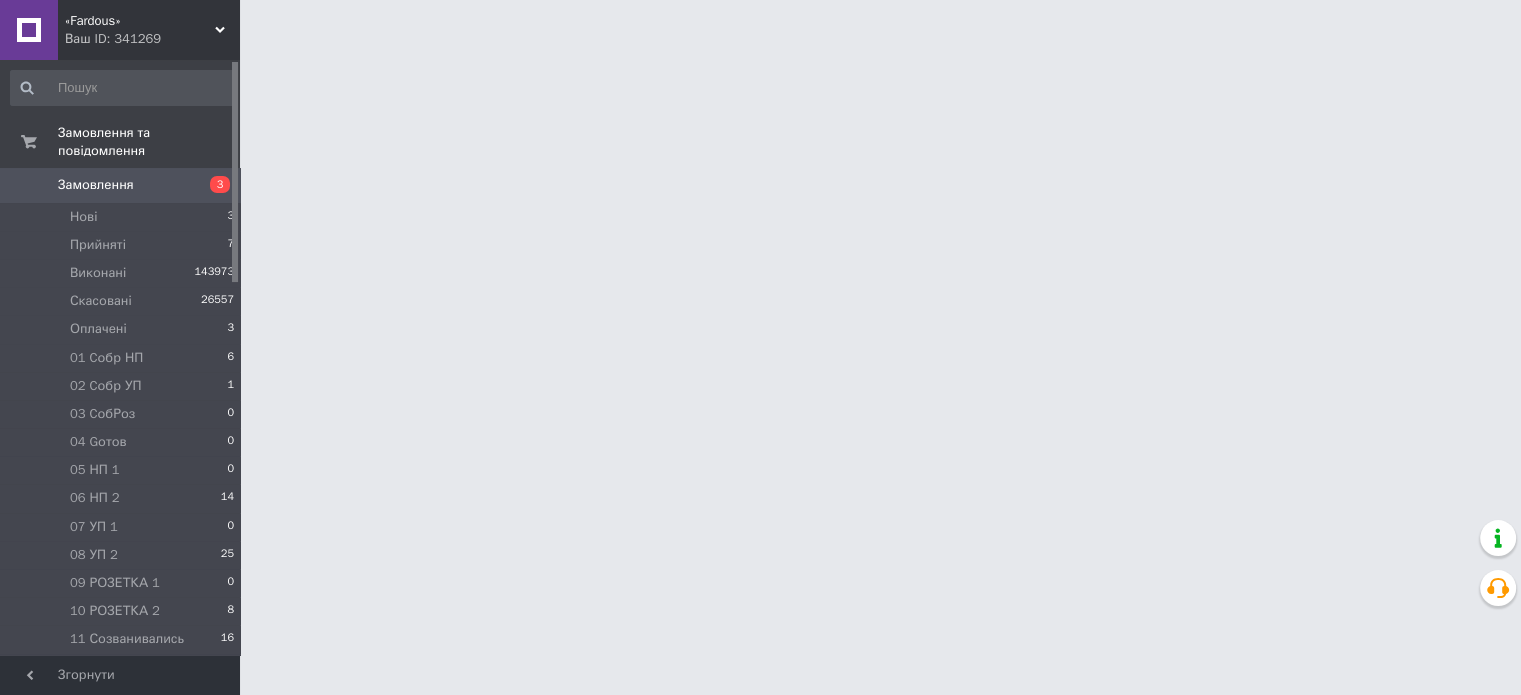 scroll, scrollTop: 0, scrollLeft: 0, axis: both 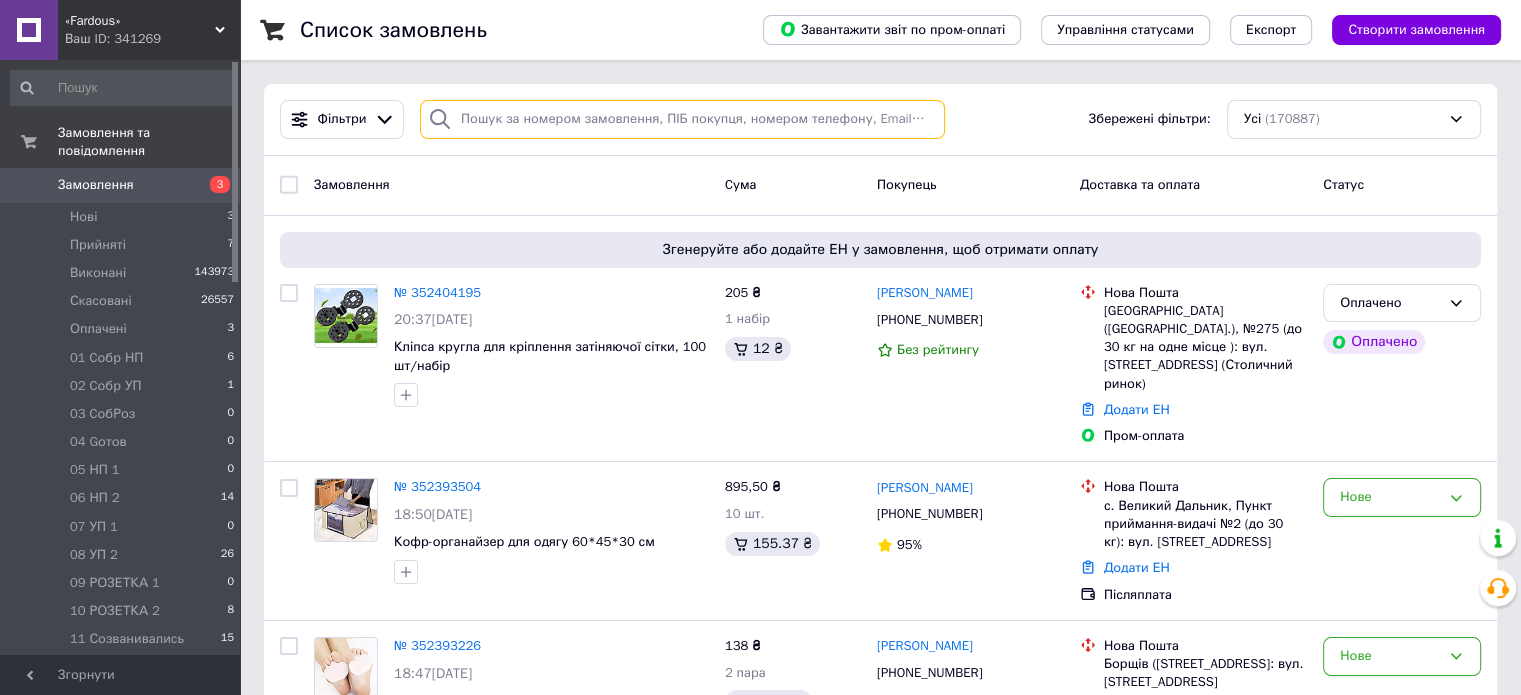 click at bounding box center [682, 119] 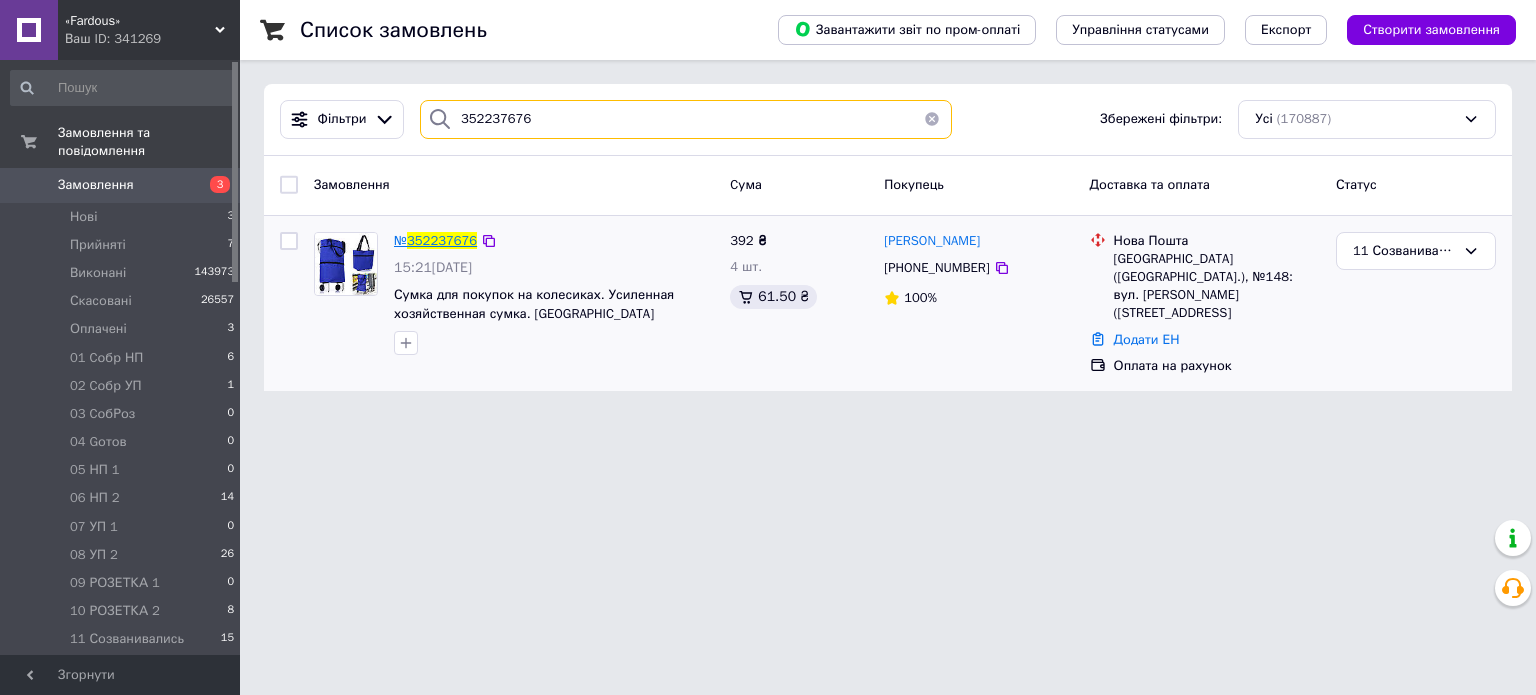 type on "352237676" 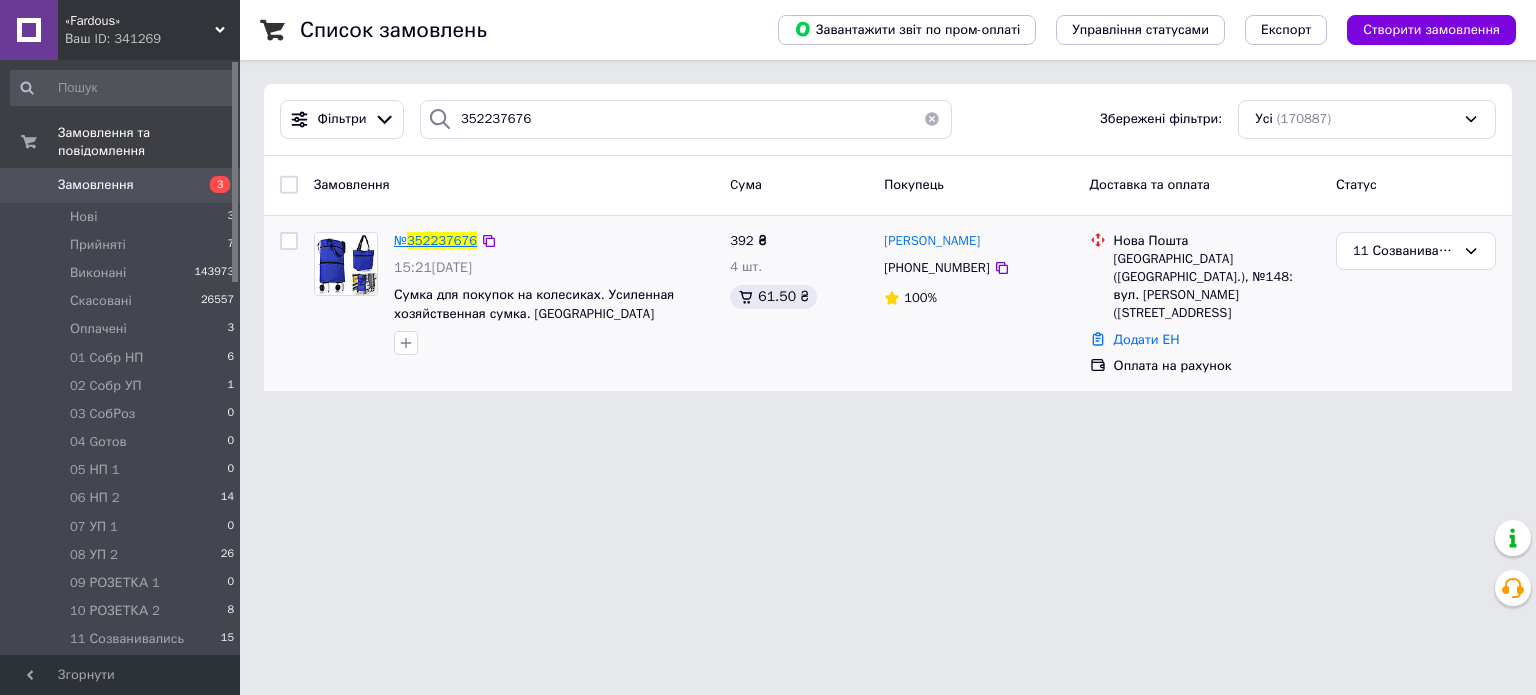 click on "352237676" at bounding box center (442, 240) 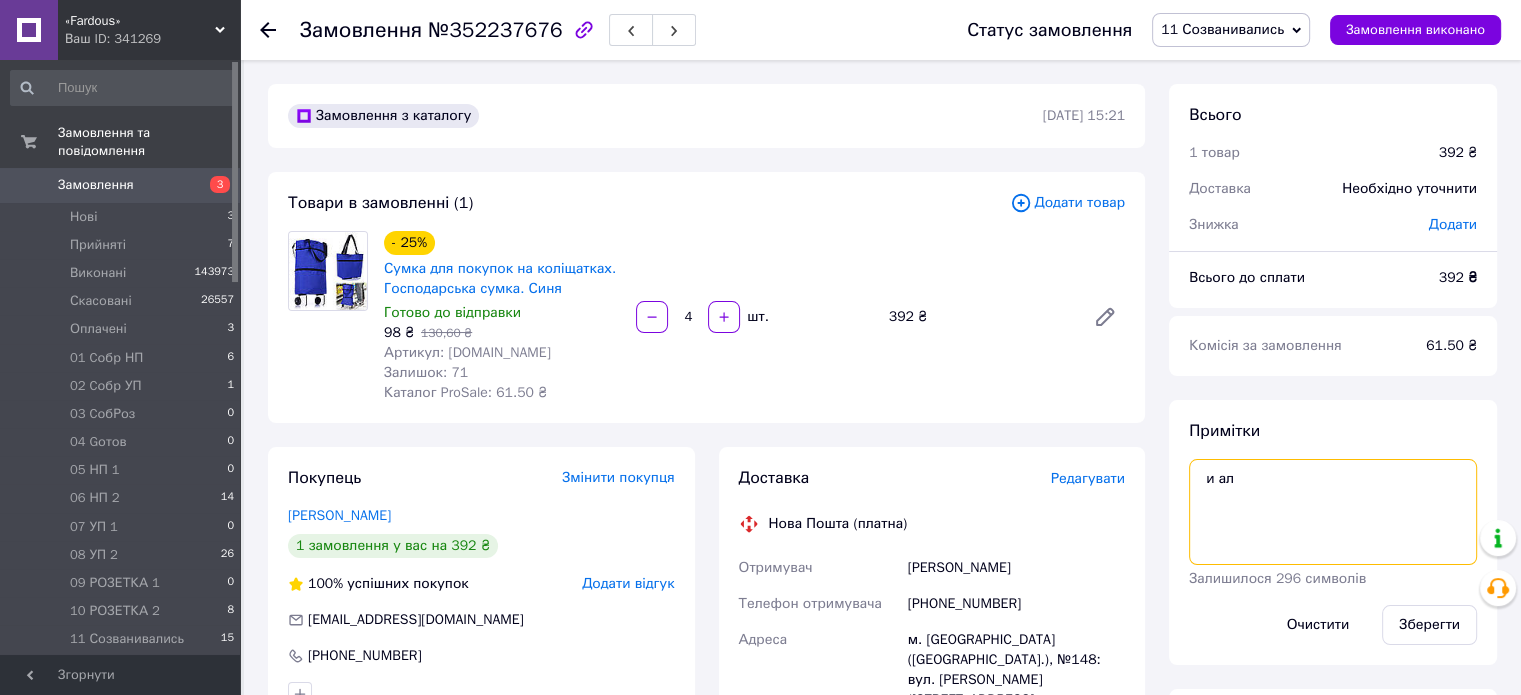 click on "и ал" at bounding box center [1333, 512] 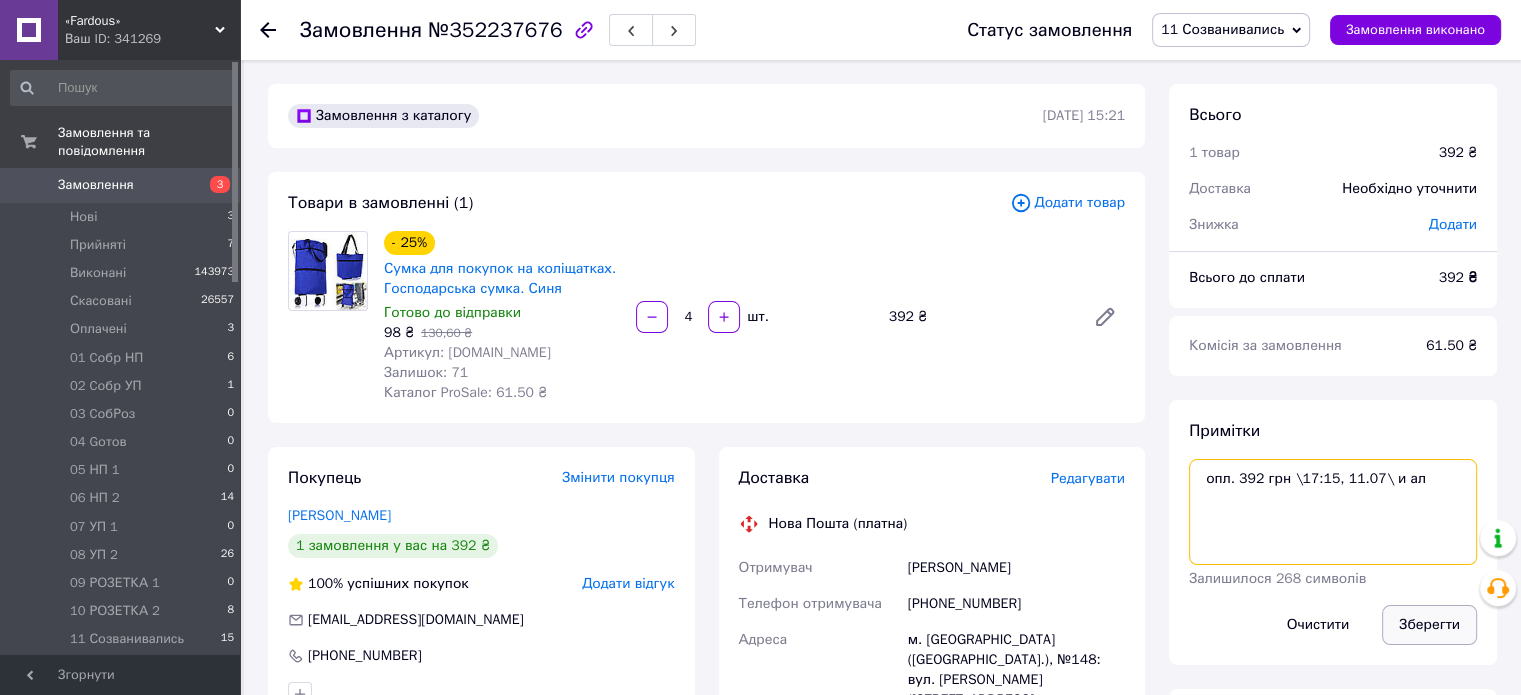 type on "опл. 392 грн \17:15, 11.07\ и ал" 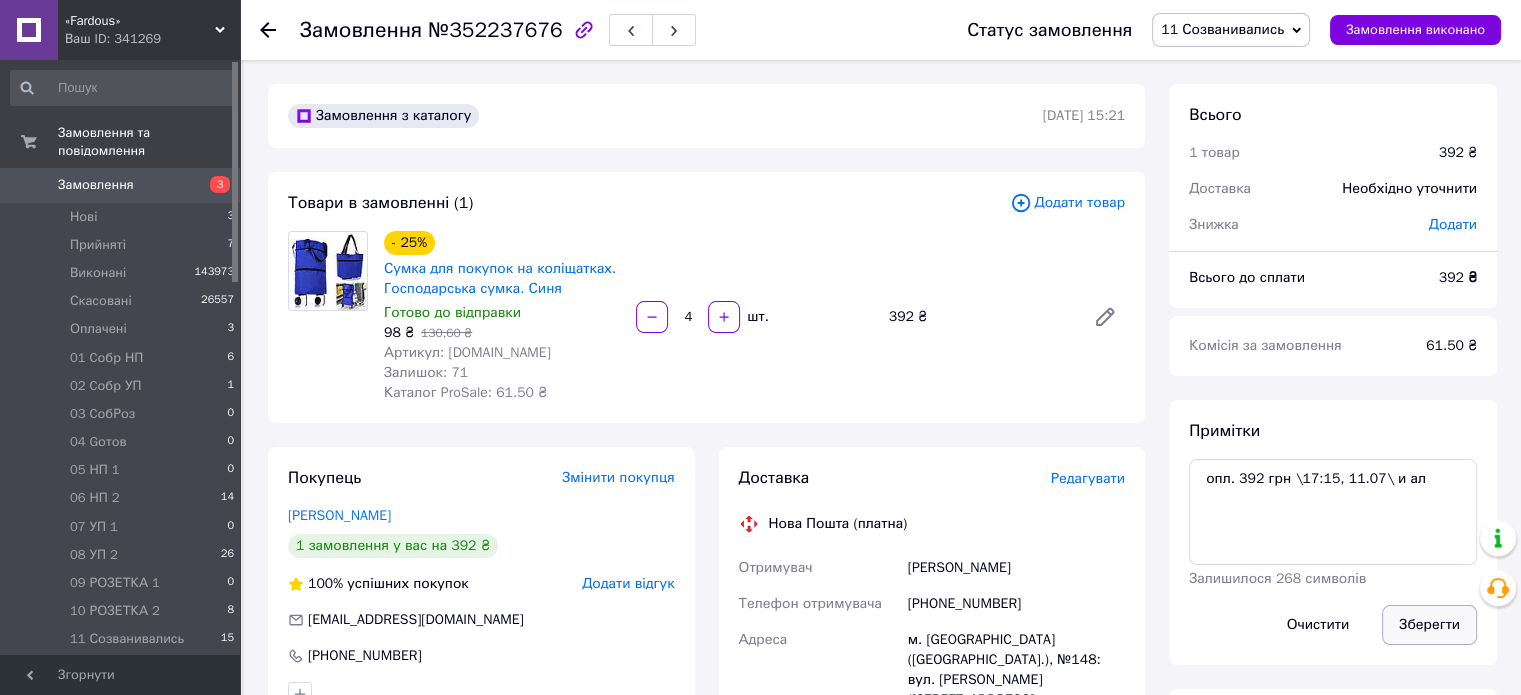 click on "Зберегти" at bounding box center [1429, 625] 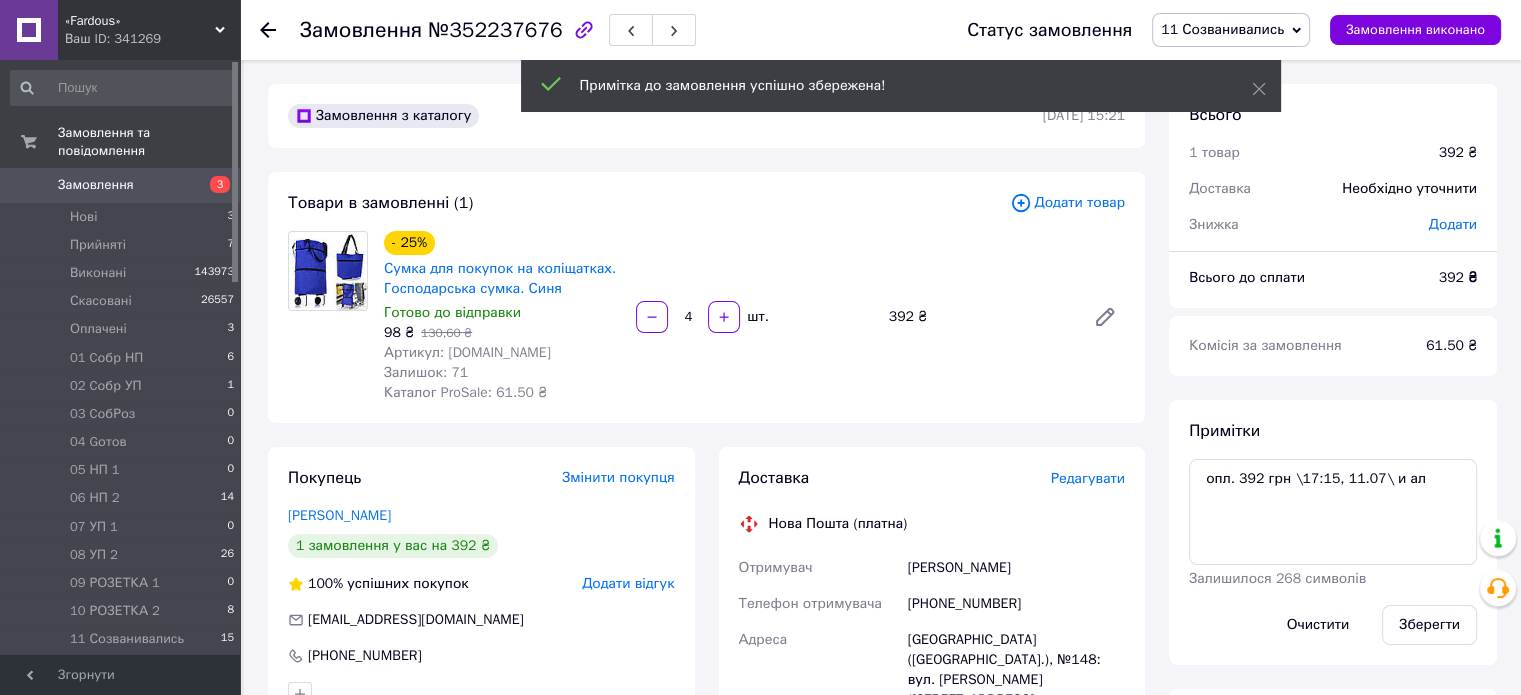 click on "11 Созванивались" at bounding box center [1231, 30] 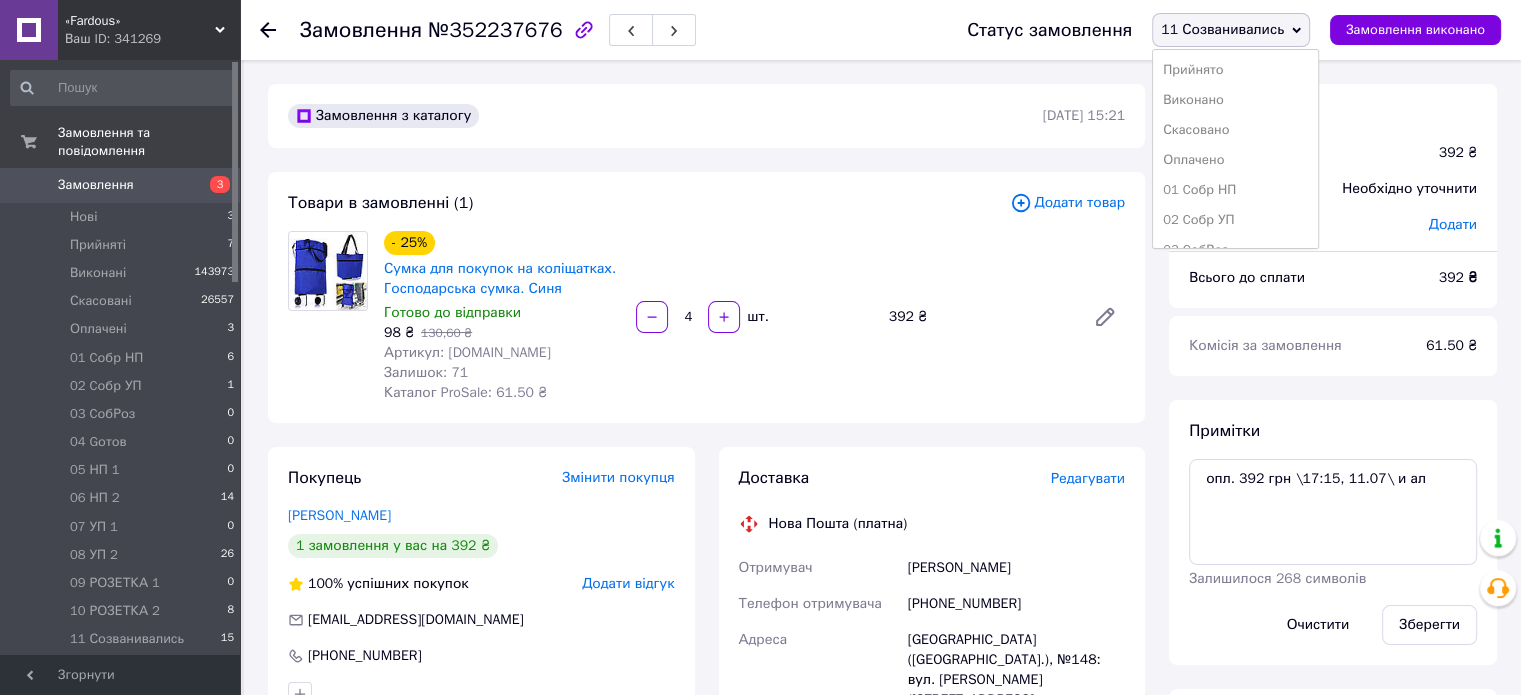 scroll, scrollTop: 173, scrollLeft: 0, axis: vertical 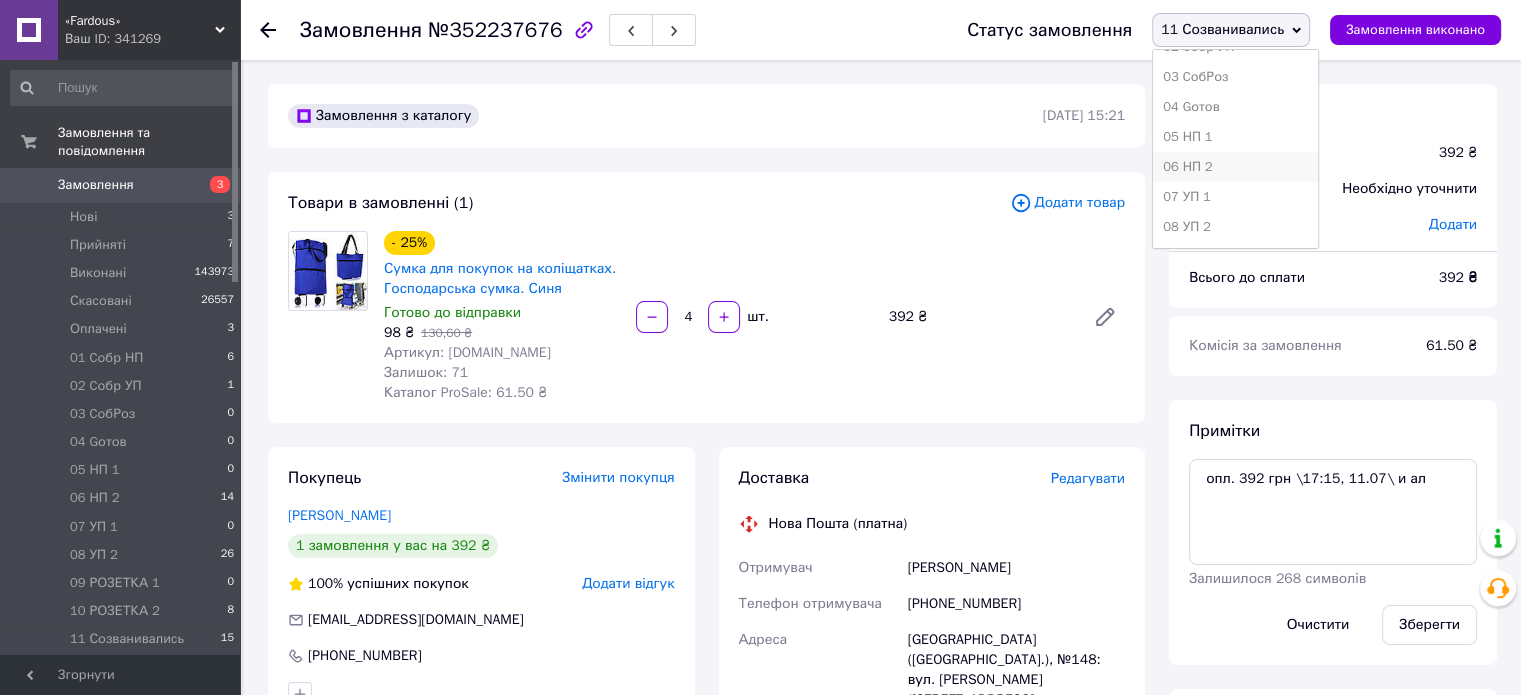 click on "06 НП 2" at bounding box center (1235, 167) 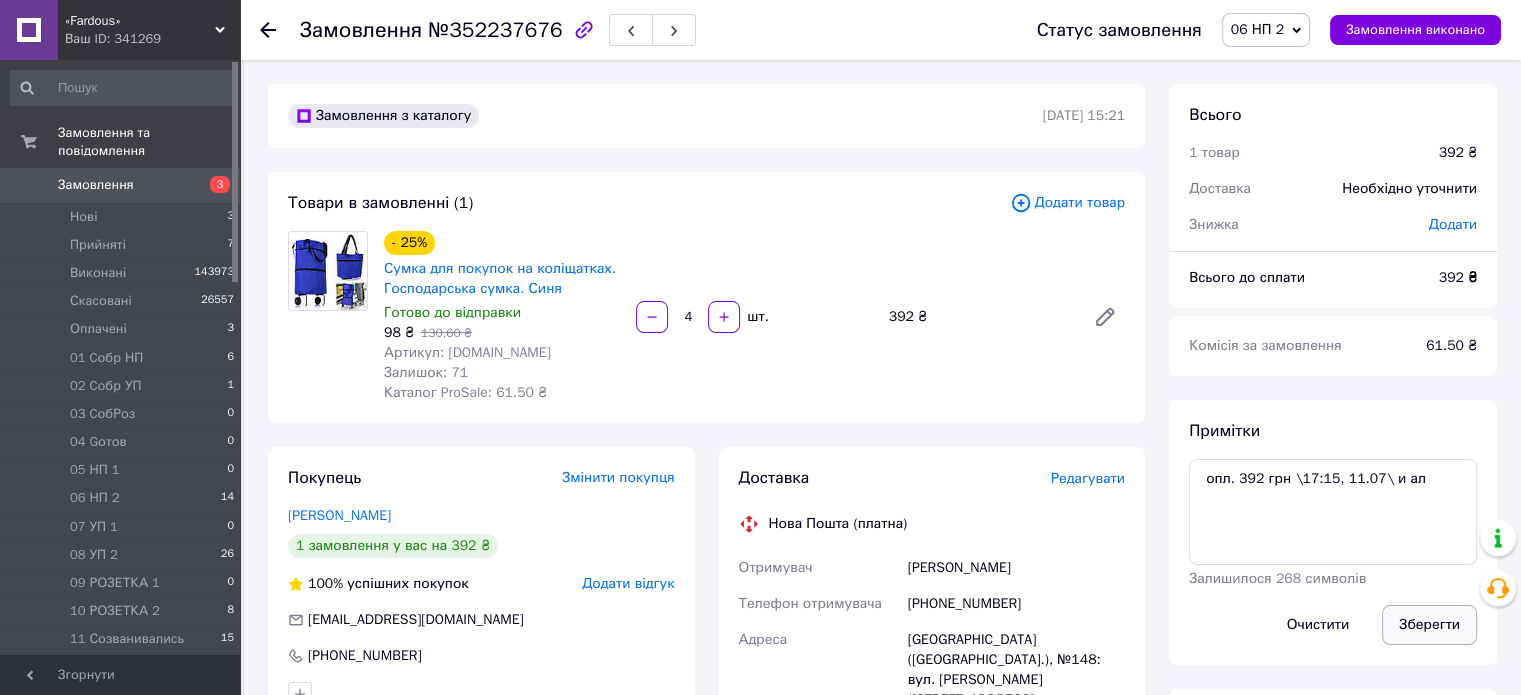 click on "Зберегти" at bounding box center (1429, 625) 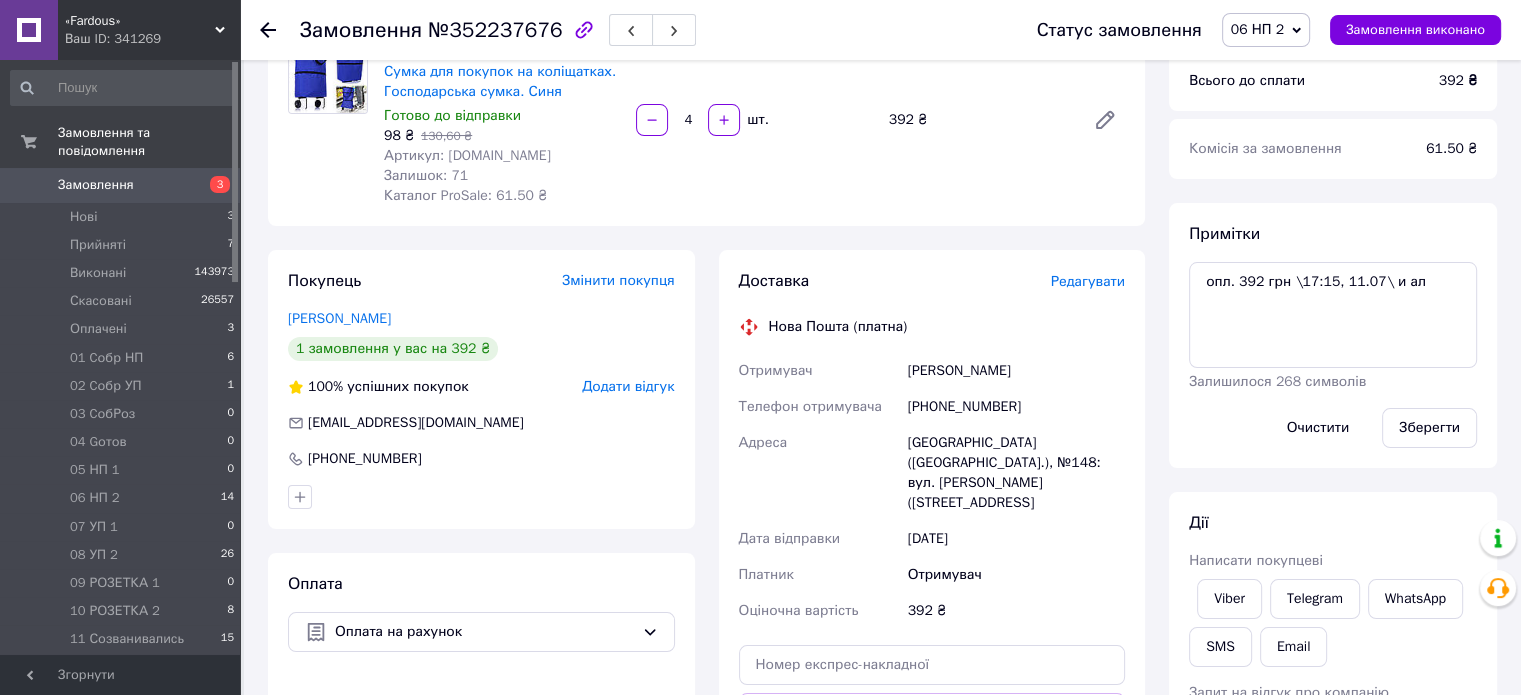 scroll, scrollTop: 223, scrollLeft: 0, axis: vertical 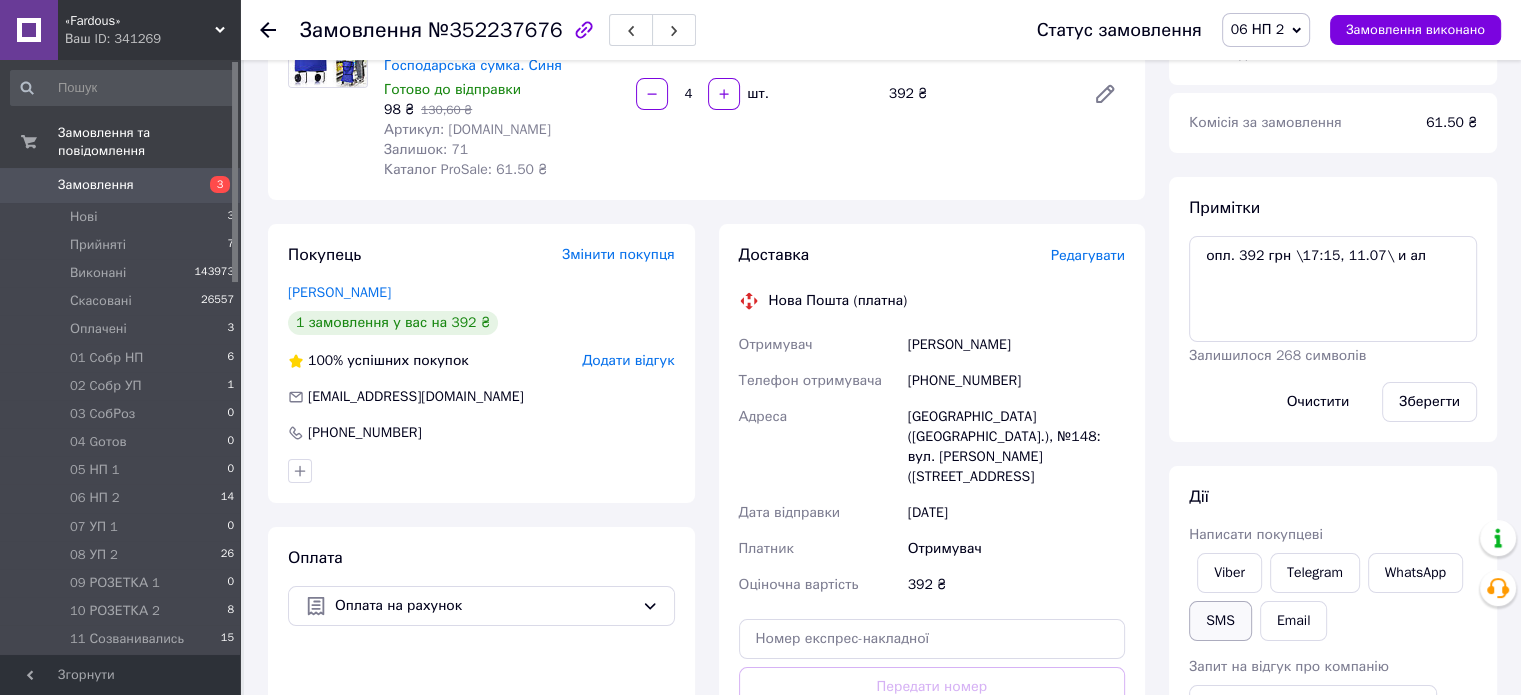 click on "SMS" at bounding box center [1220, 621] 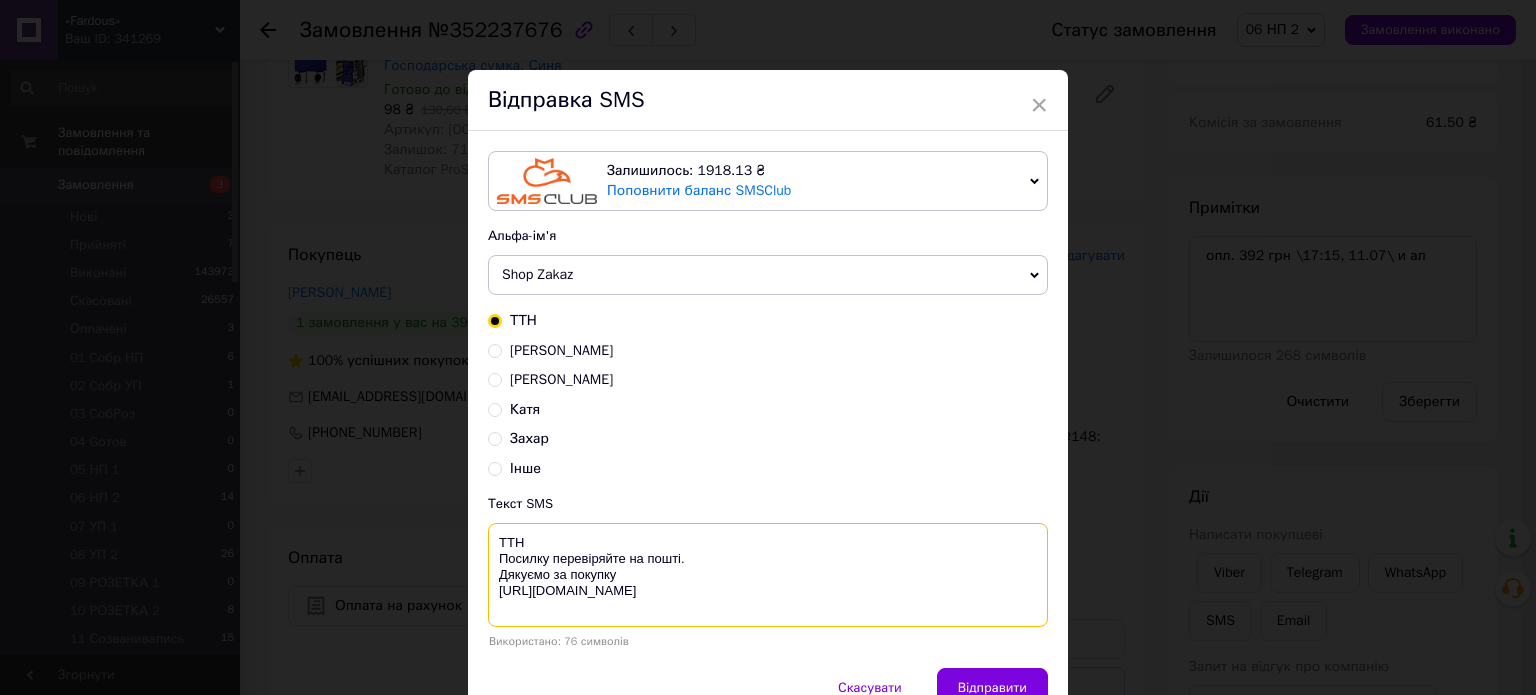 drag, startPoint x: 690, startPoint y: 556, endPoint x: 494, endPoint y: 540, distance: 196.65198 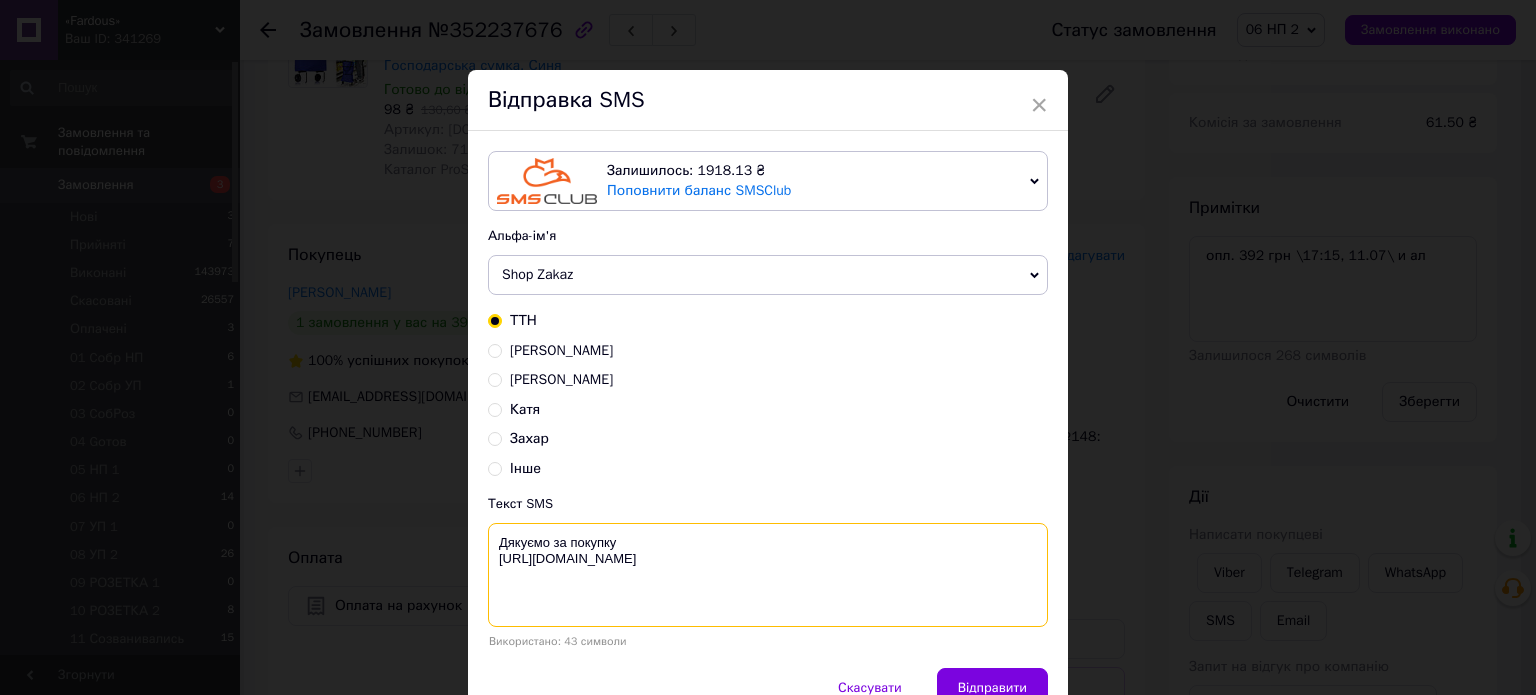 paste on "Ваша оплата зарахована.
Очікуйте номер ТТН у день відправки Вашого товару." 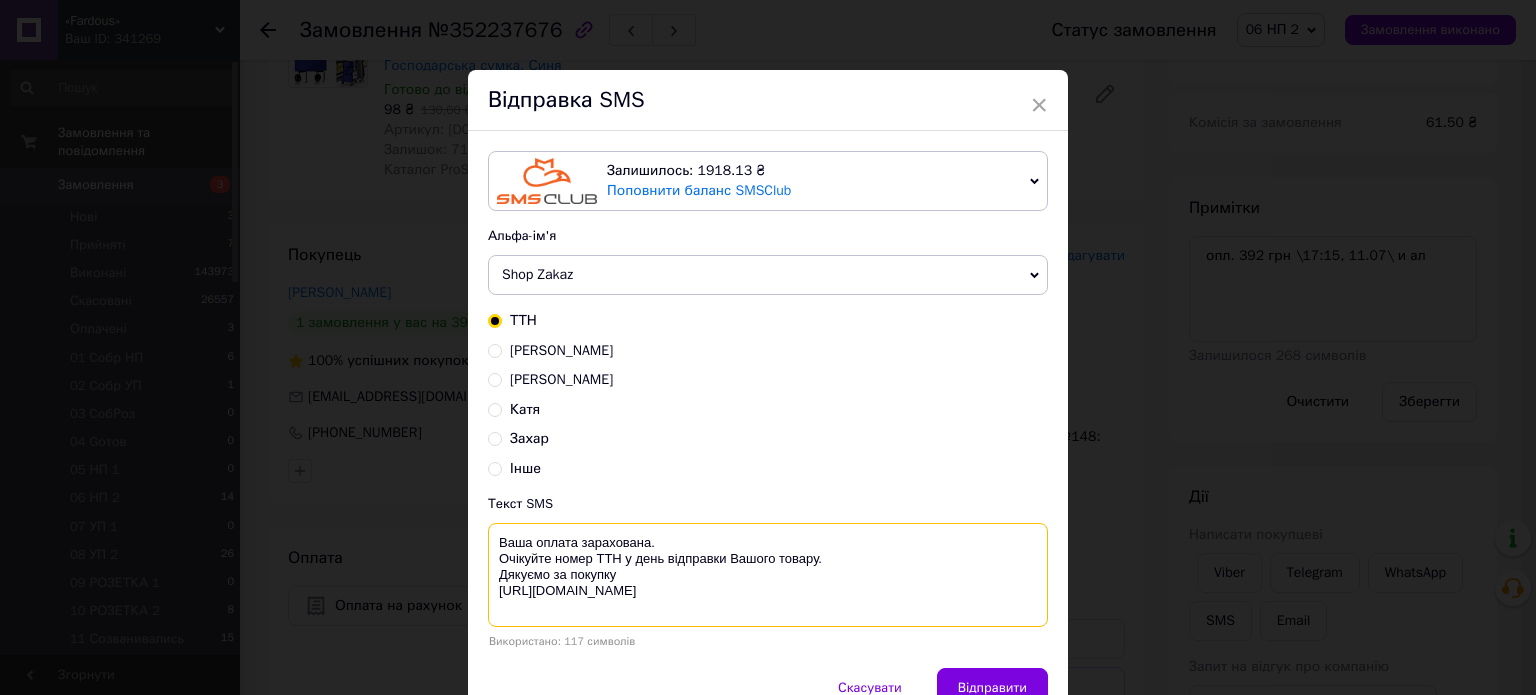click on "Ваша оплата зарахована.
Очікуйте номер ТТН у день відправки Вашого товару.
Дякуємо за покупку
[URL][DOMAIN_NAME]" at bounding box center [768, 575] 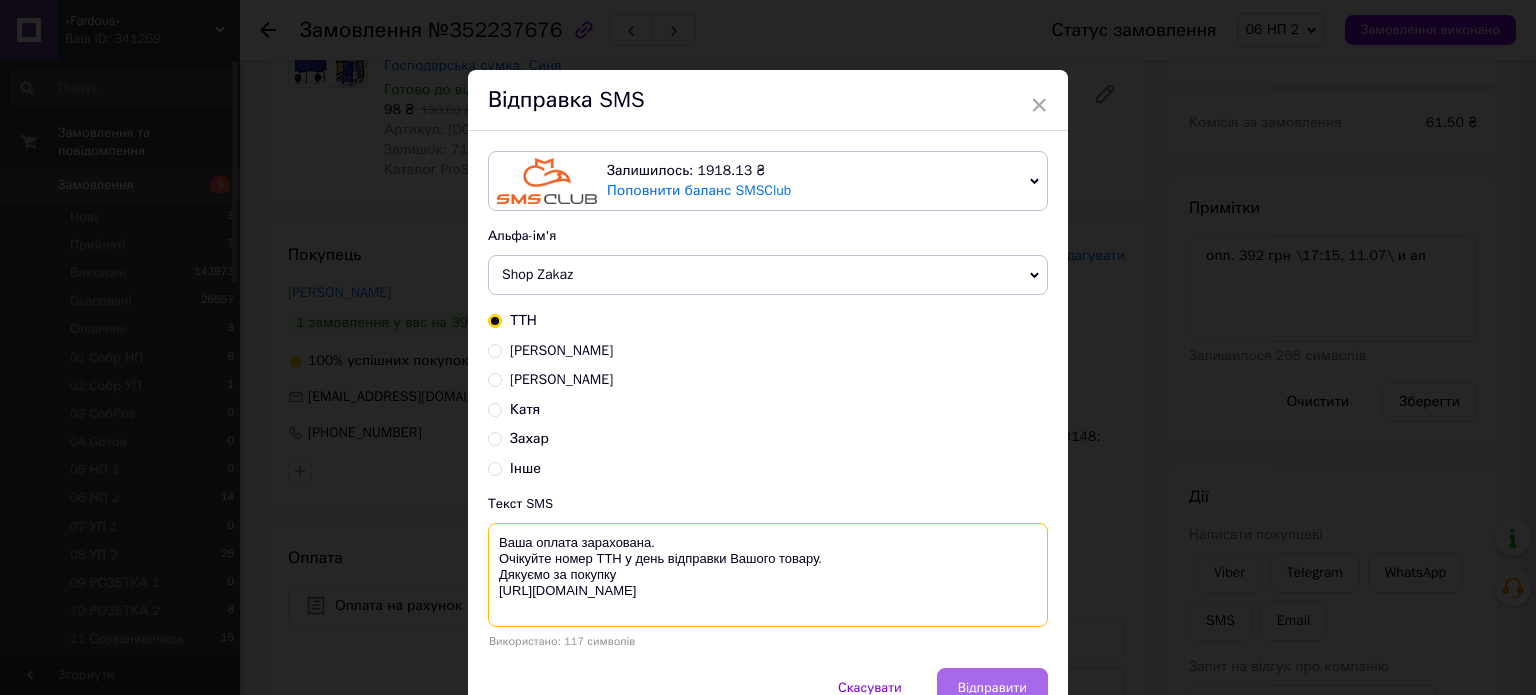 type on "Ваша оплата зарахована.
Очікуйте номер ТТН у день відправки Вашого товару.
Дякуємо за покупку
[URL][DOMAIN_NAME]" 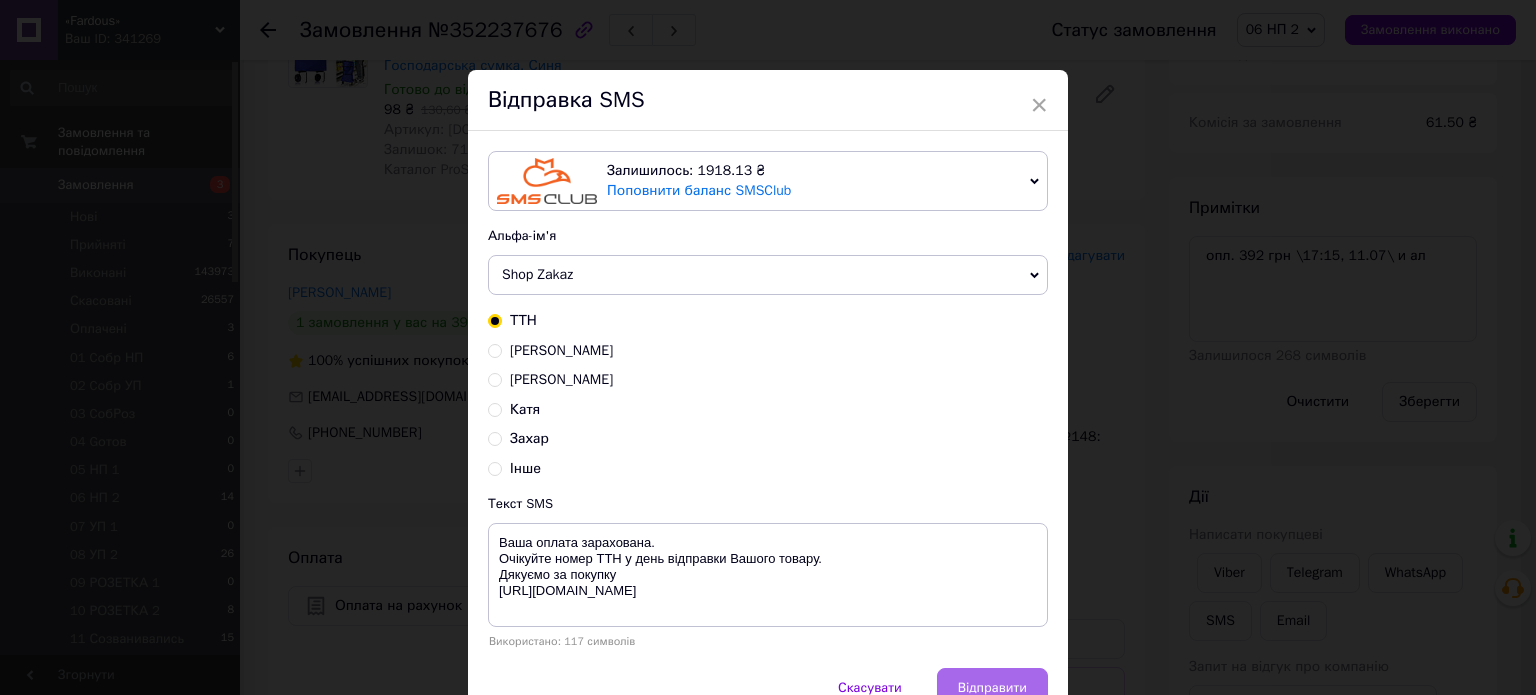 click on "Відправити" at bounding box center (992, 688) 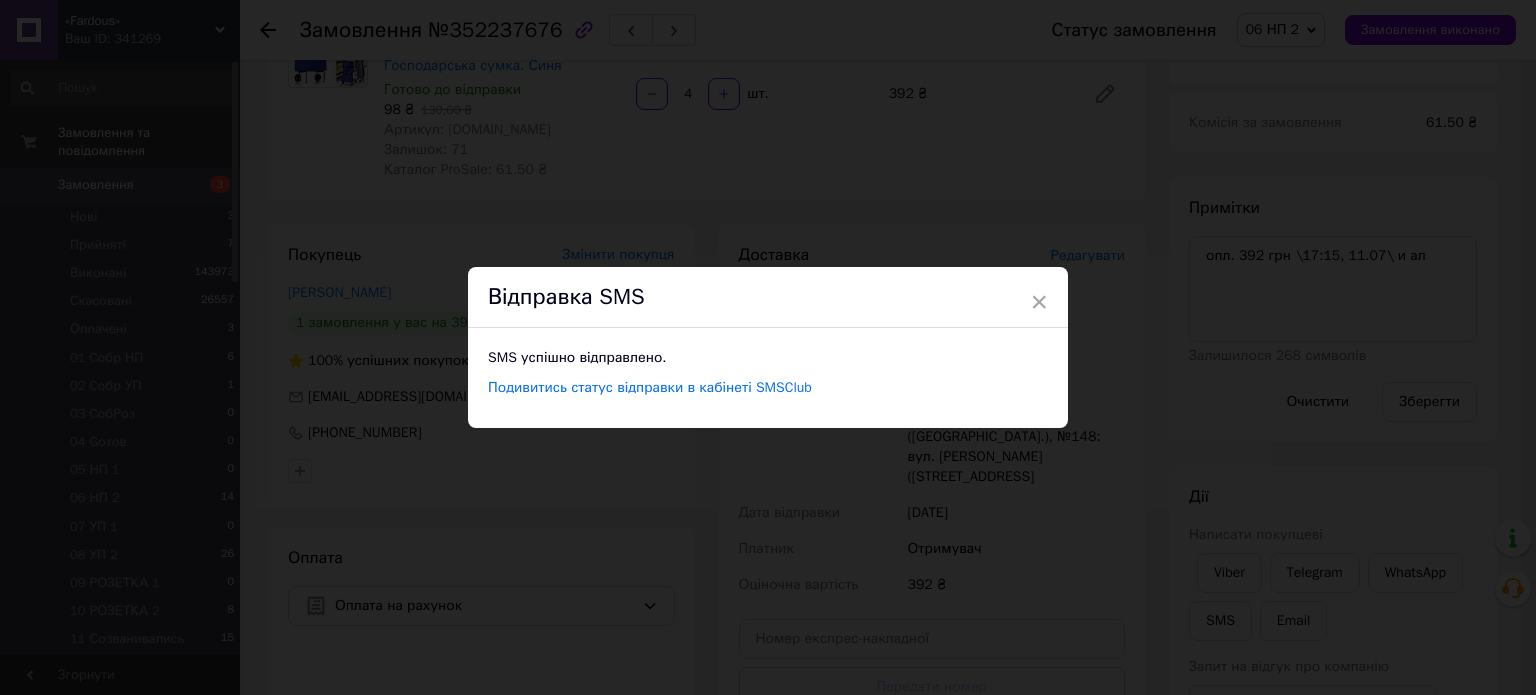 click on "× Відправка SMS SMS успішно відправлено. Подивитись статус відправки в кабінеті SMSClub" at bounding box center (768, 347) 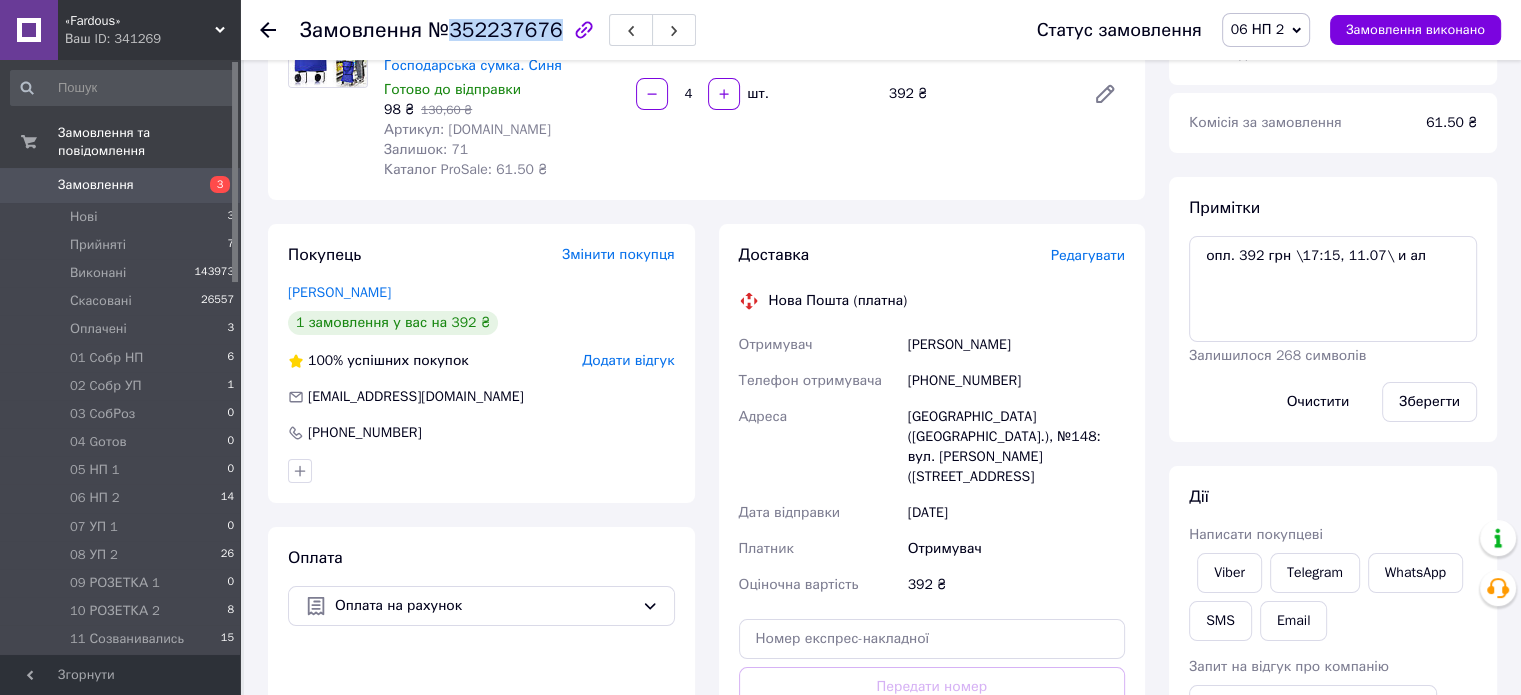click on "№352237676" at bounding box center [495, 30] 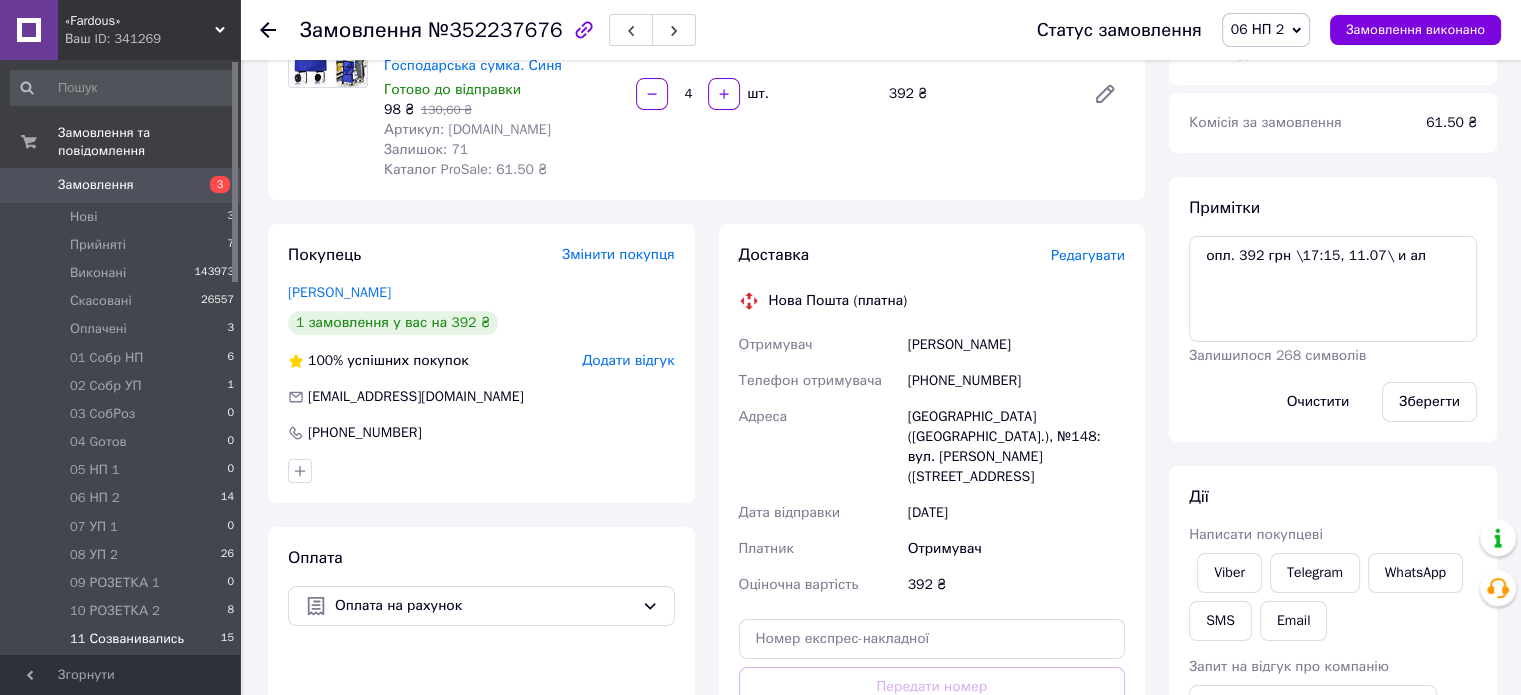 click on "11 Созванивались 15" at bounding box center [123, 639] 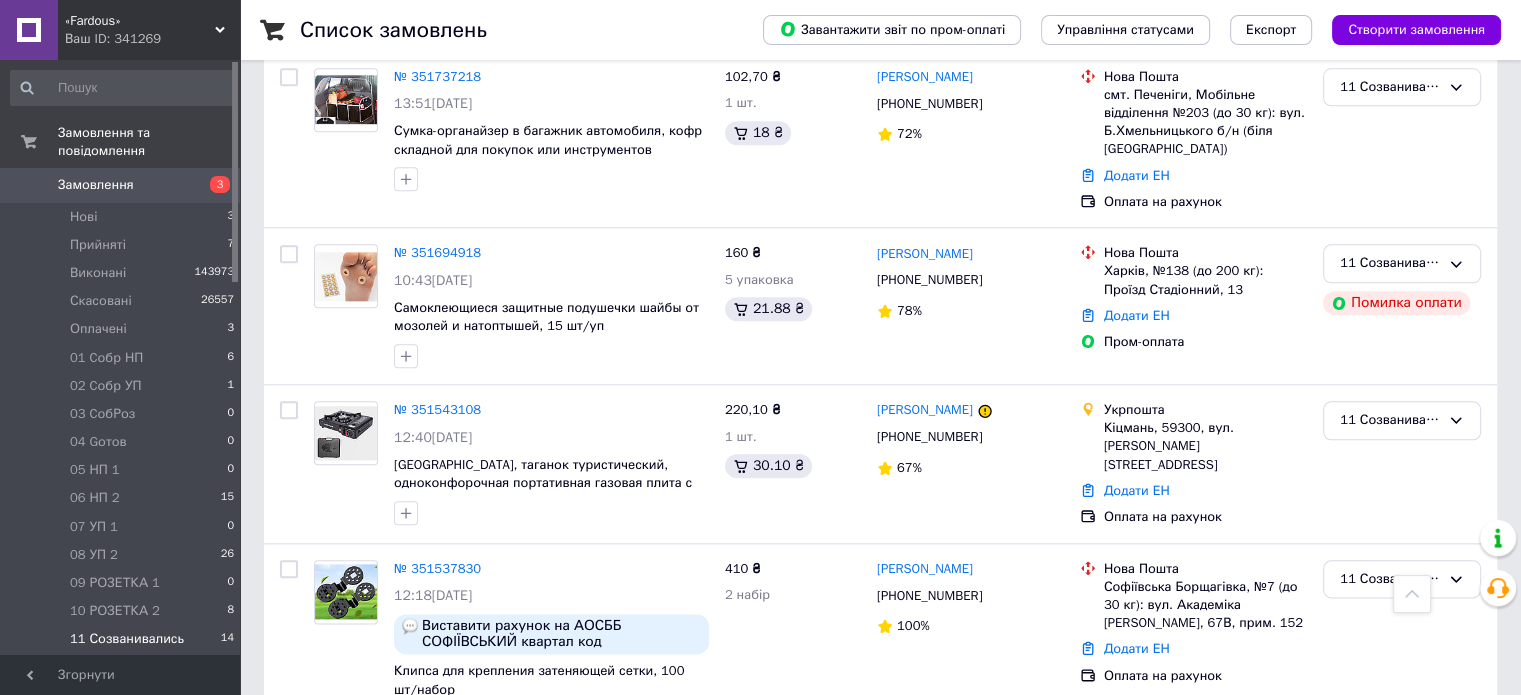 scroll, scrollTop: 2266, scrollLeft: 0, axis: vertical 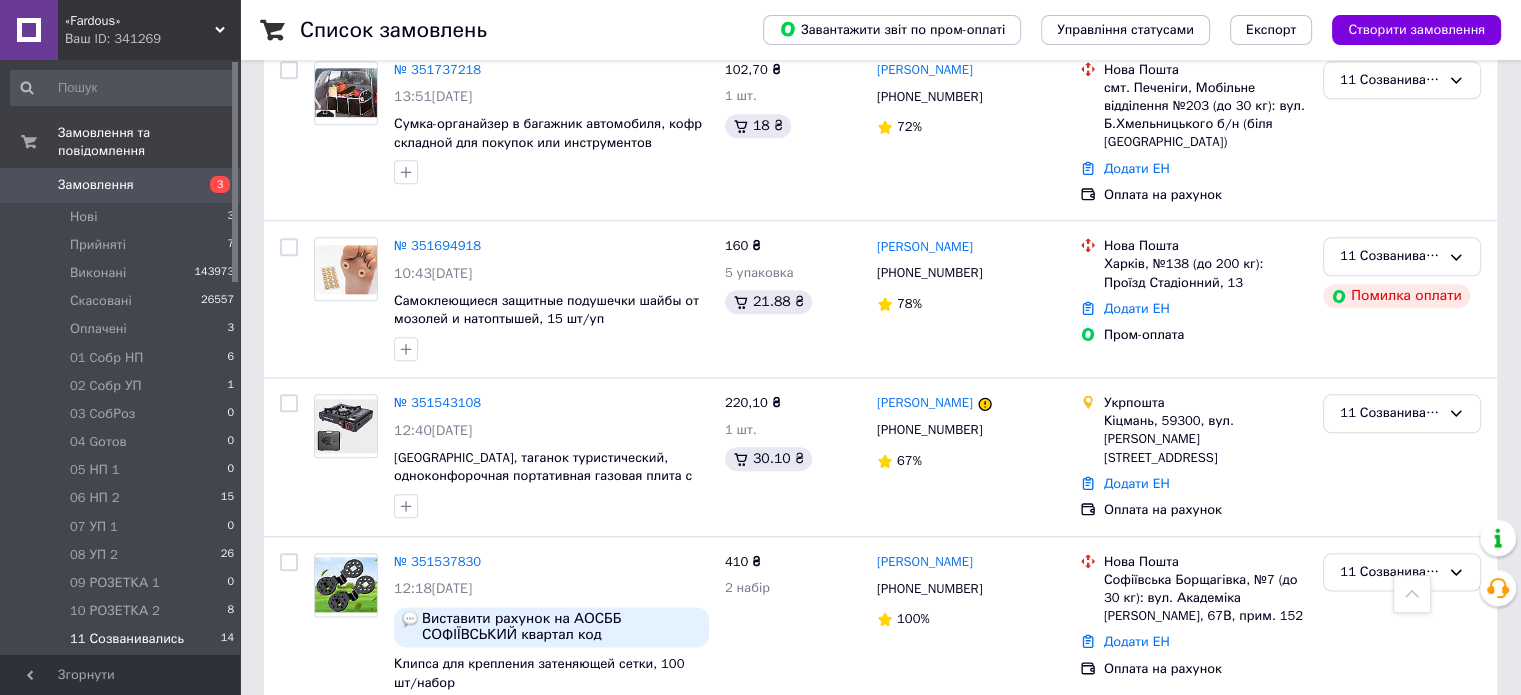 click on "12 Сообщ об ОПЛ 2" at bounding box center (123, 668) 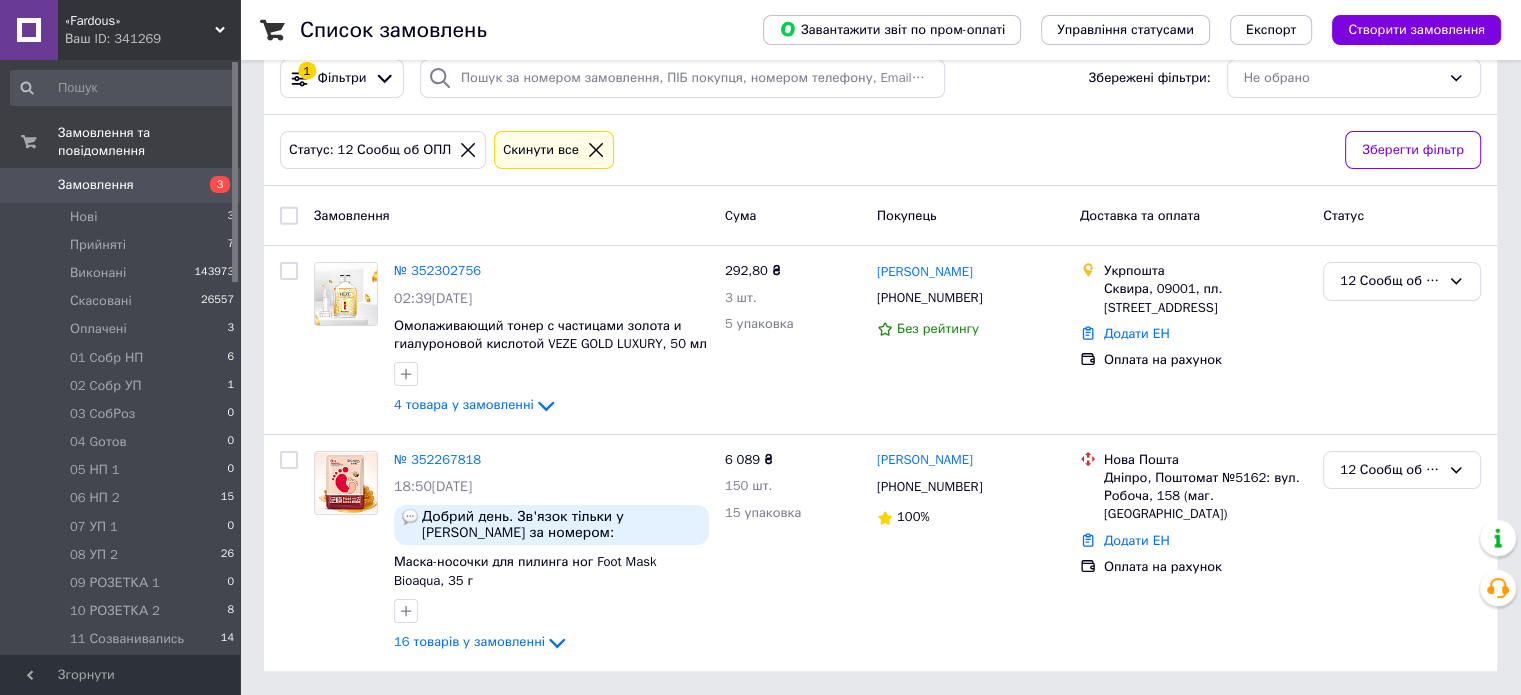 scroll, scrollTop: 0, scrollLeft: 0, axis: both 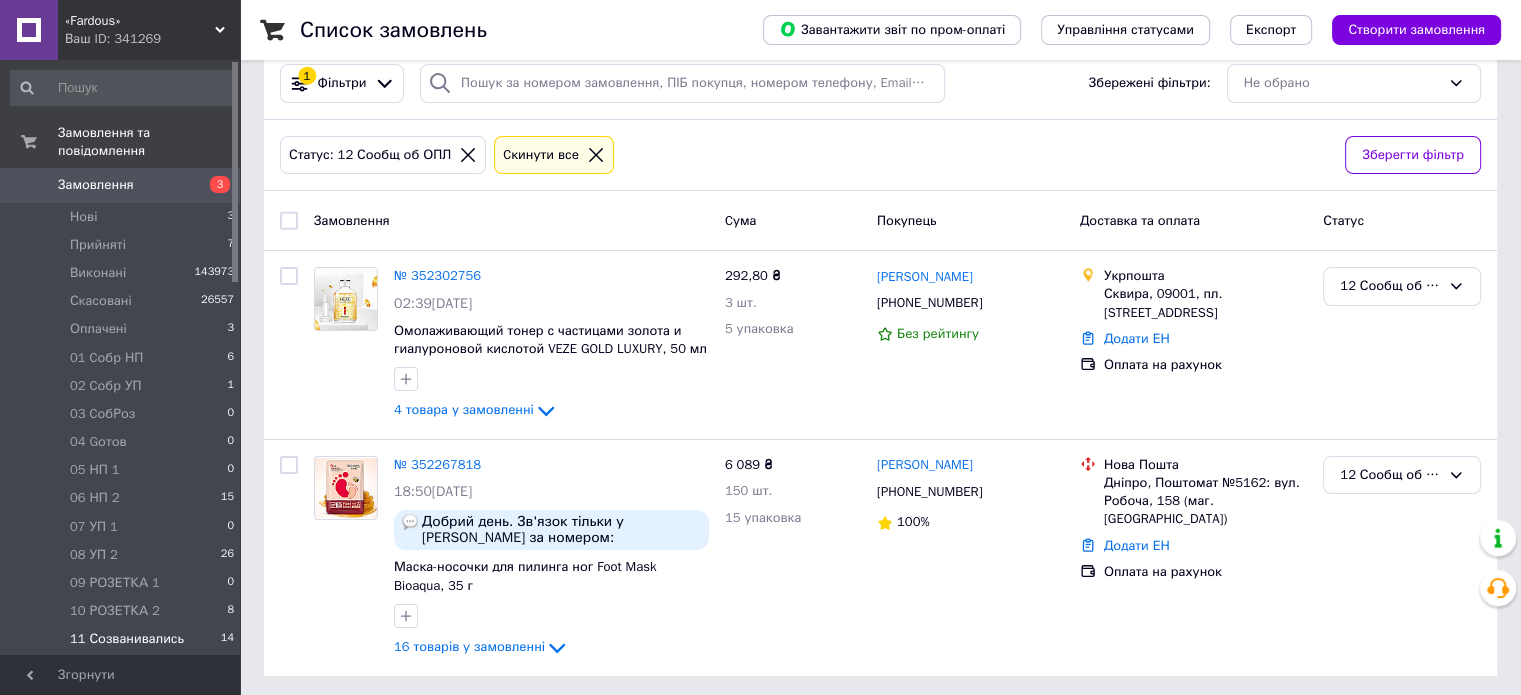 click on "11 Созванивались 14" at bounding box center (123, 639) 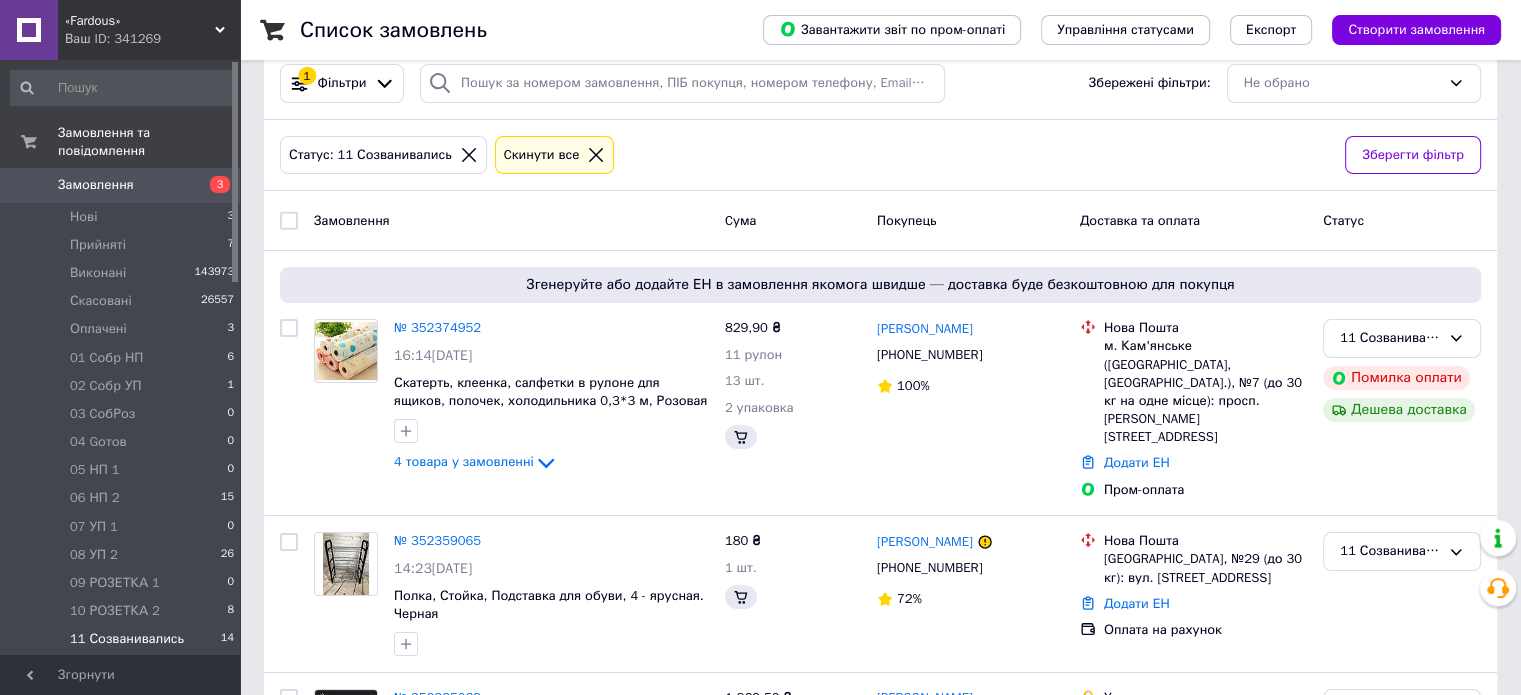 scroll, scrollTop: 0, scrollLeft: 0, axis: both 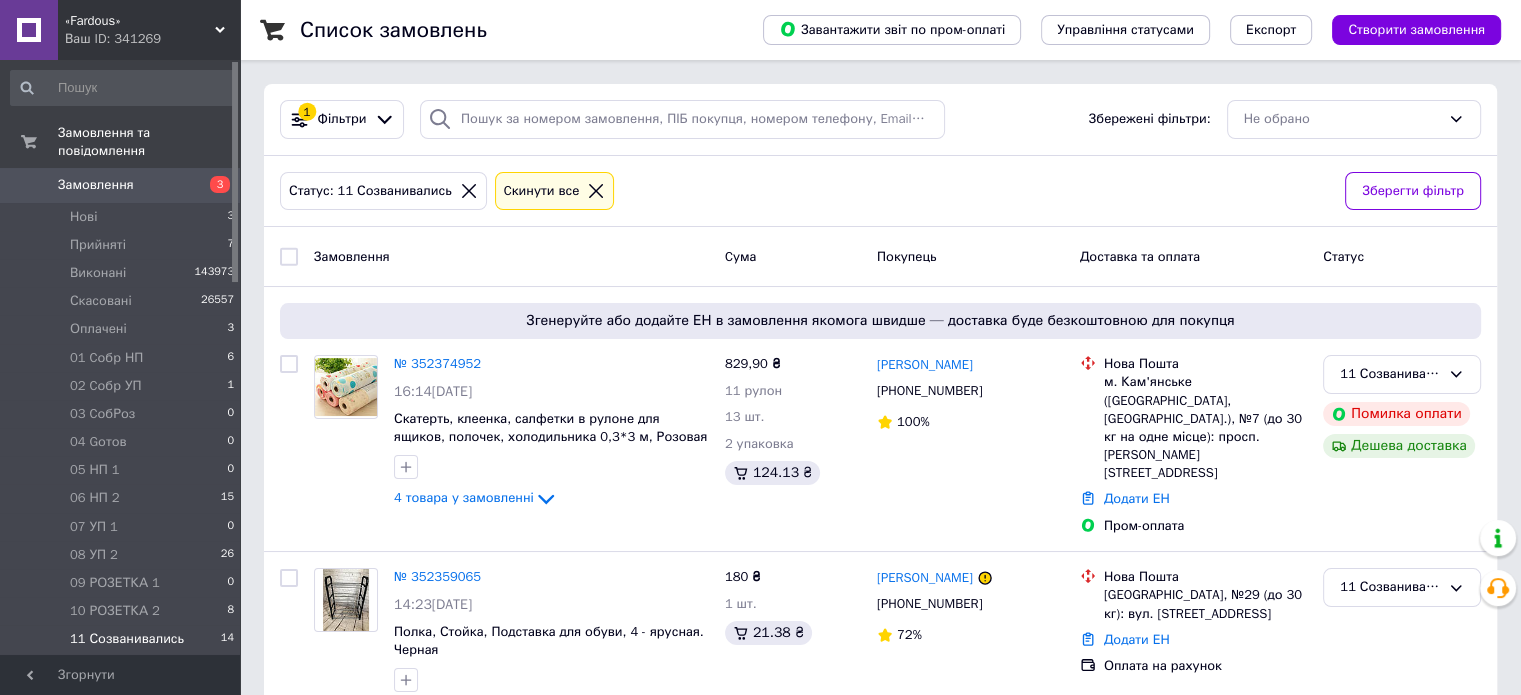 click on "Замовлення" at bounding box center (121, 185) 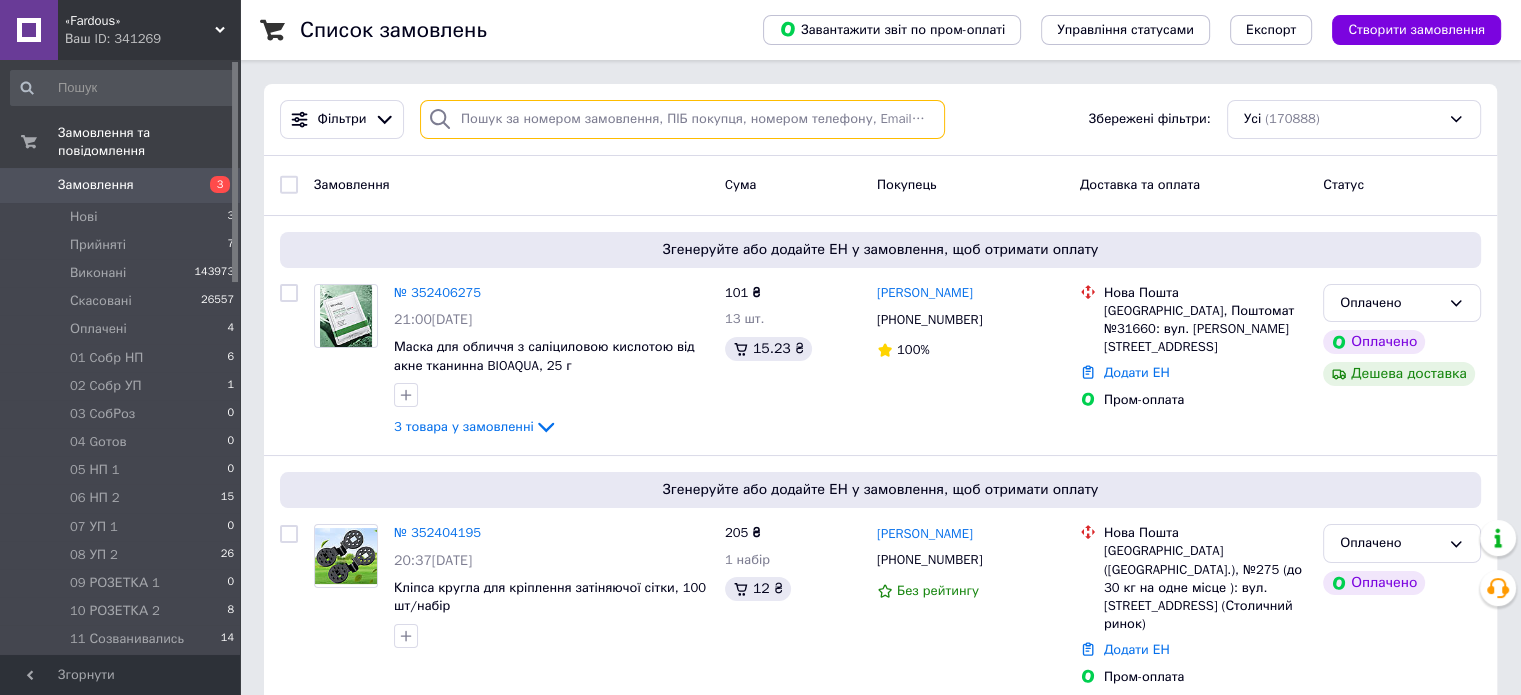 click at bounding box center (682, 119) 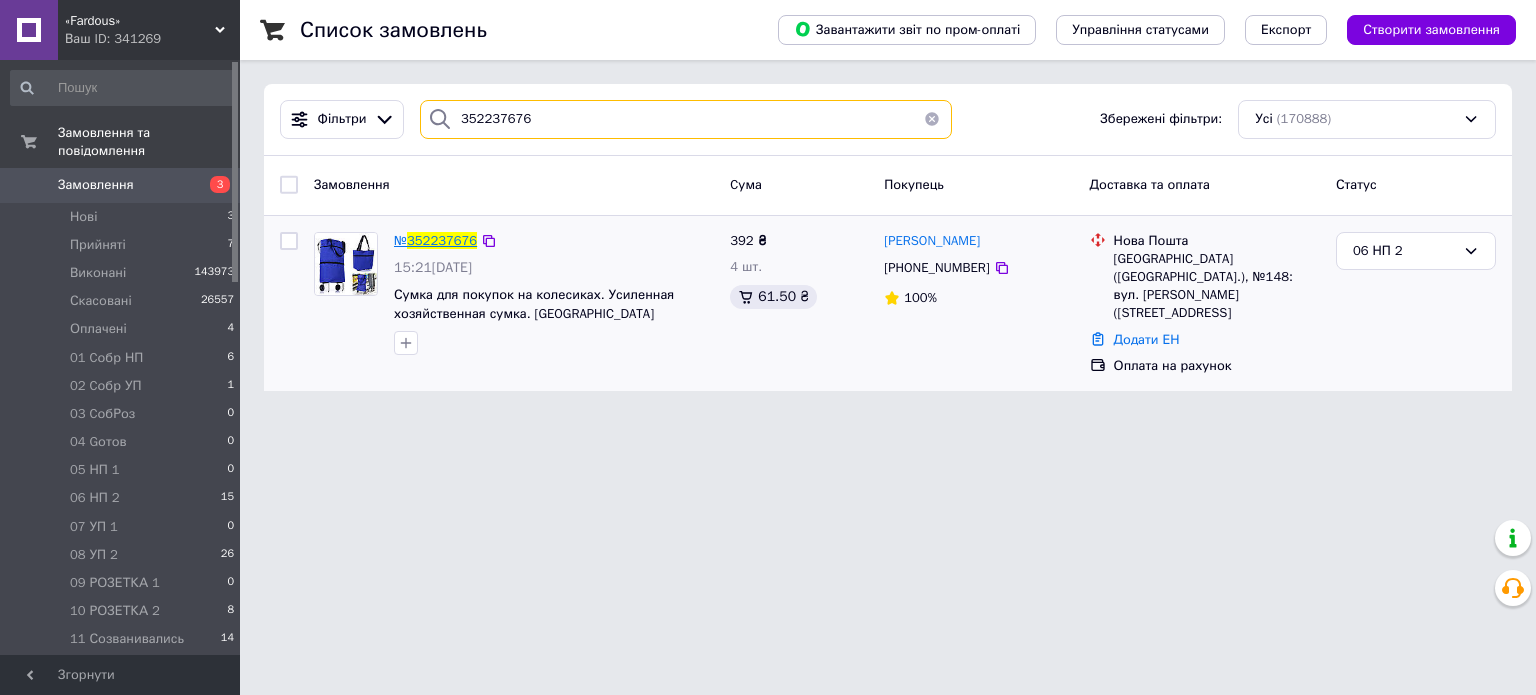 type on "352237676" 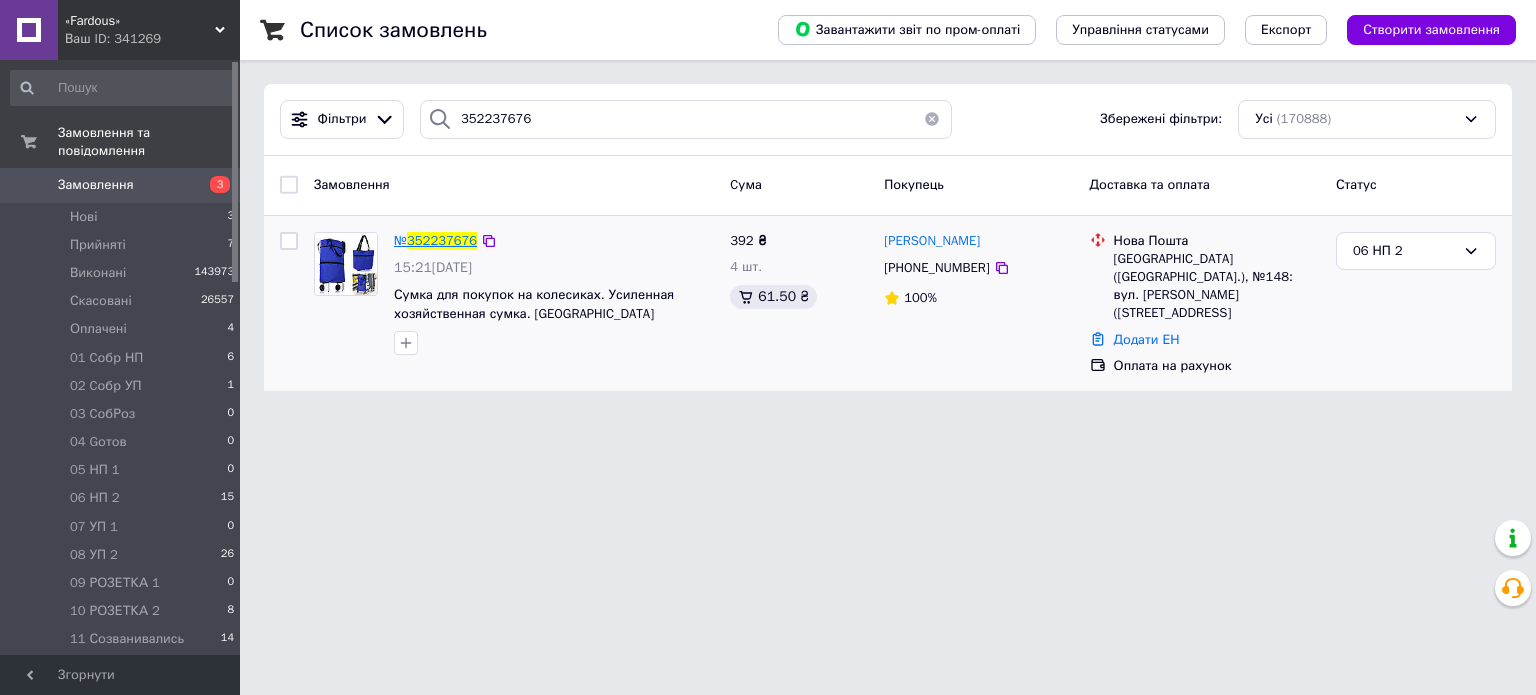 click on "352237676" at bounding box center [442, 240] 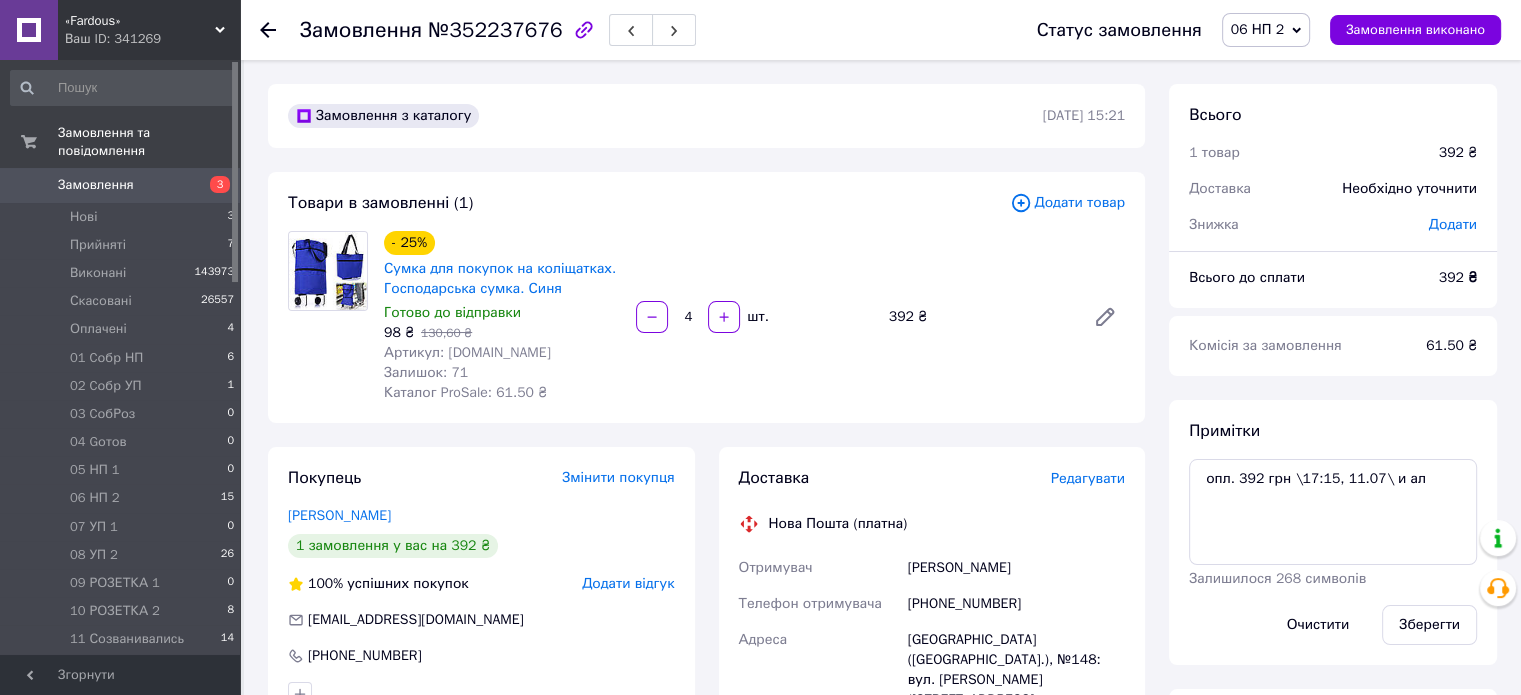 click on "3" at bounding box center [212, 185] 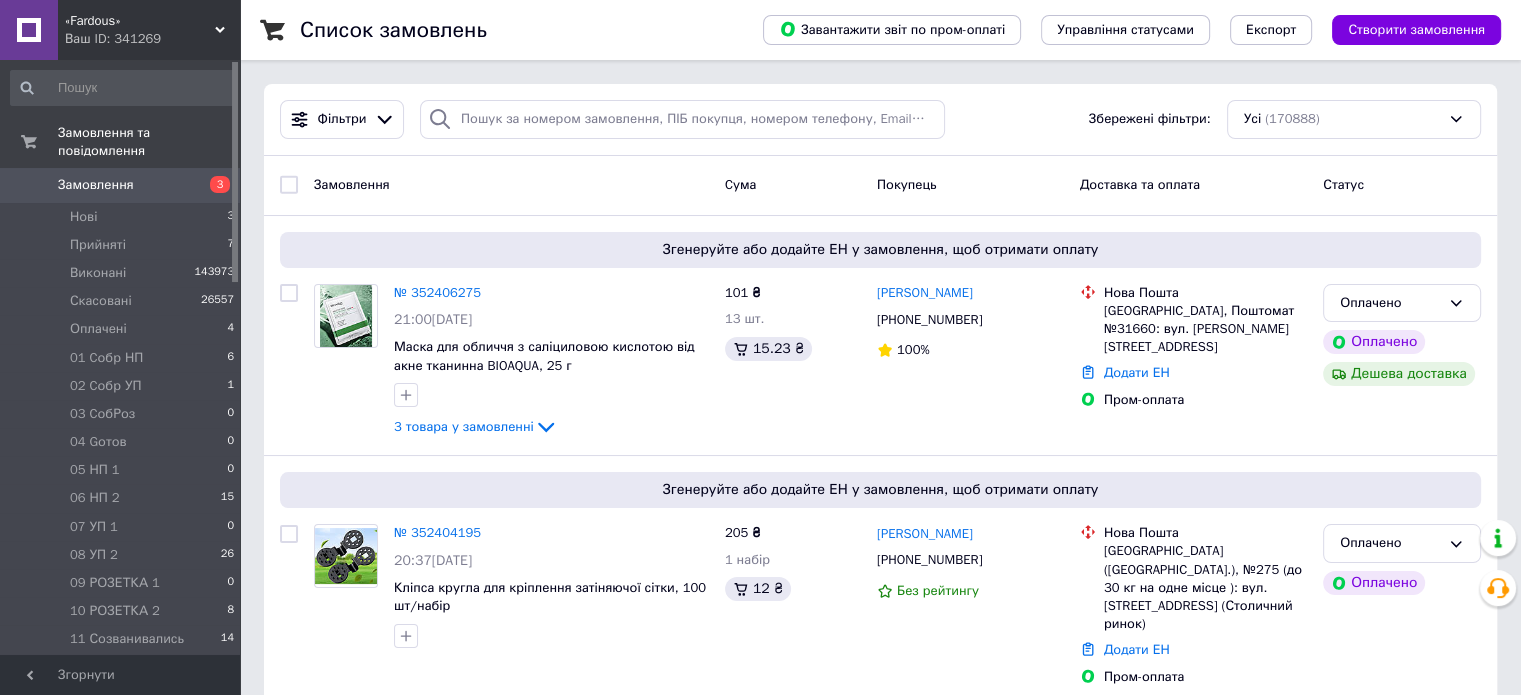 click on "3" at bounding box center [212, 185] 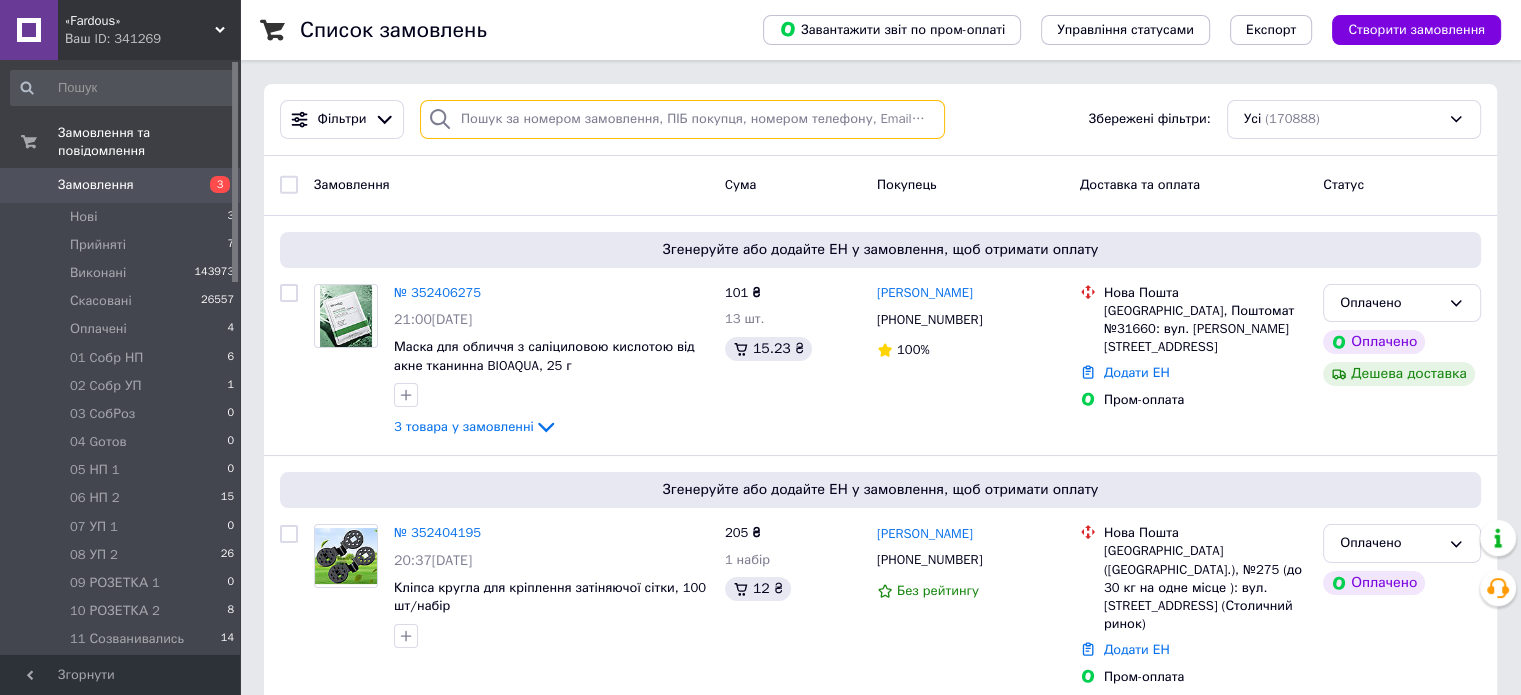 click at bounding box center [682, 119] 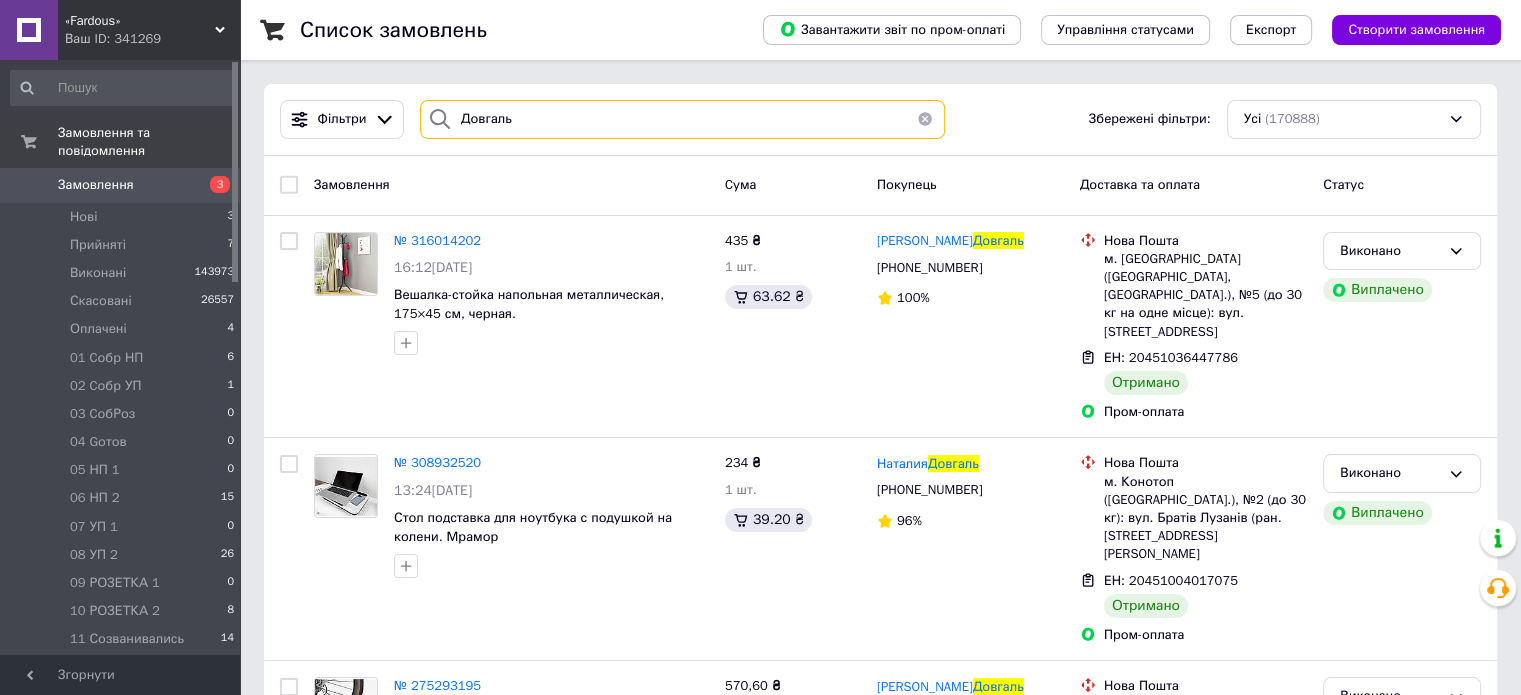 type on "Довгаль" 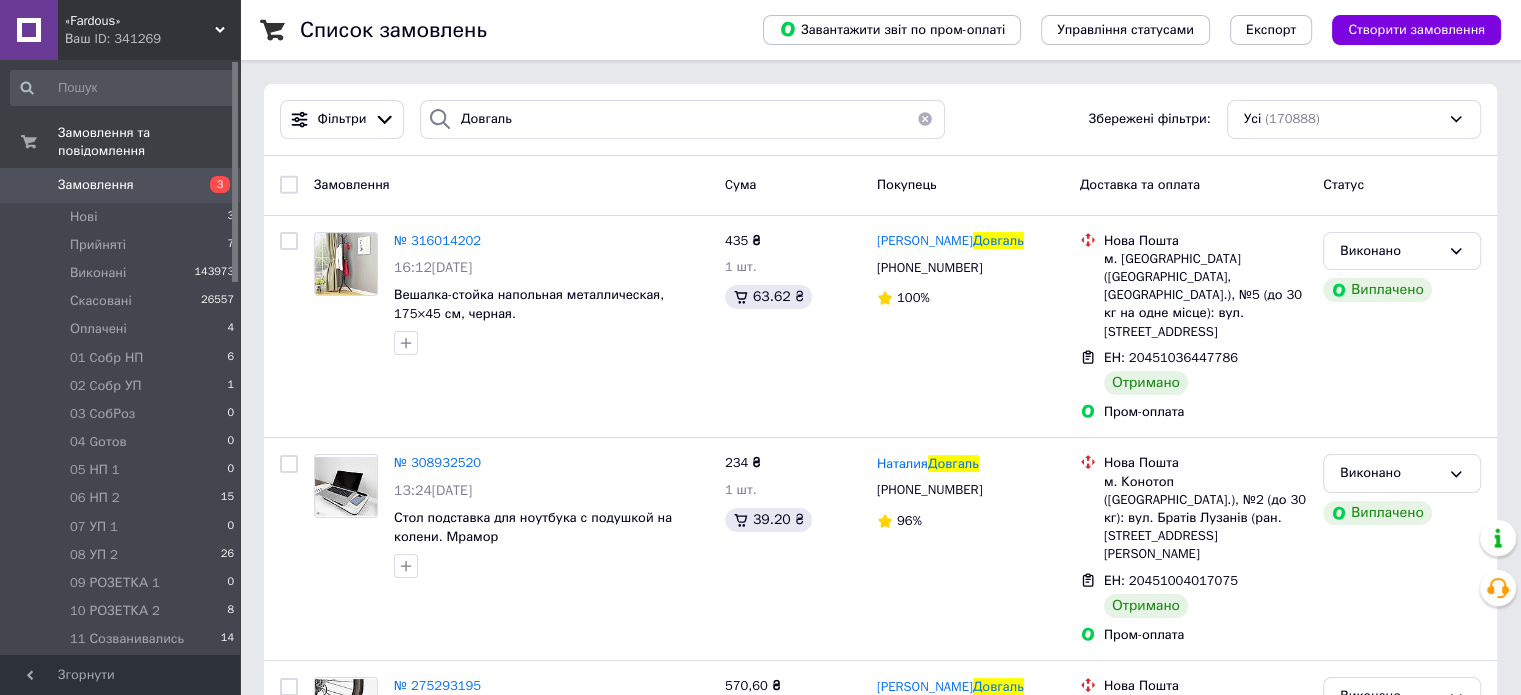 click at bounding box center (925, 119) 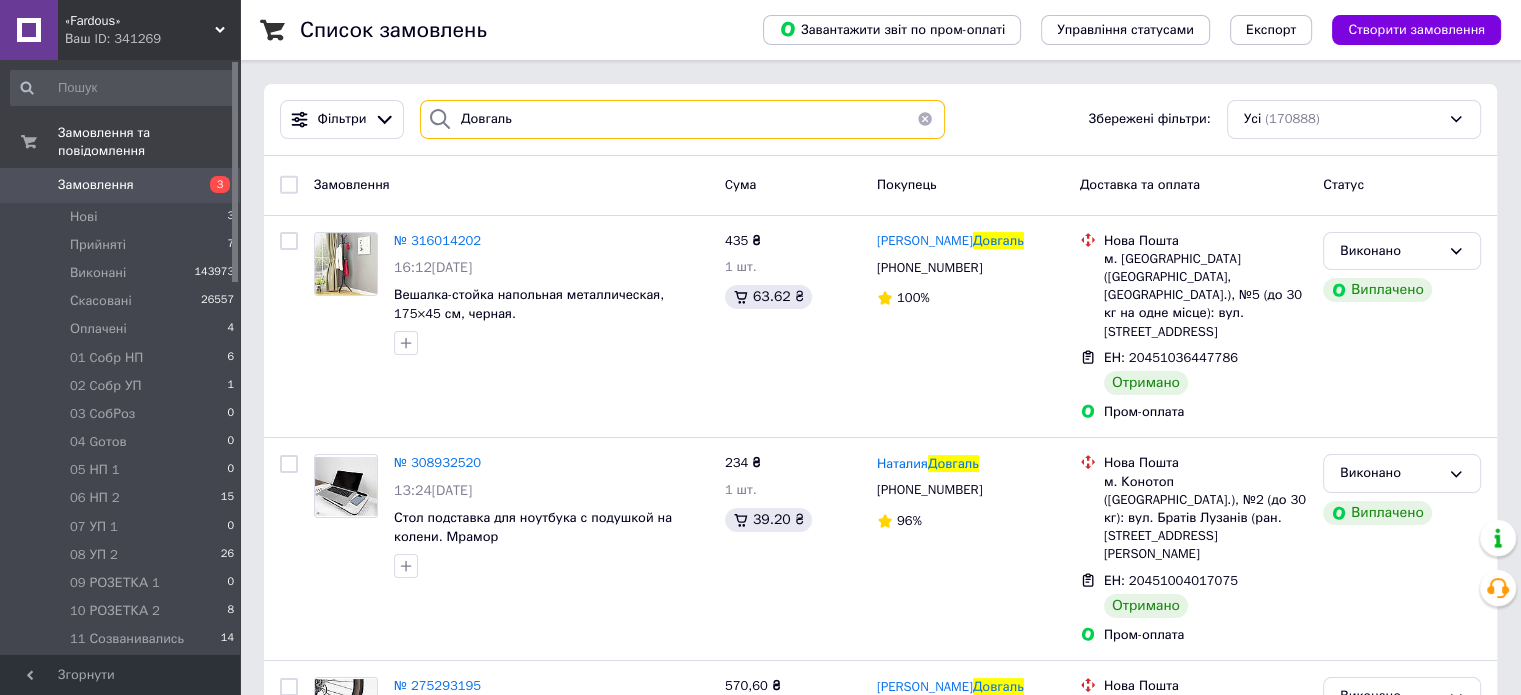 type 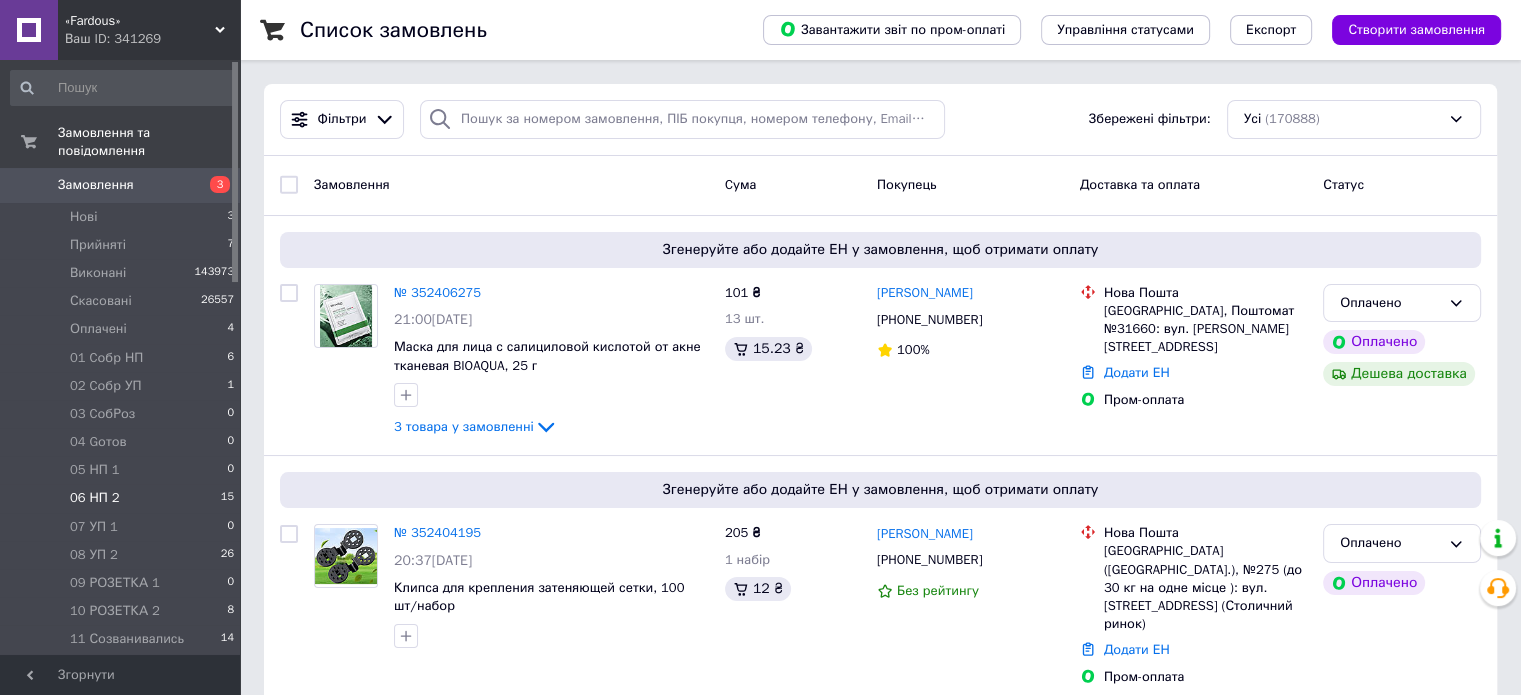 click on "15" at bounding box center (227, 498) 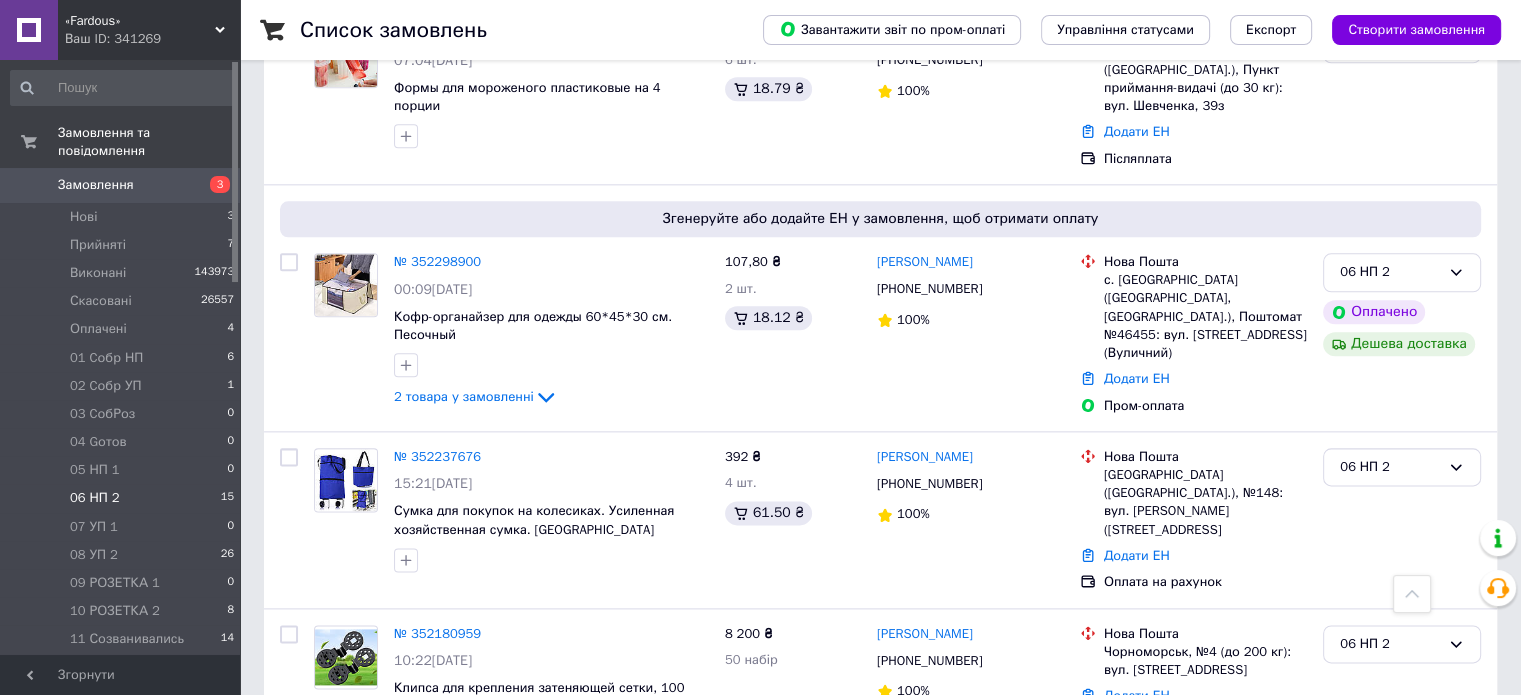 scroll, scrollTop: 2577, scrollLeft: 0, axis: vertical 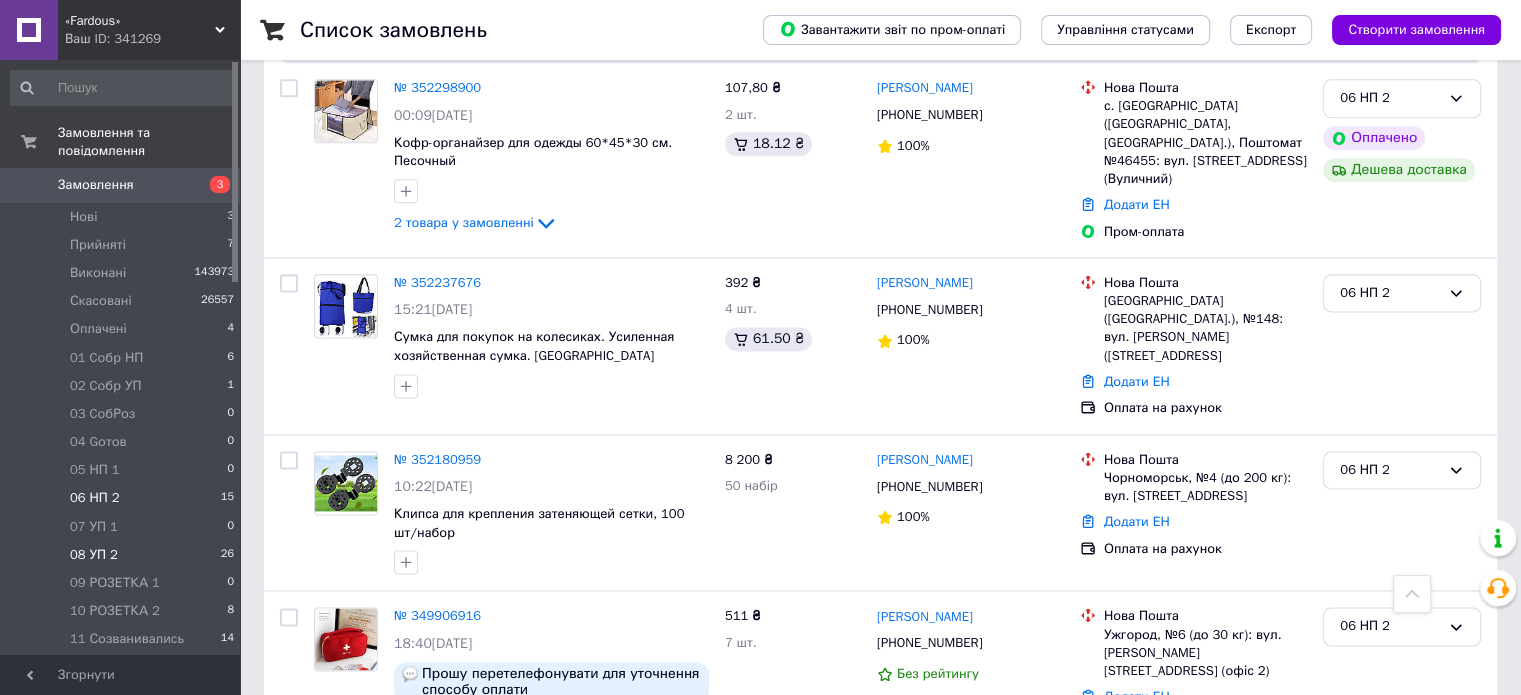 click on "08 УП 2 26" at bounding box center (123, 555) 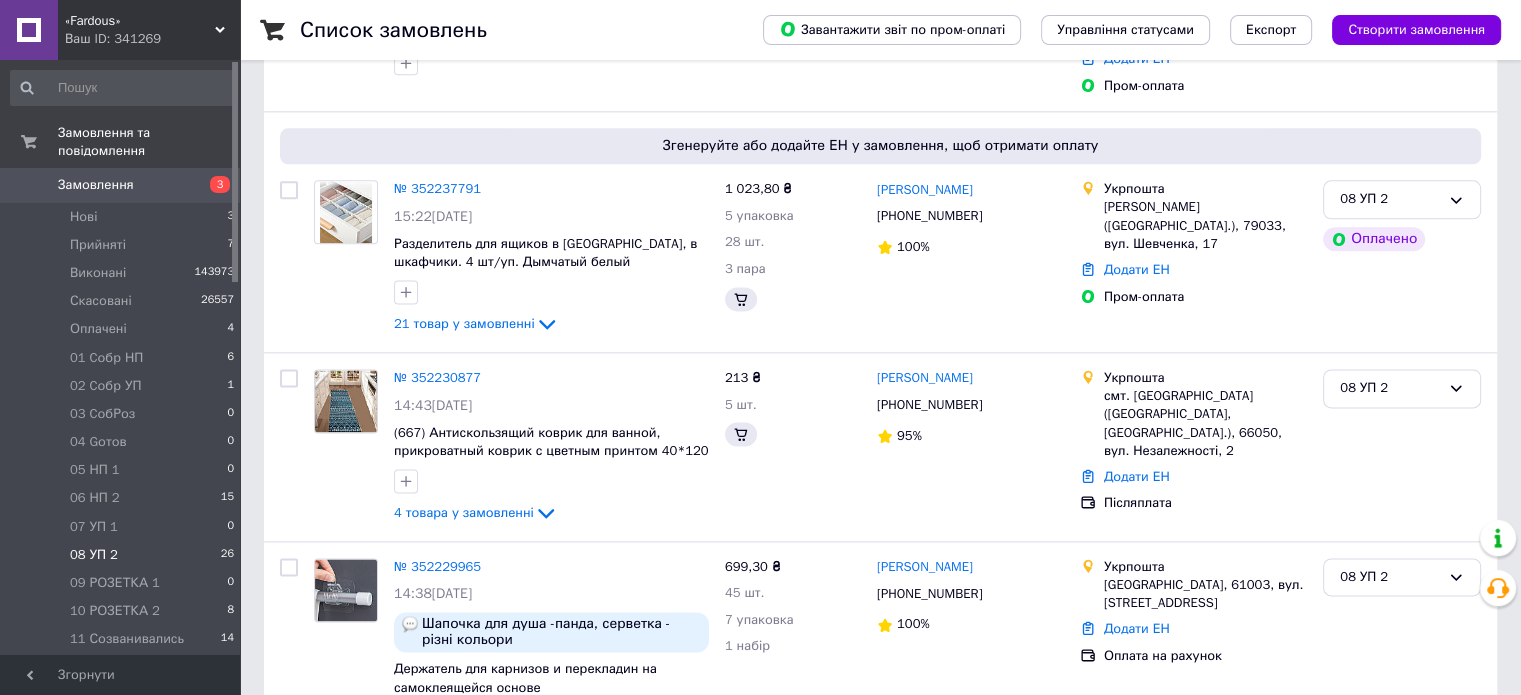 scroll, scrollTop: 0, scrollLeft: 0, axis: both 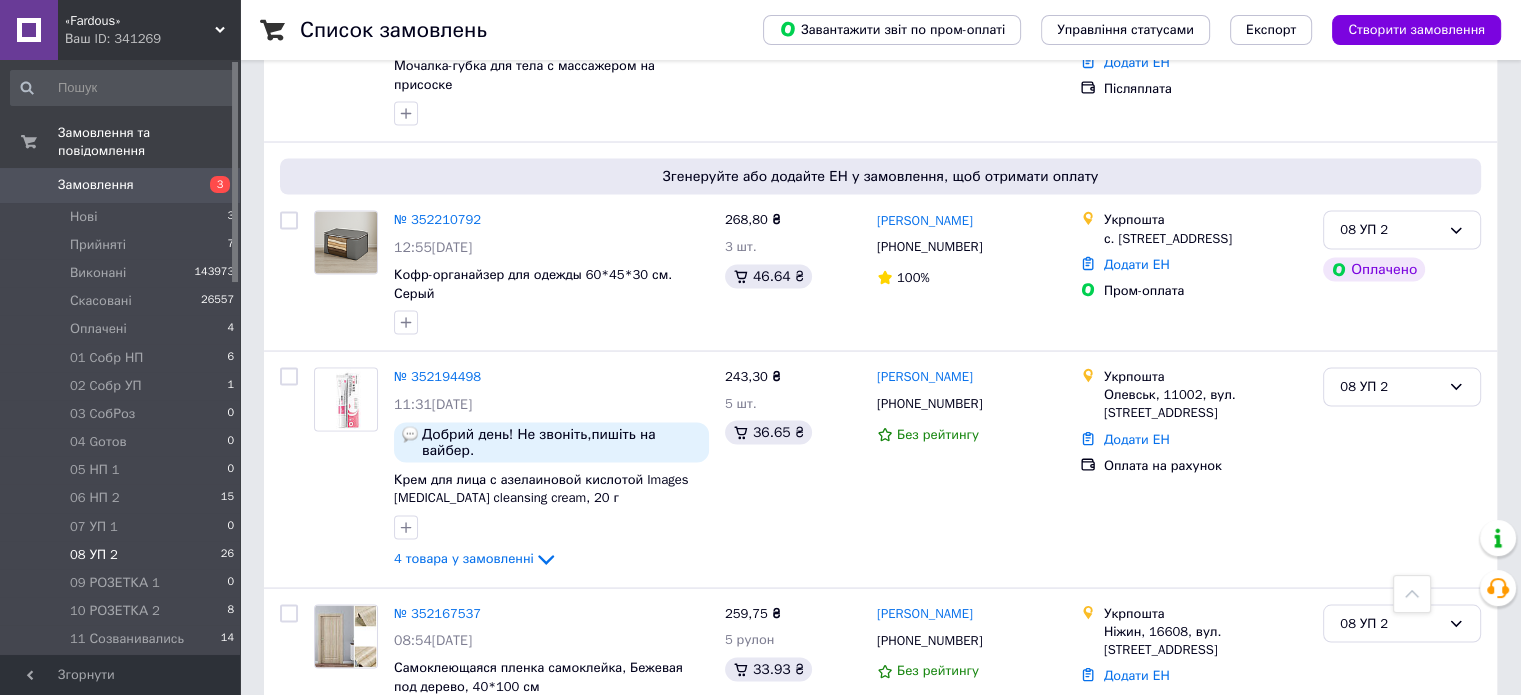 click on "2" at bounding box center (327, 789) 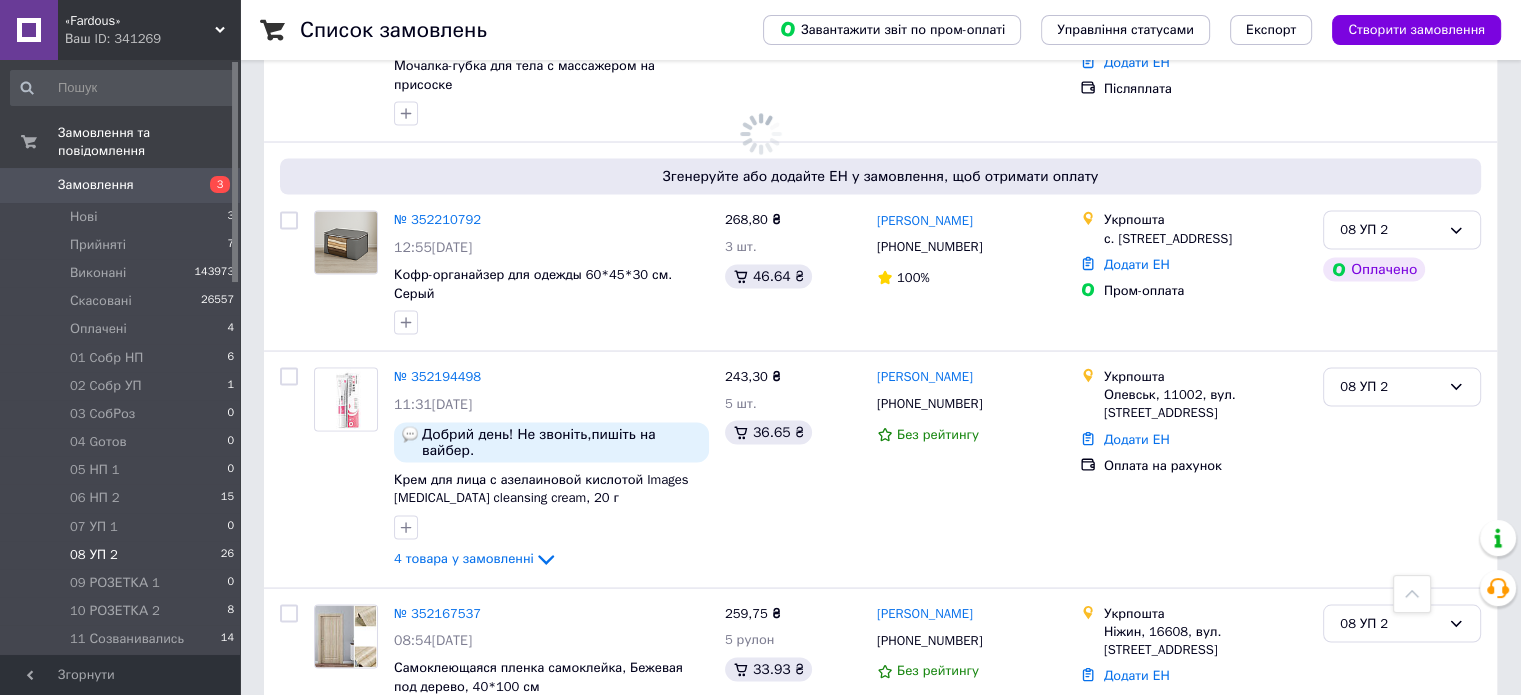 scroll, scrollTop: 0, scrollLeft: 0, axis: both 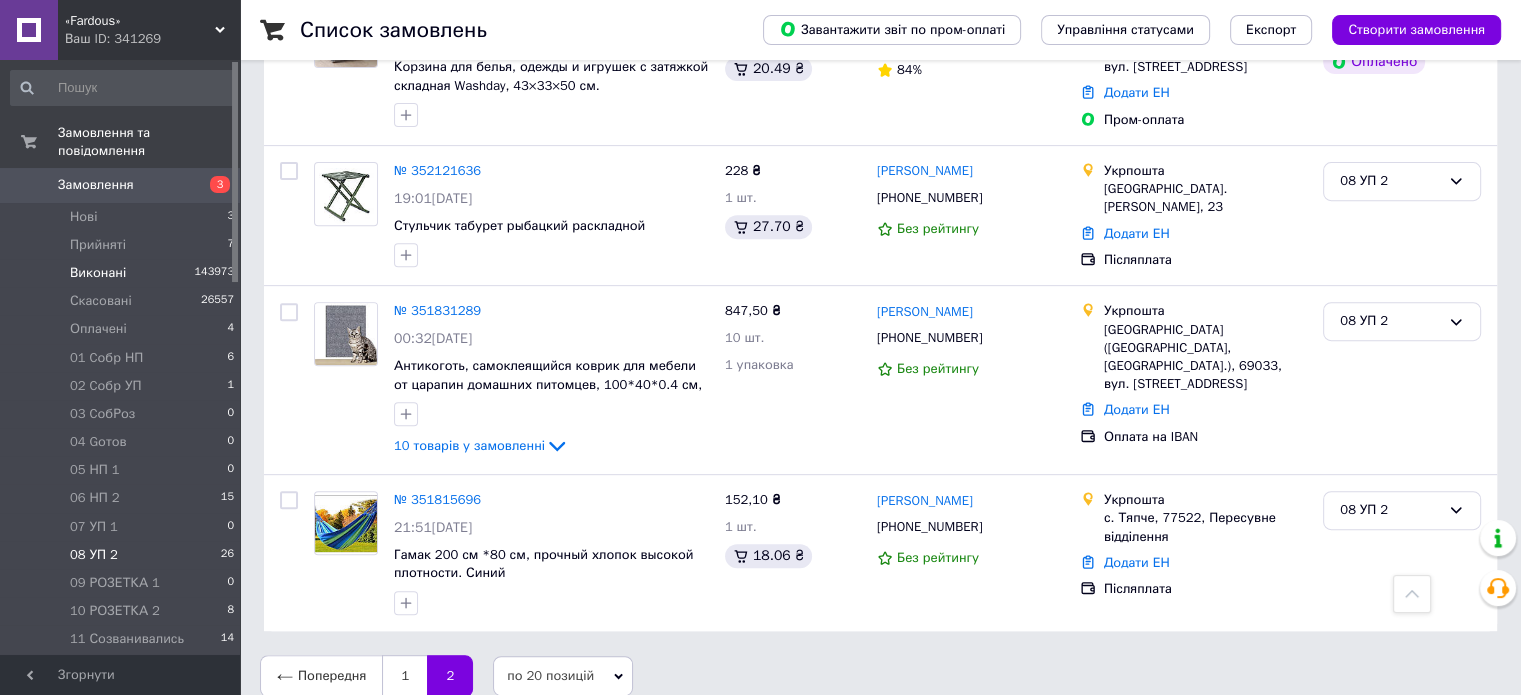 click on "Виконані 143973" at bounding box center [123, 273] 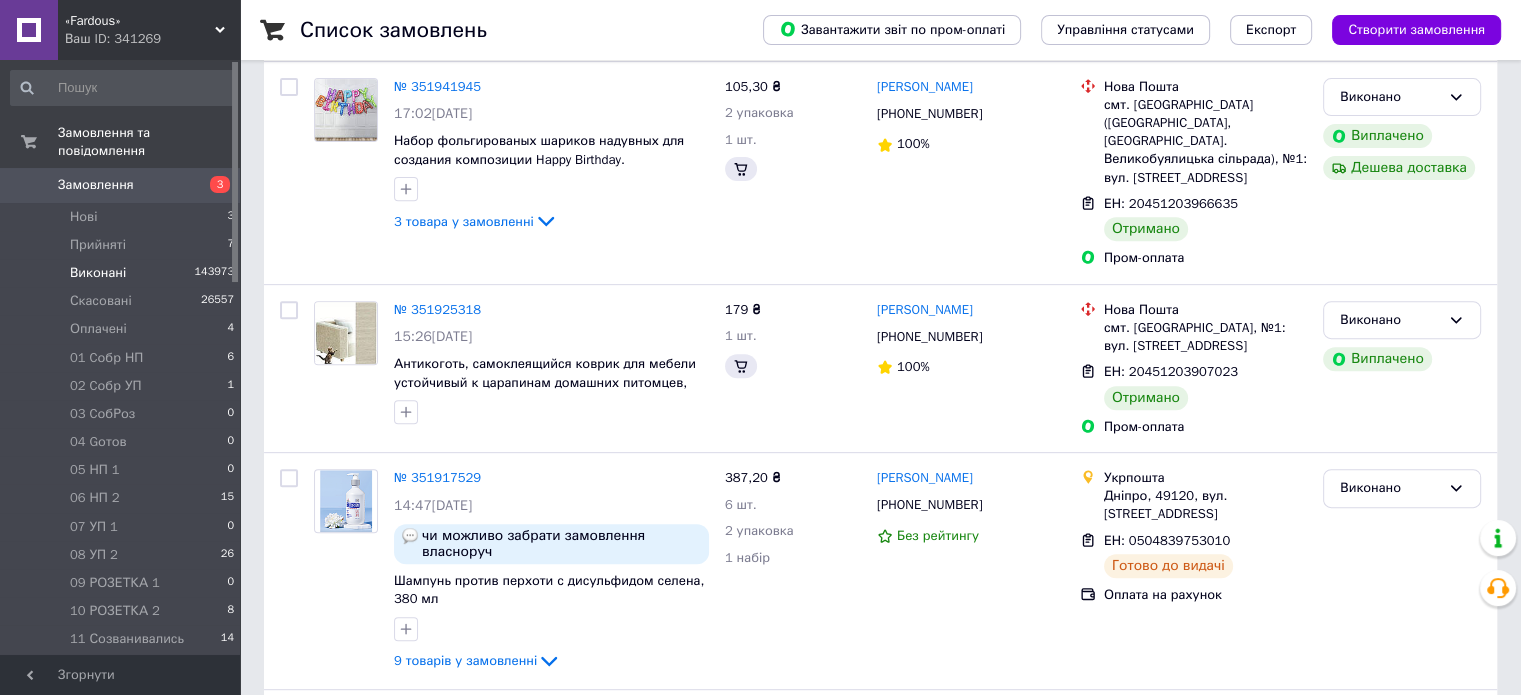 scroll, scrollTop: 0, scrollLeft: 0, axis: both 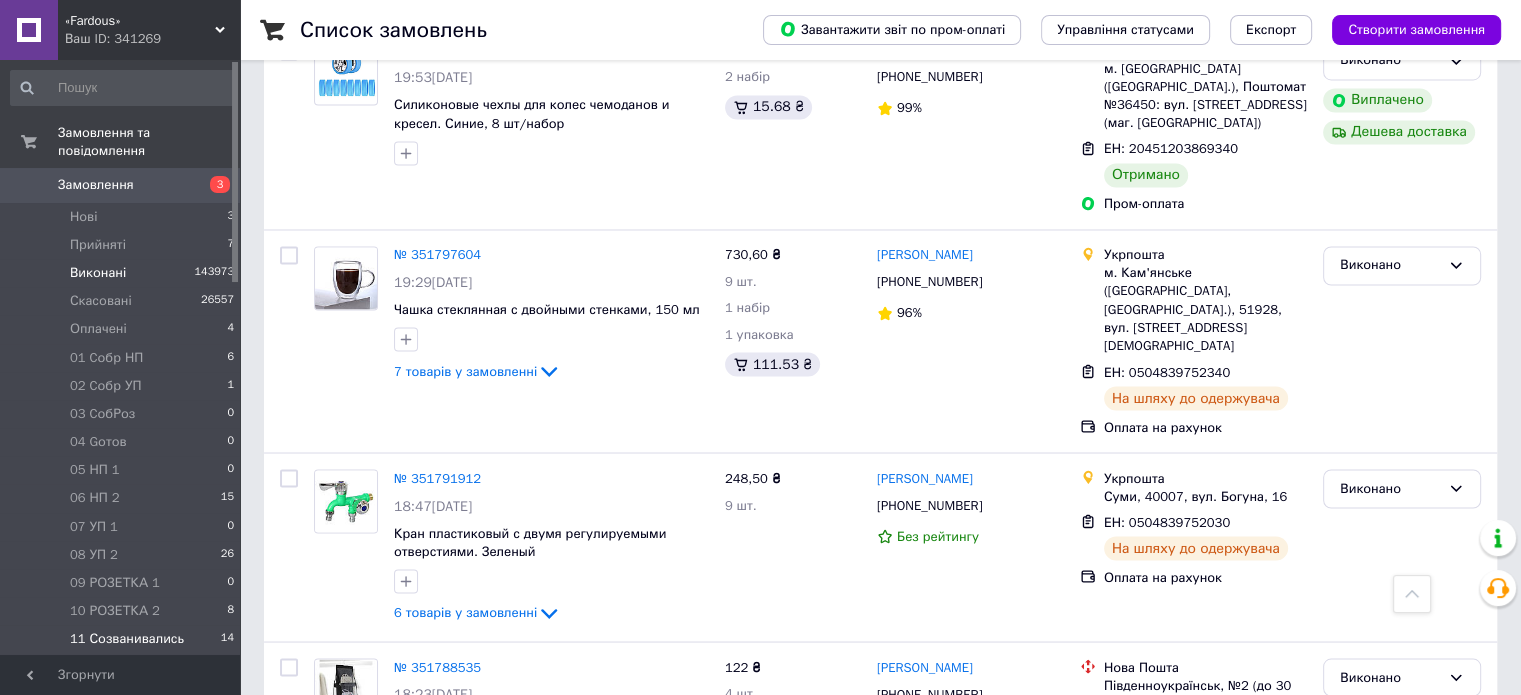 click on "11 Созванивались" at bounding box center (127, 639) 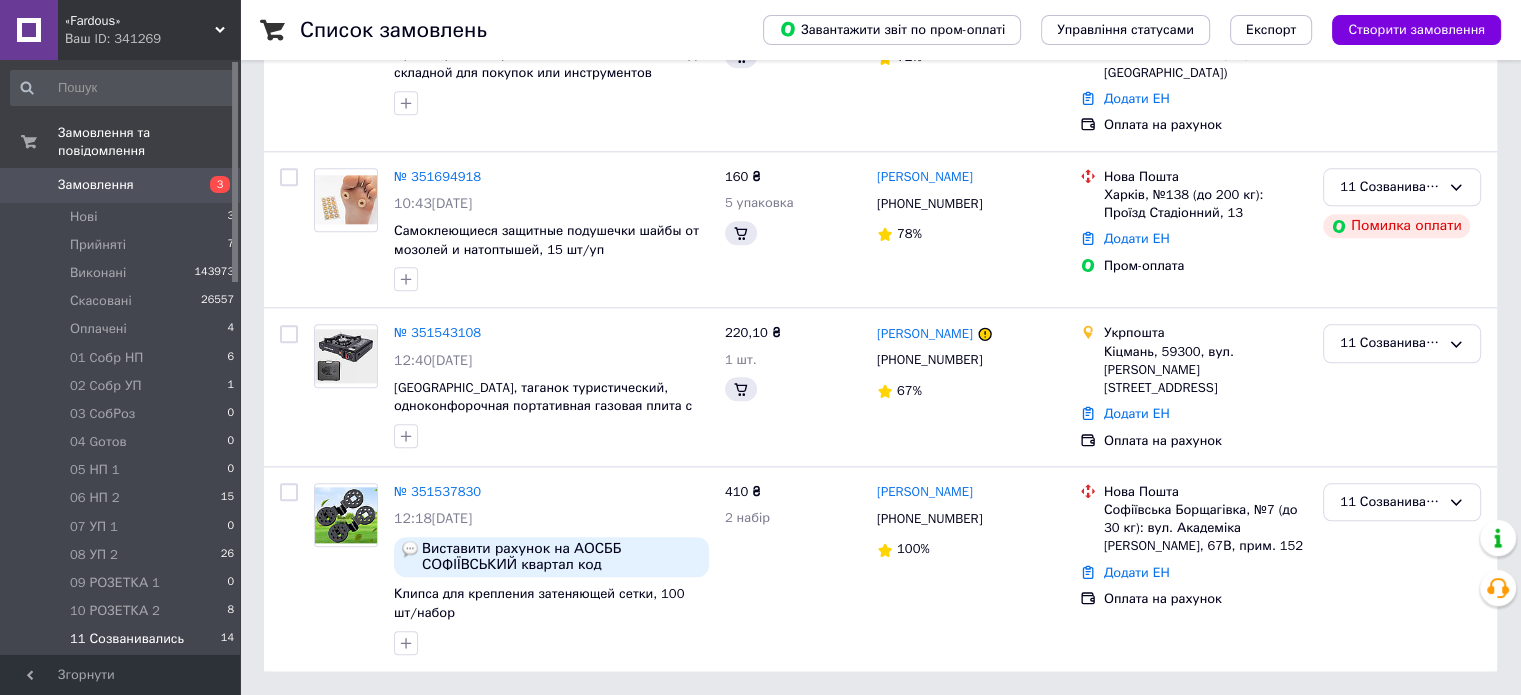scroll, scrollTop: 0, scrollLeft: 0, axis: both 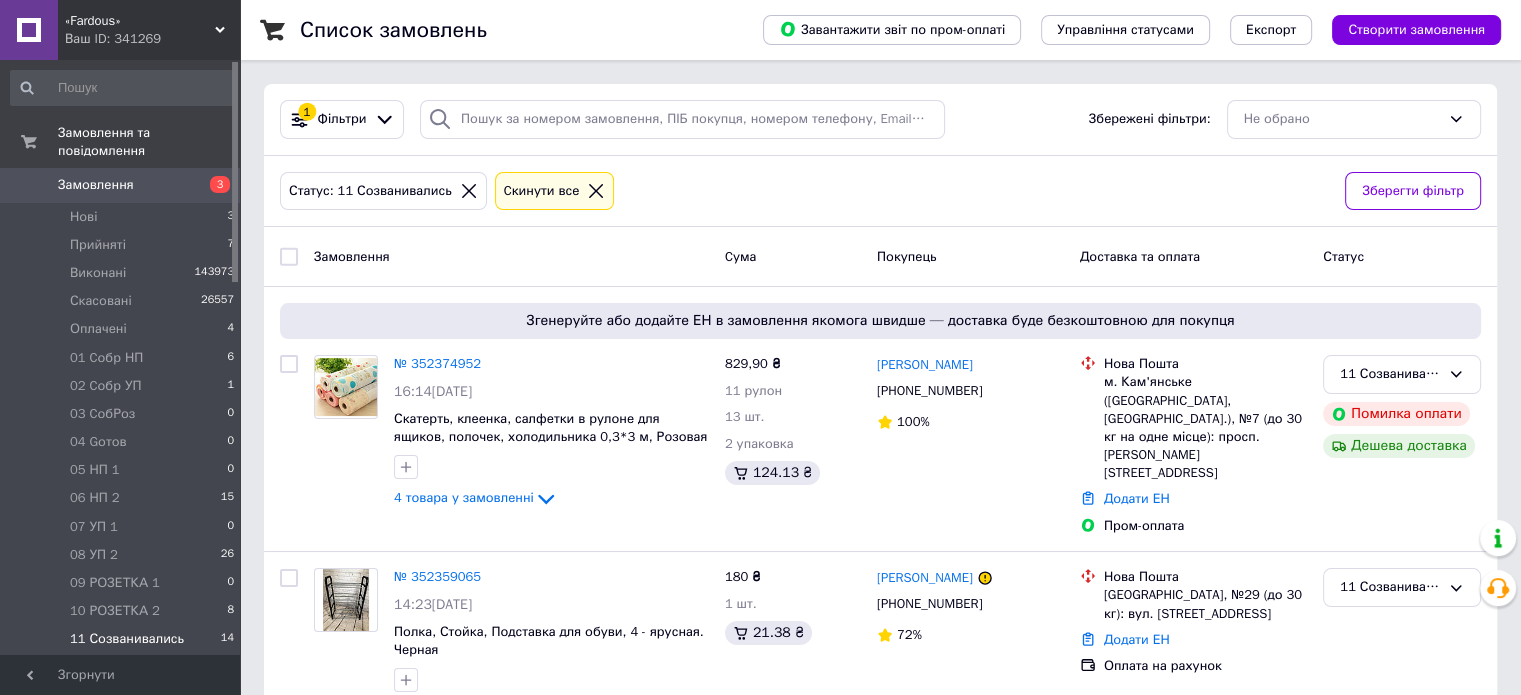 click on "12 Сообщ об ОПЛ" at bounding box center [127, 668] 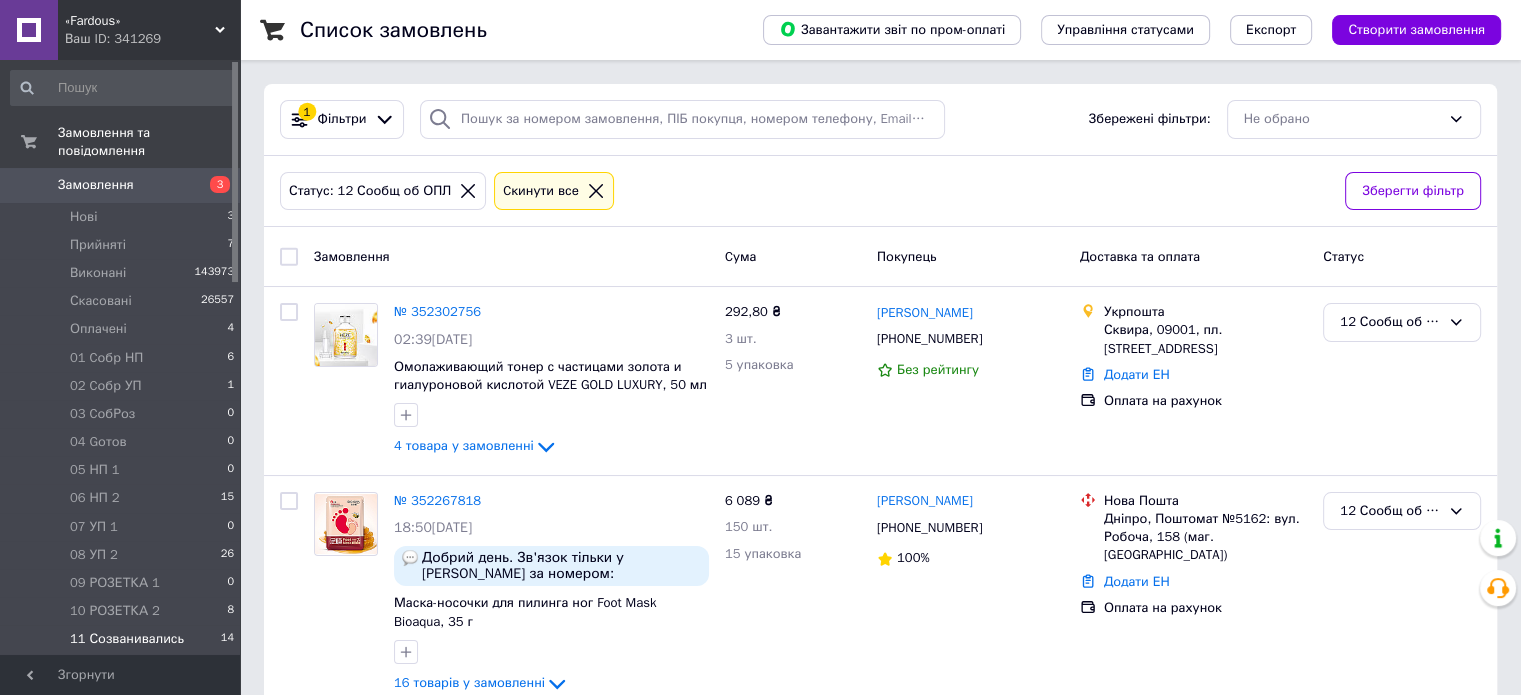 click on "11 Созванивались 14" at bounding box center [123, 639] 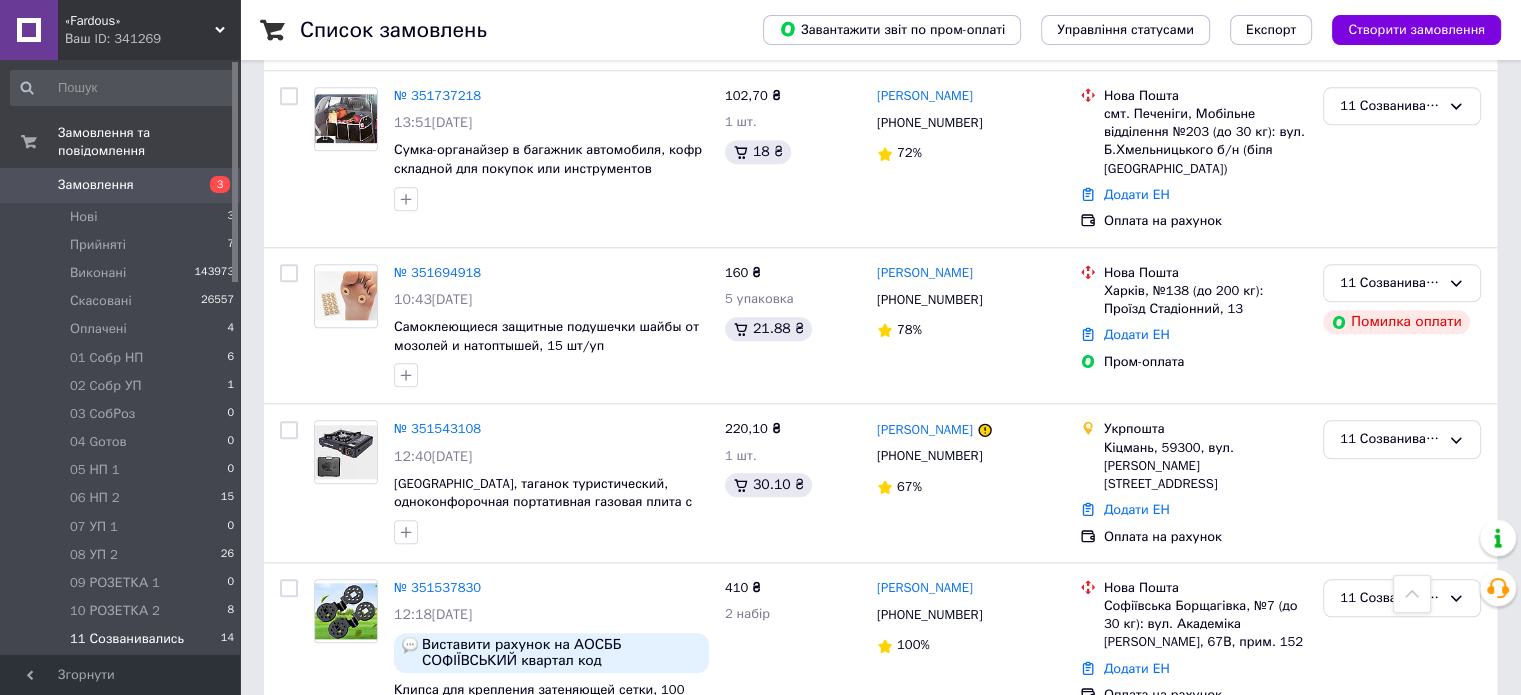 scroll, scrollTop: 2096, scrollLeft: 0, axis: vertical 